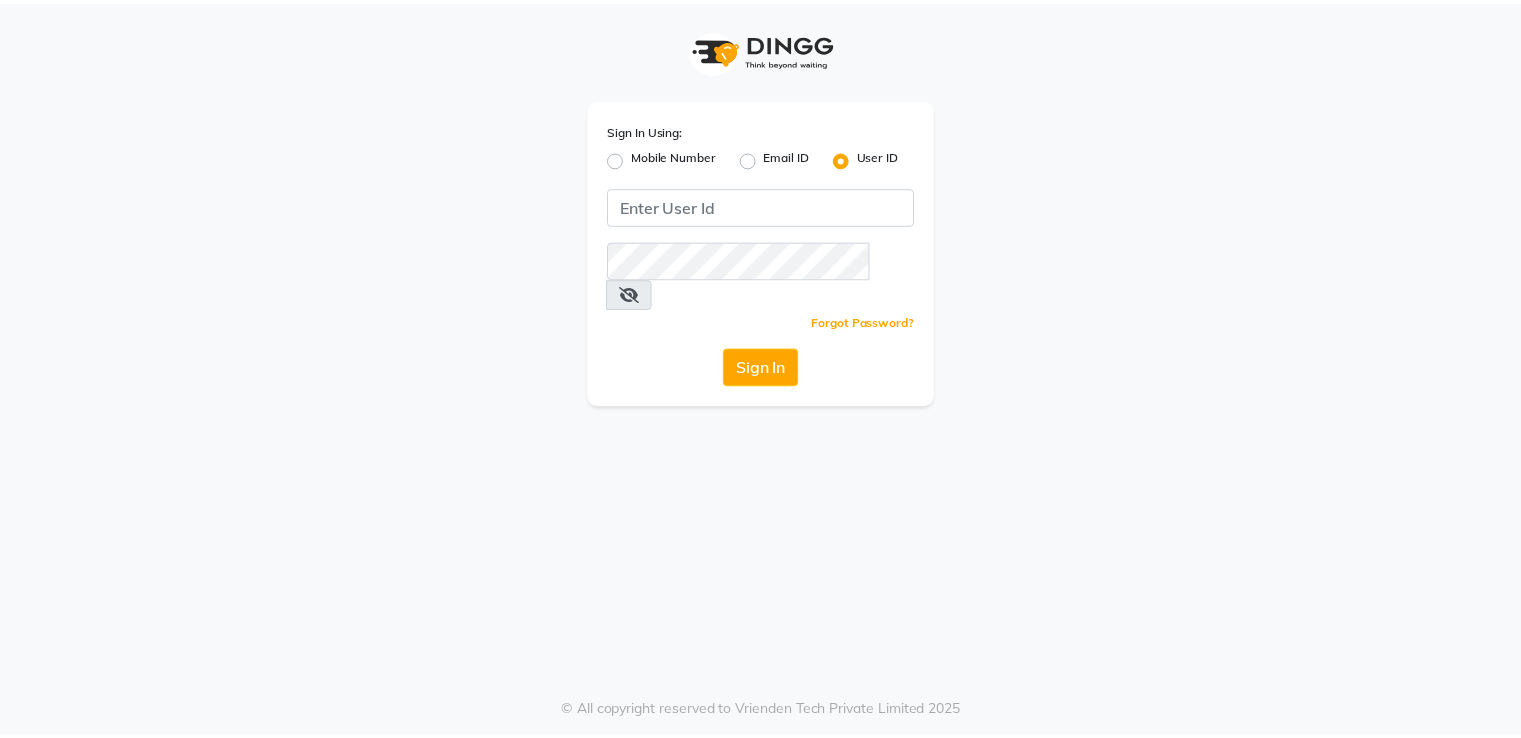 scroll, scrollTop: 0, scrollLeft: 0, axis: both 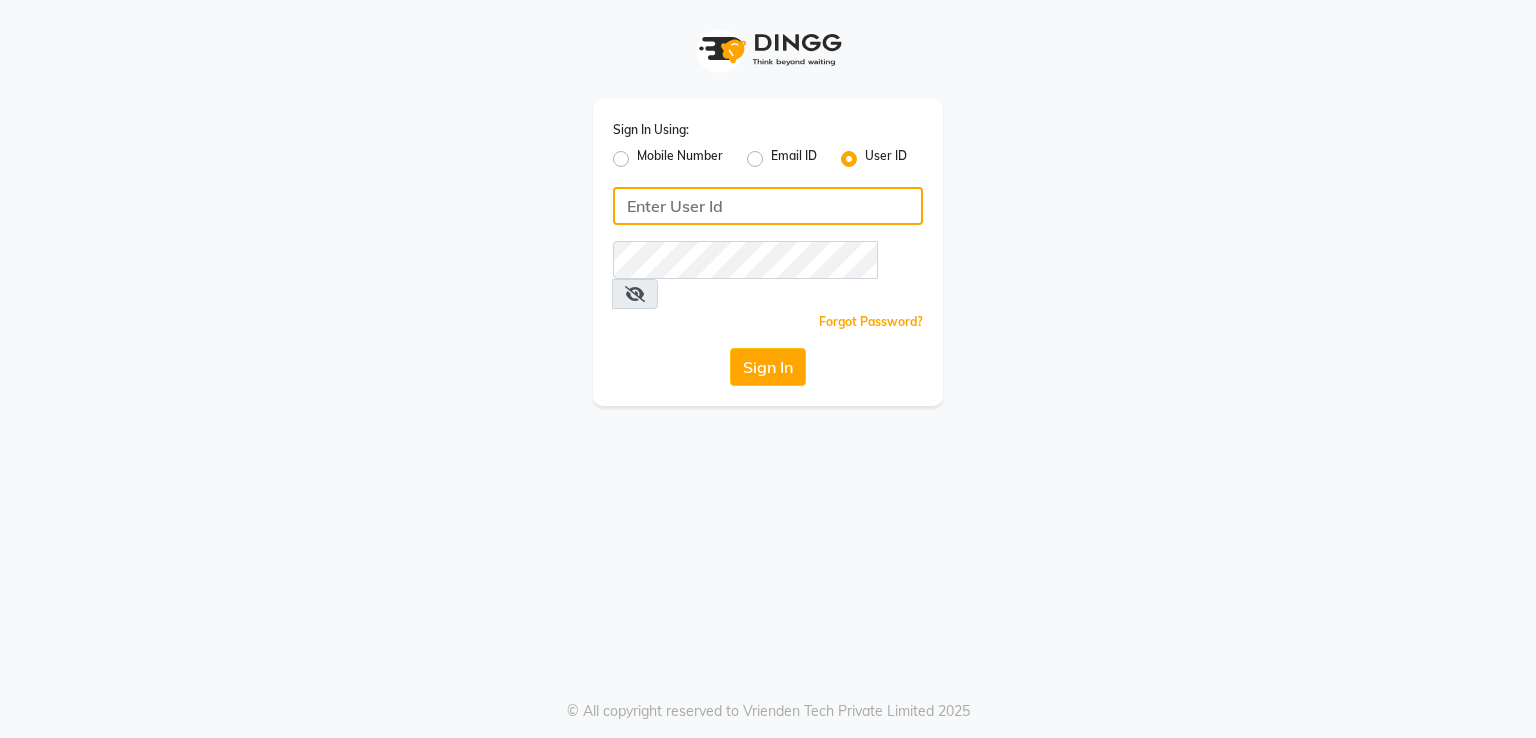 type on "8862028587" 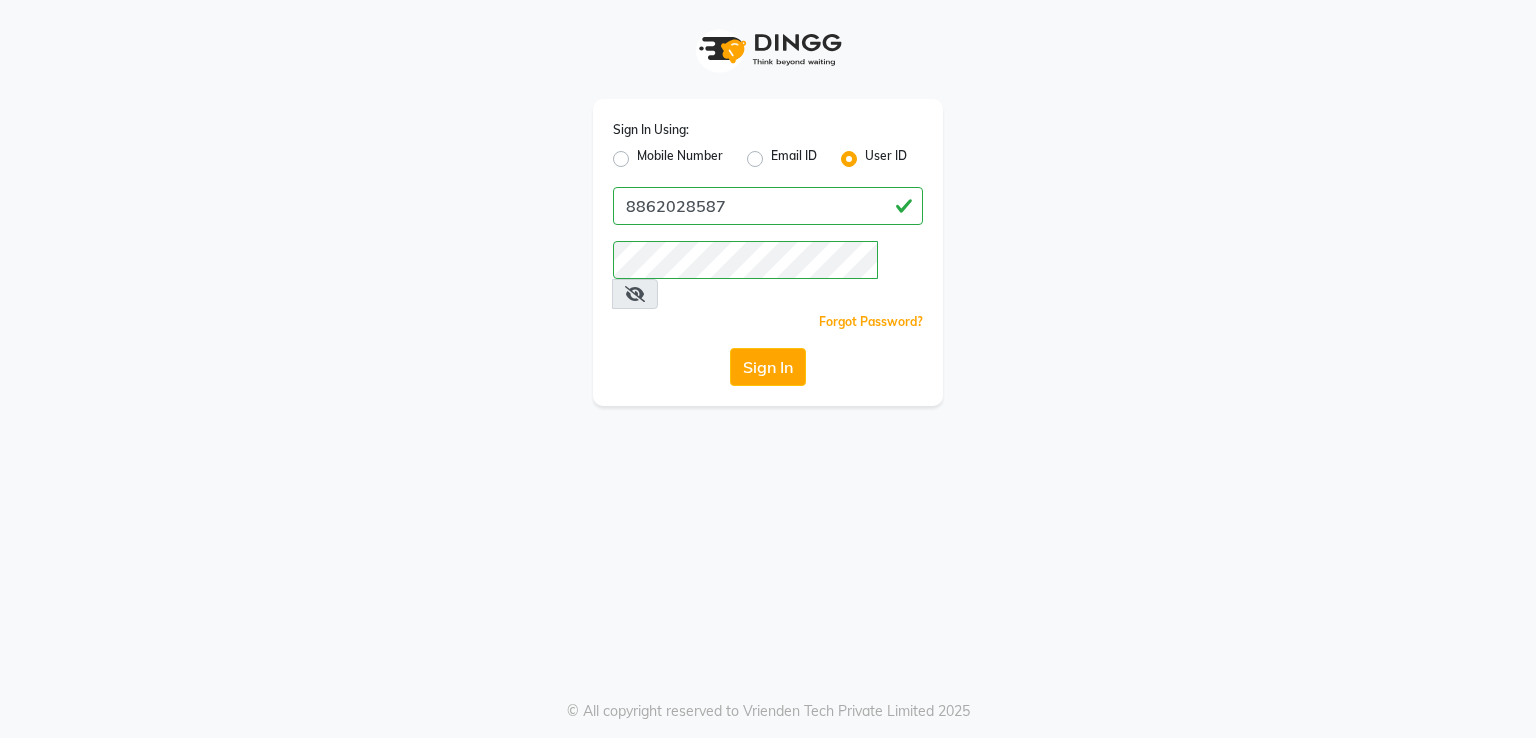 click on "Mobile Number" 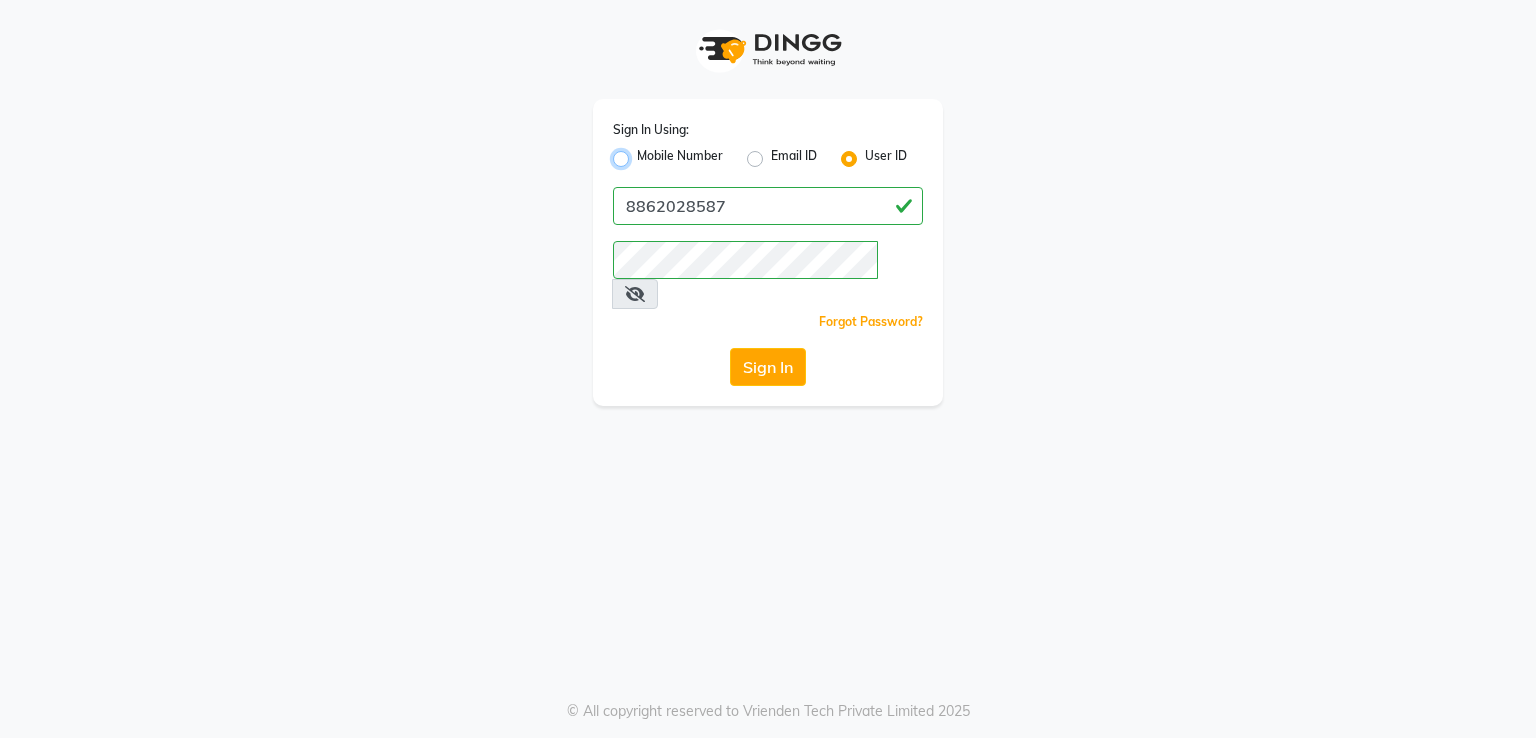 click on "Mobile Number" at bounding box center (643, 153) 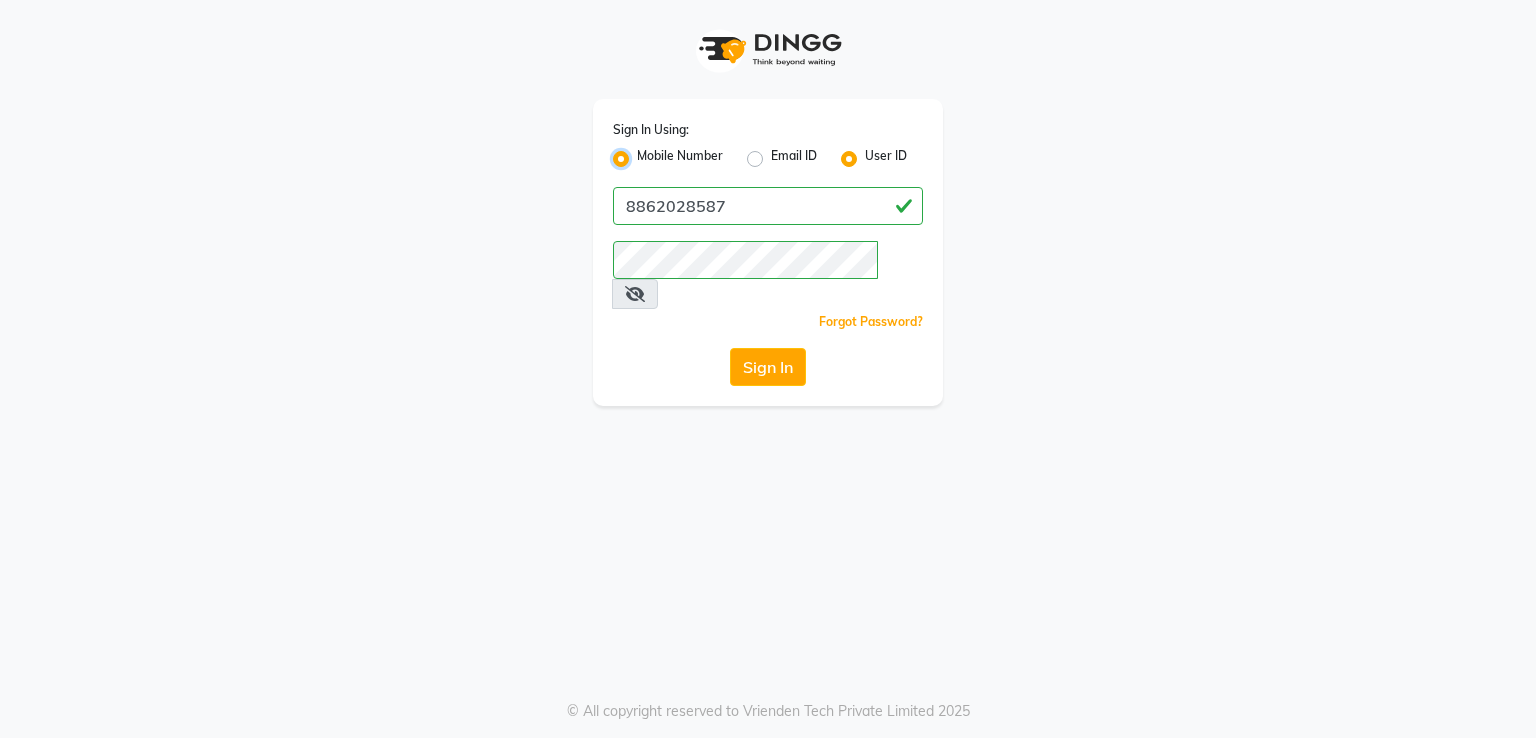 radio on "false" 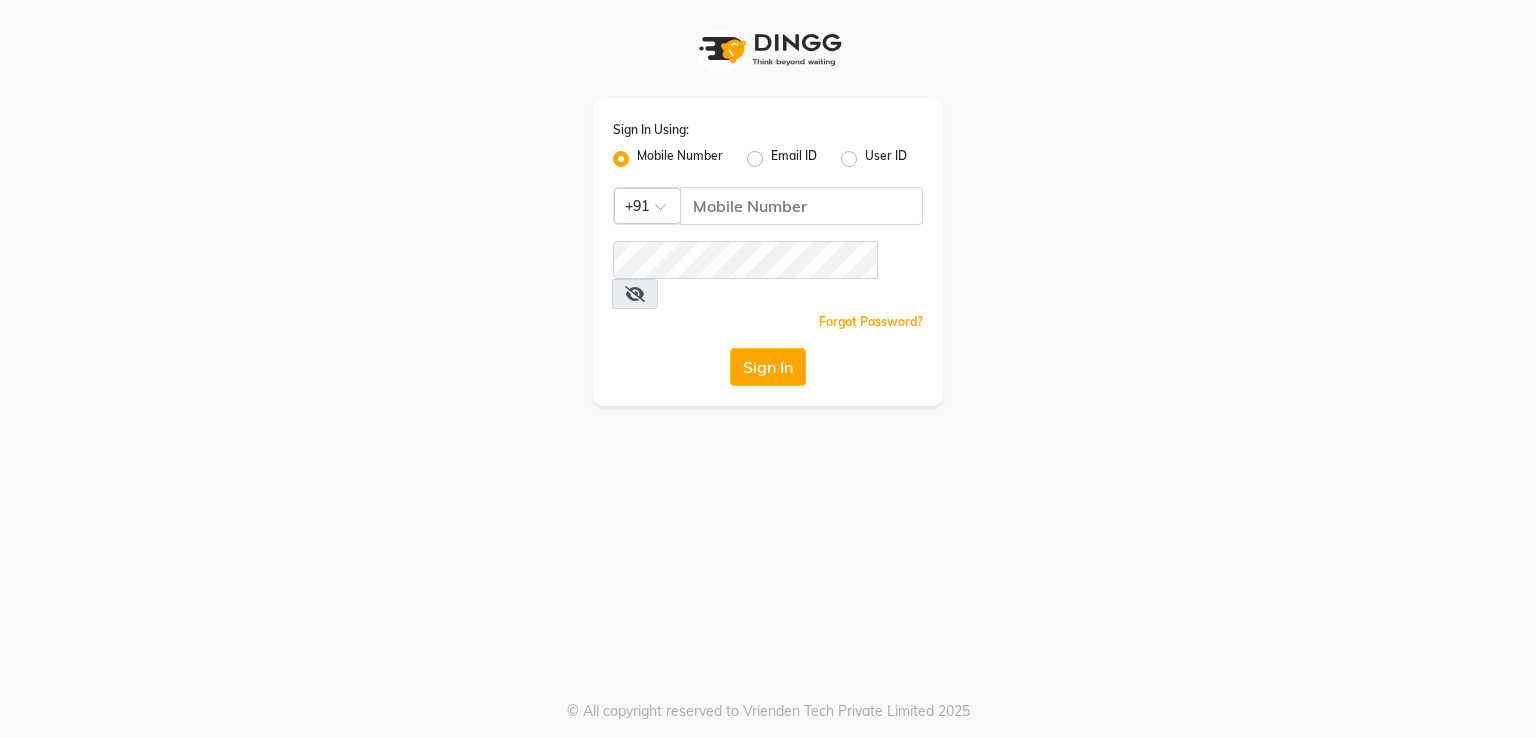click on "User ID" 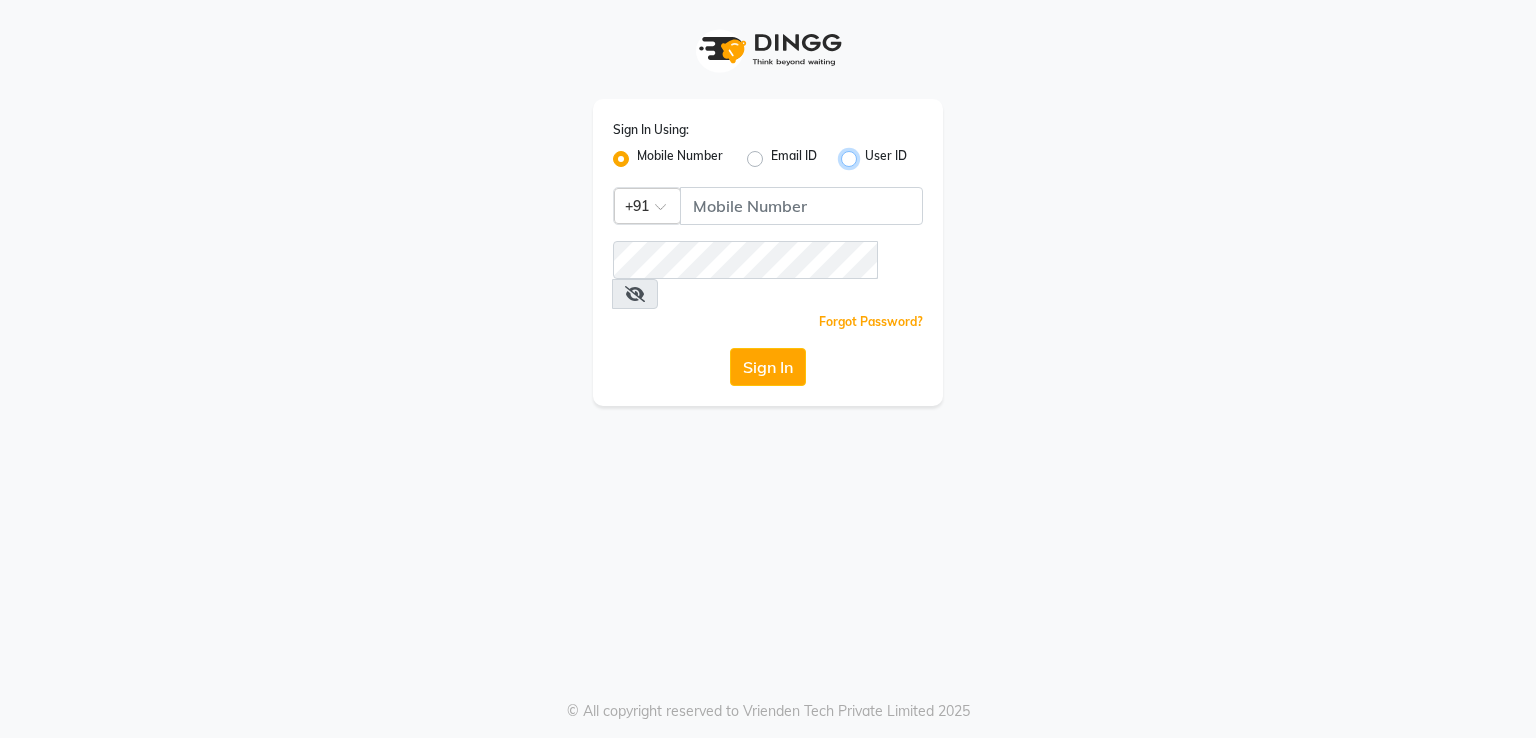click on "User ID" at bounding box center (871, 153) 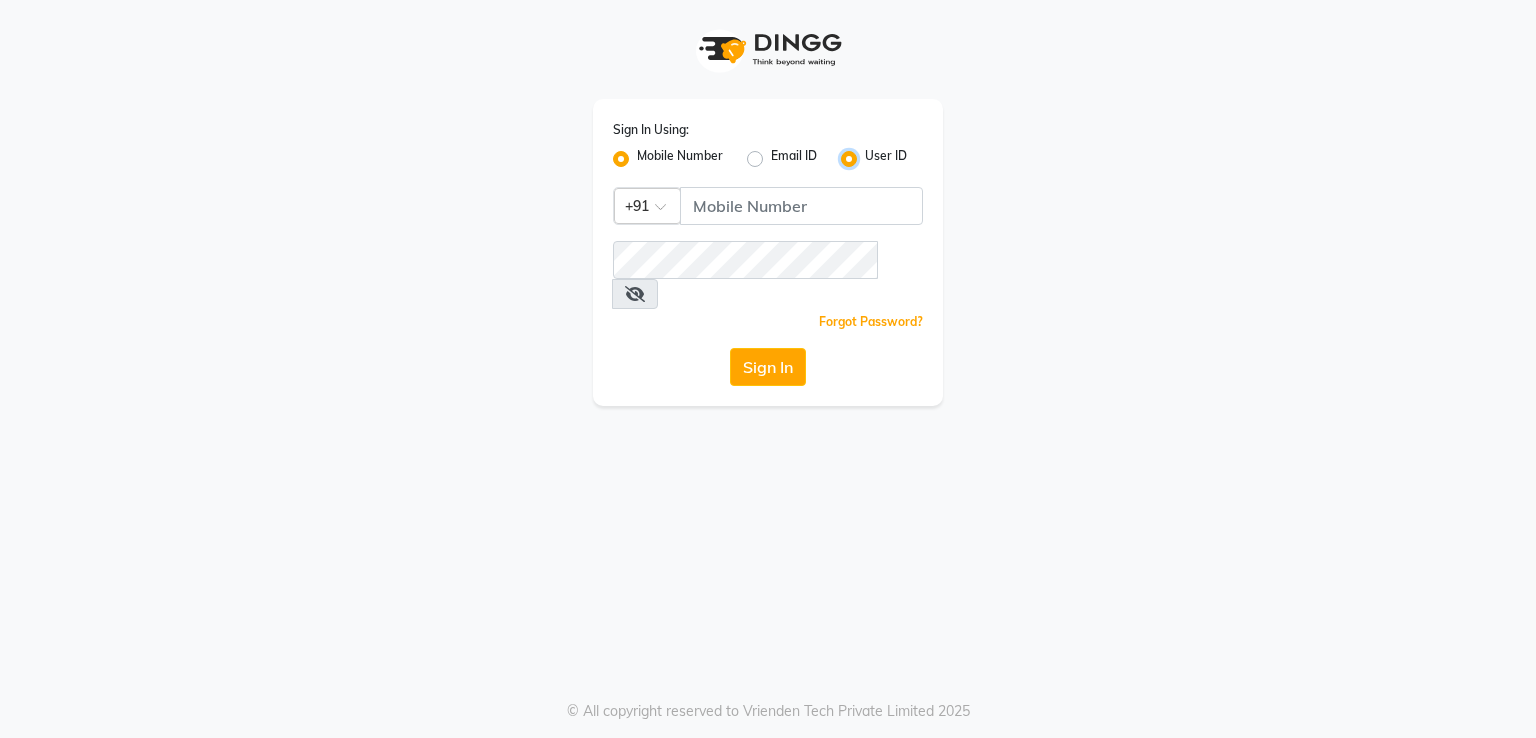 radio on "false" 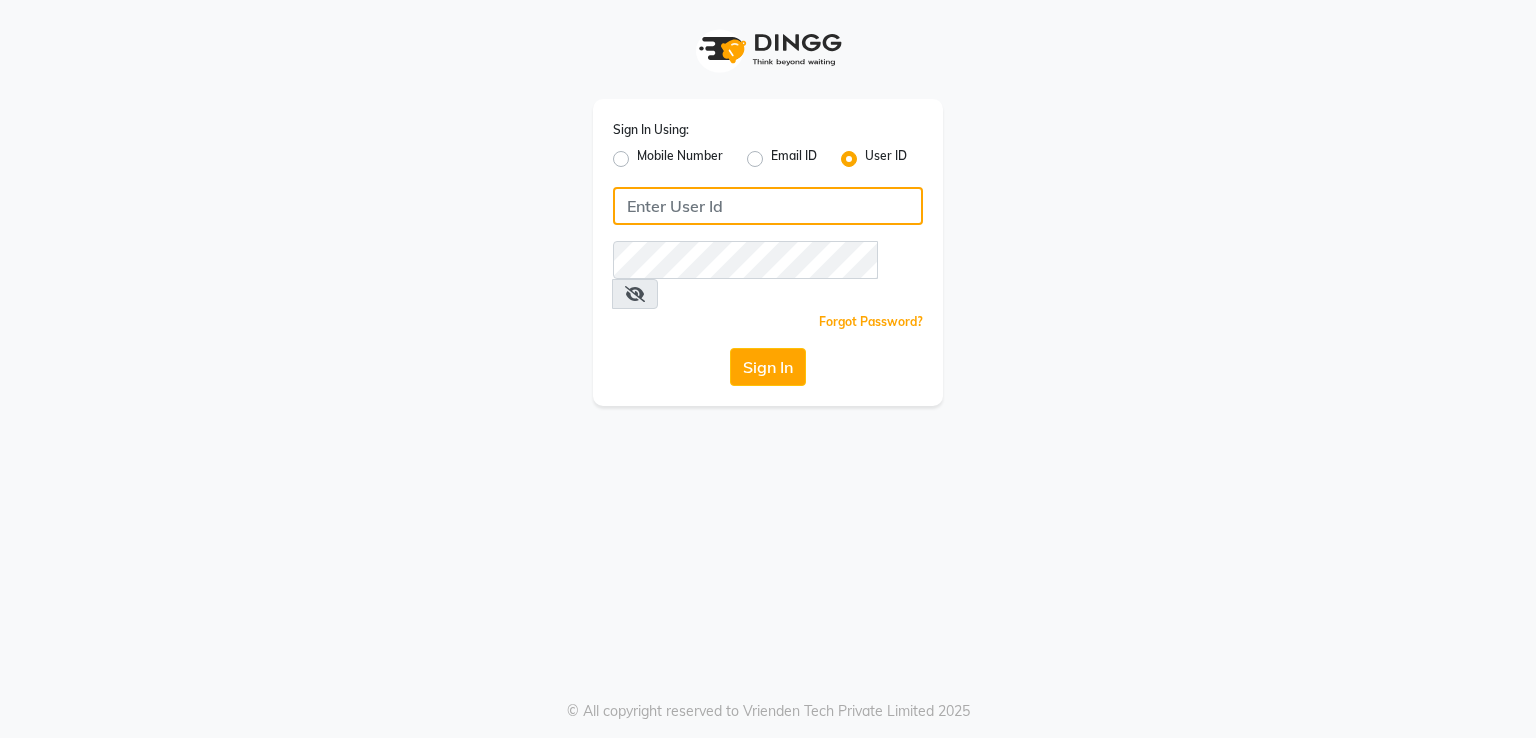 click 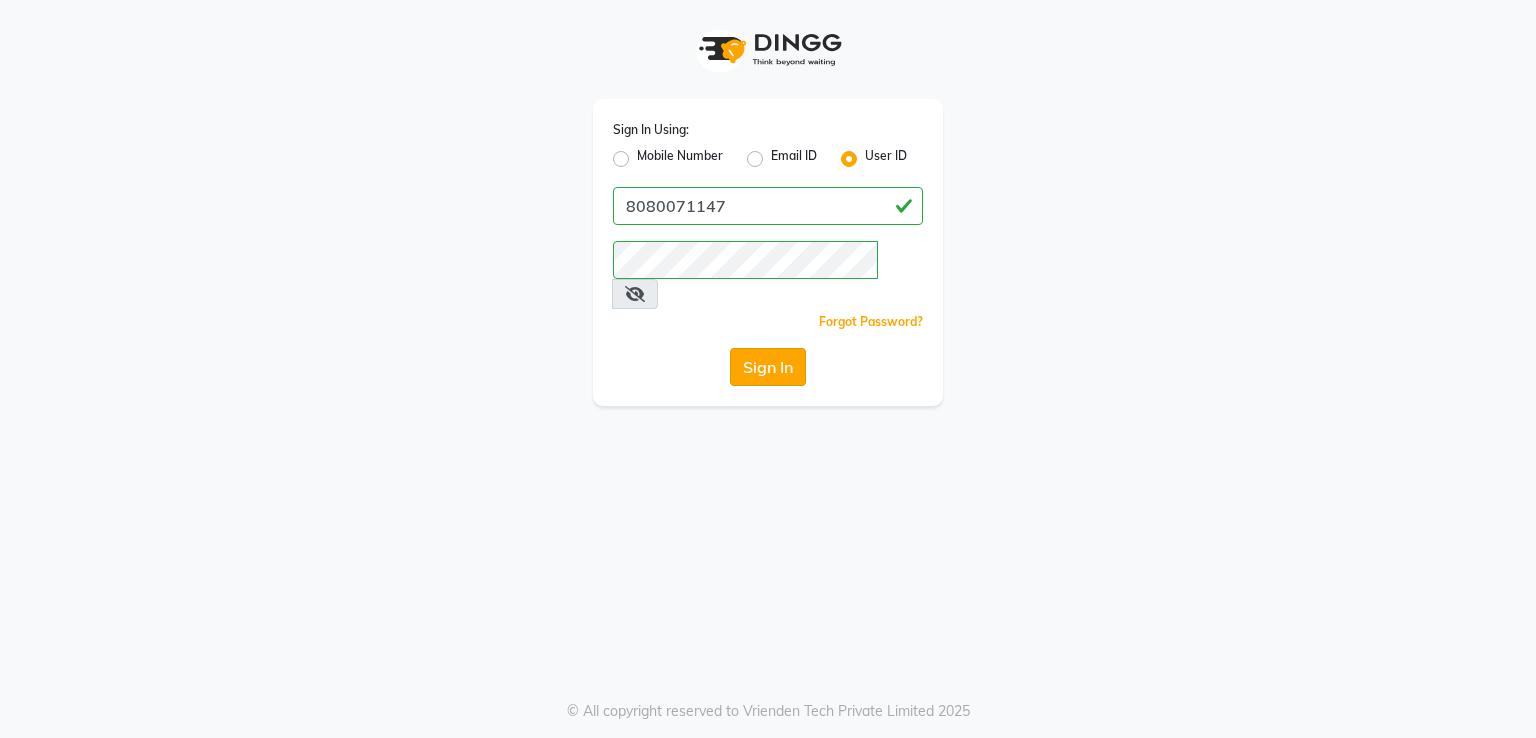 click on "Sign In" 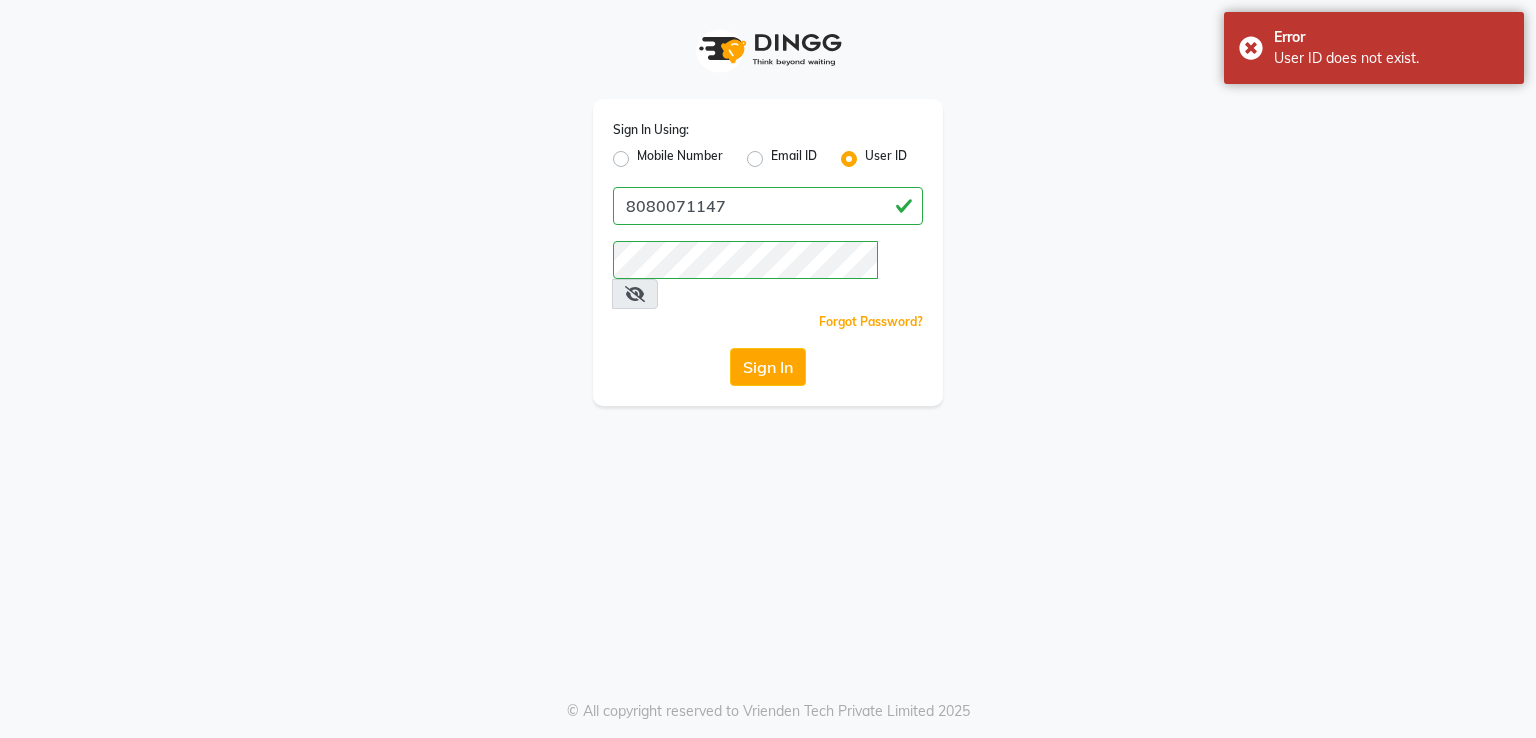 click at bounding box center [635, 294] 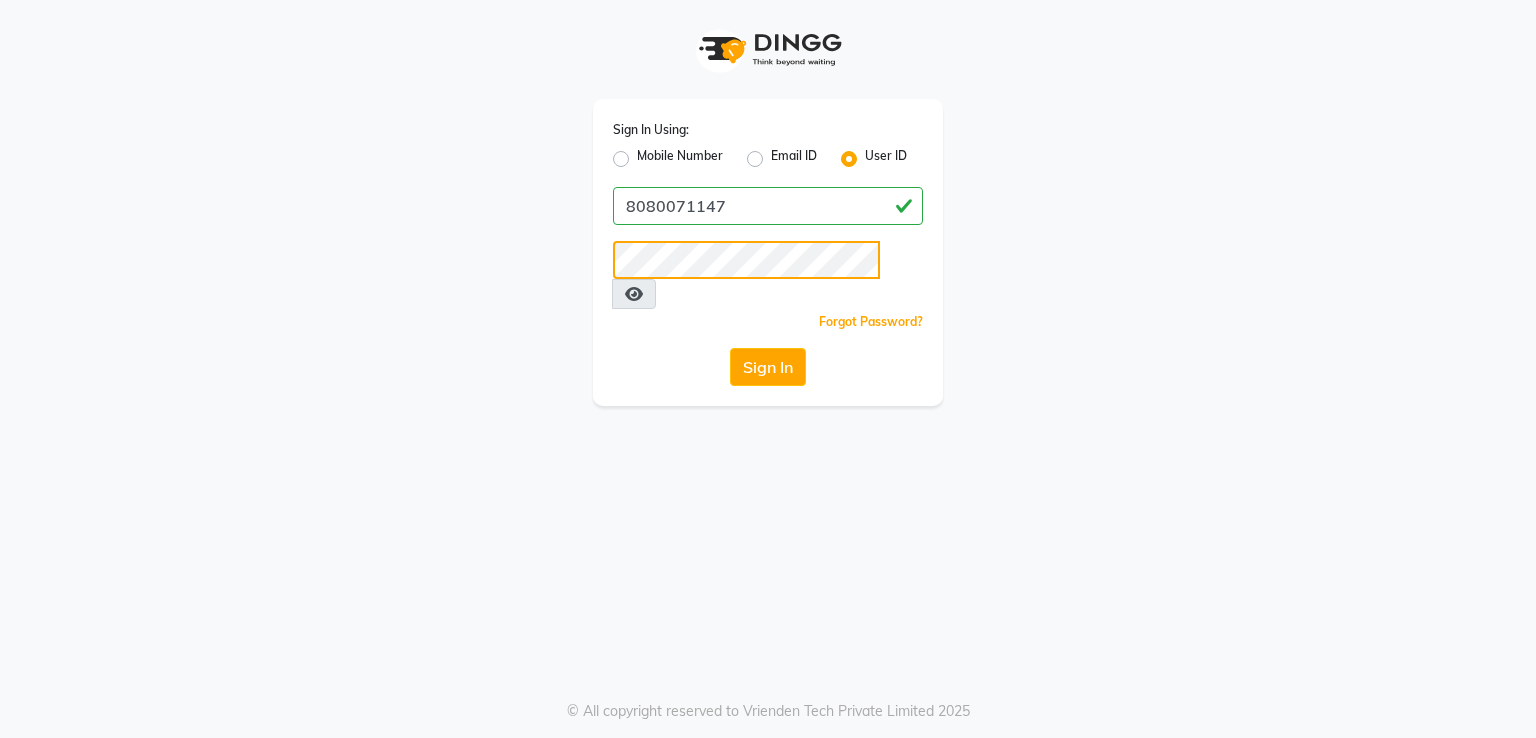 click on "Sign In" 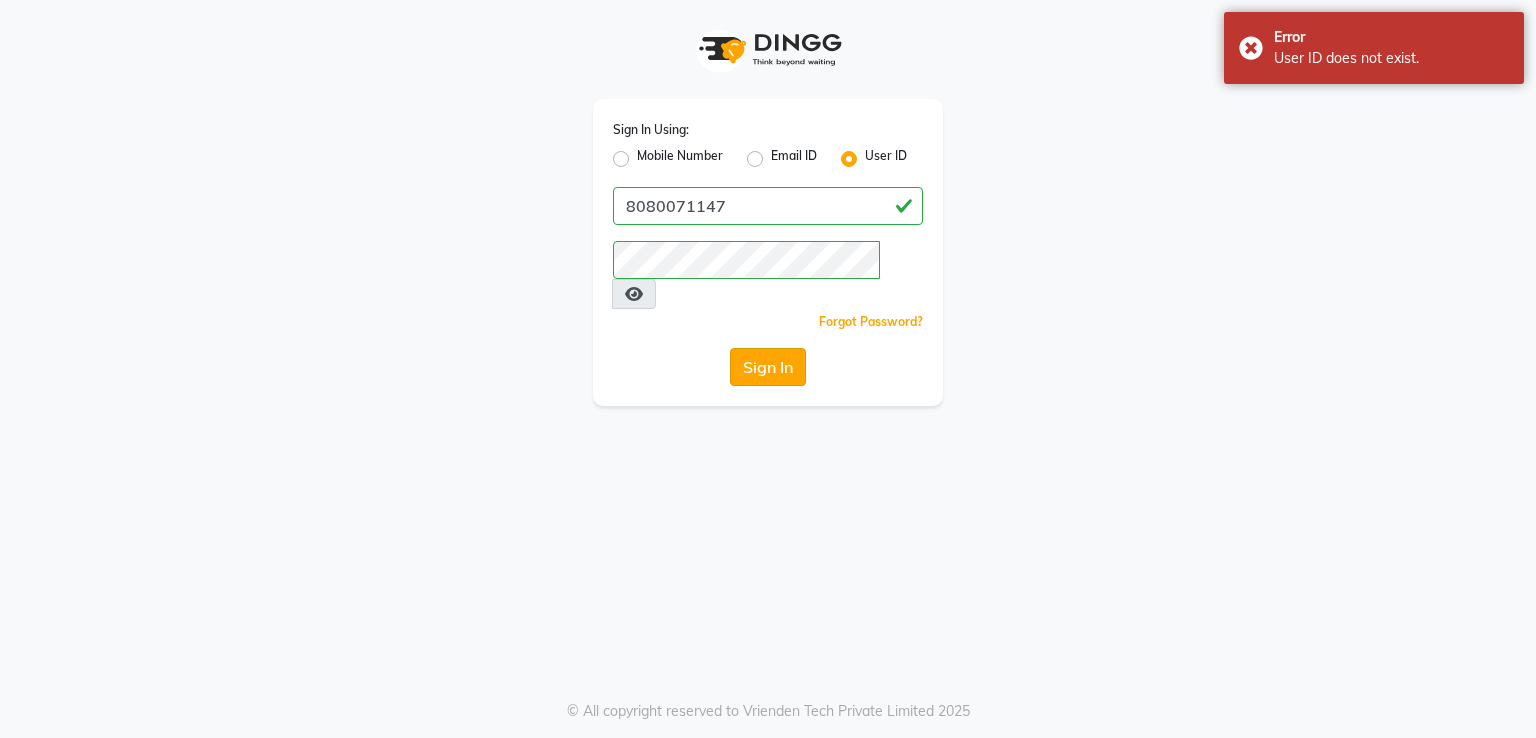 click on "Sign In" 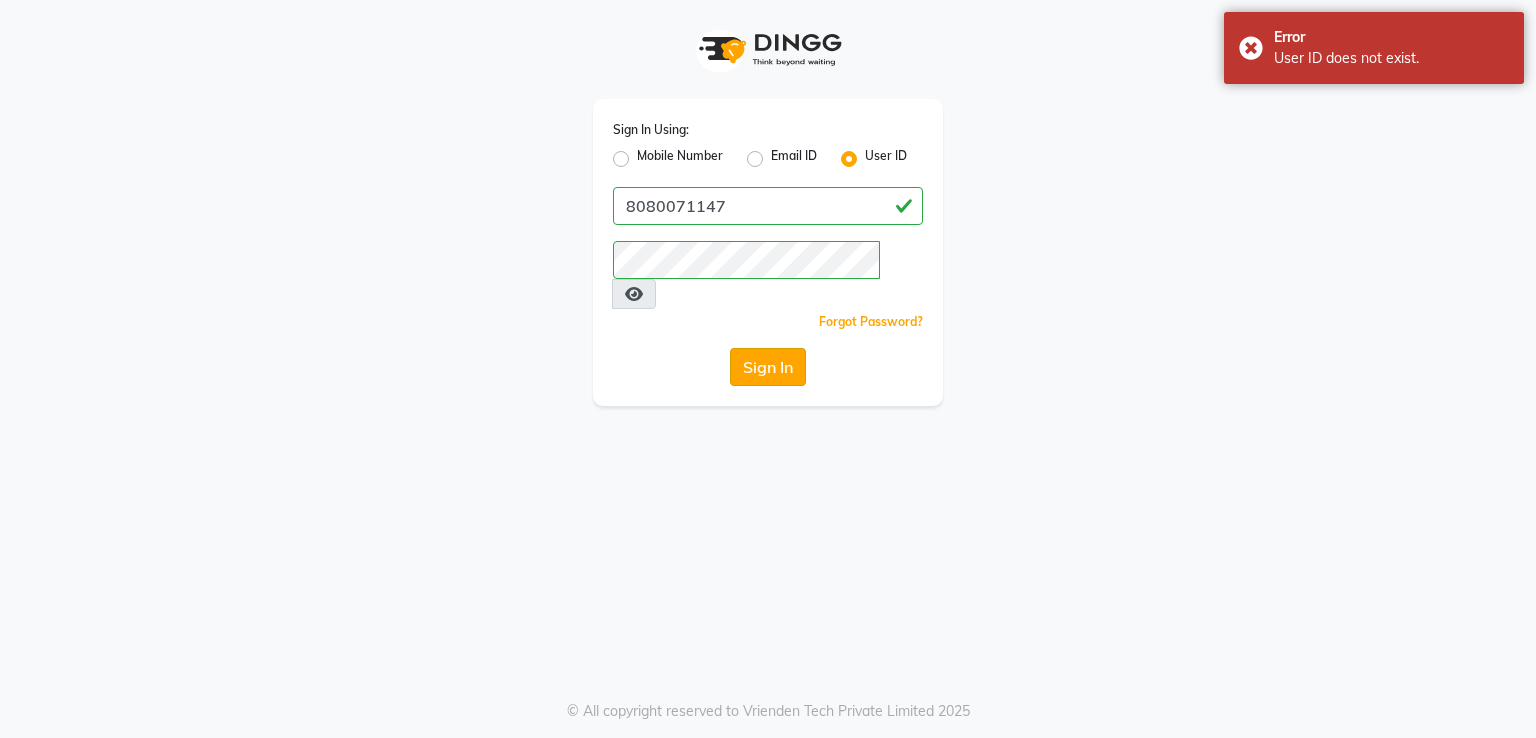 click on "Sign In" 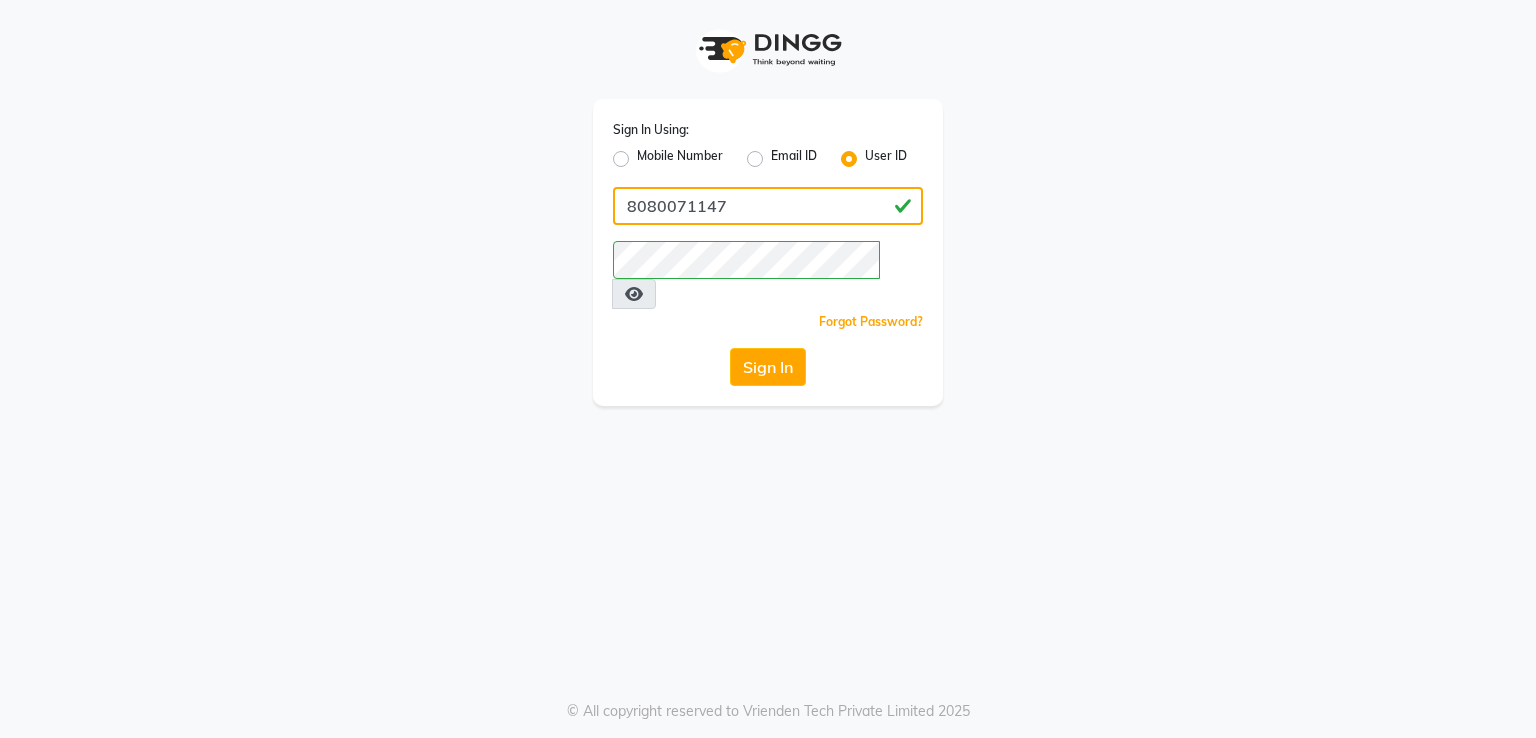 click on "8080071147" 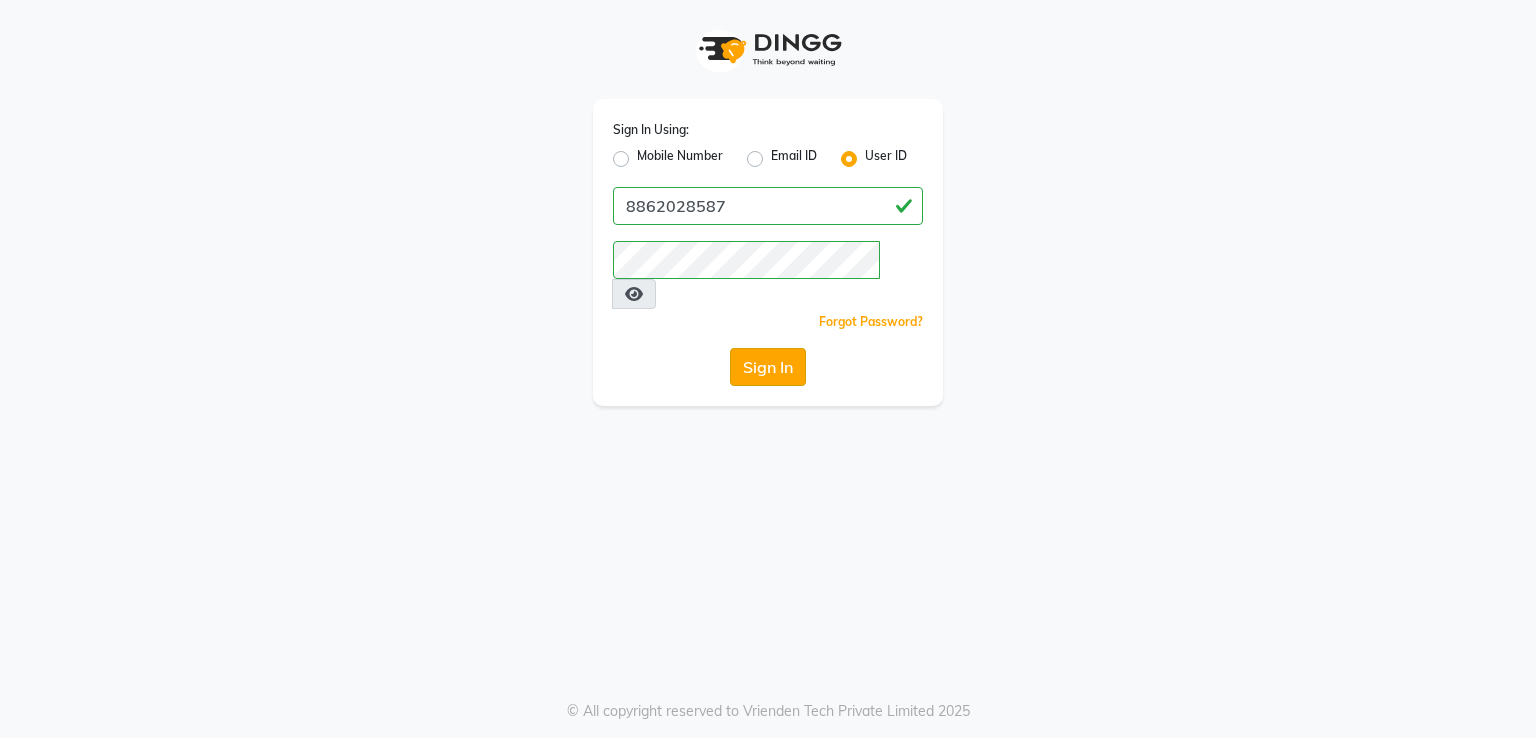 click on "Sign In" 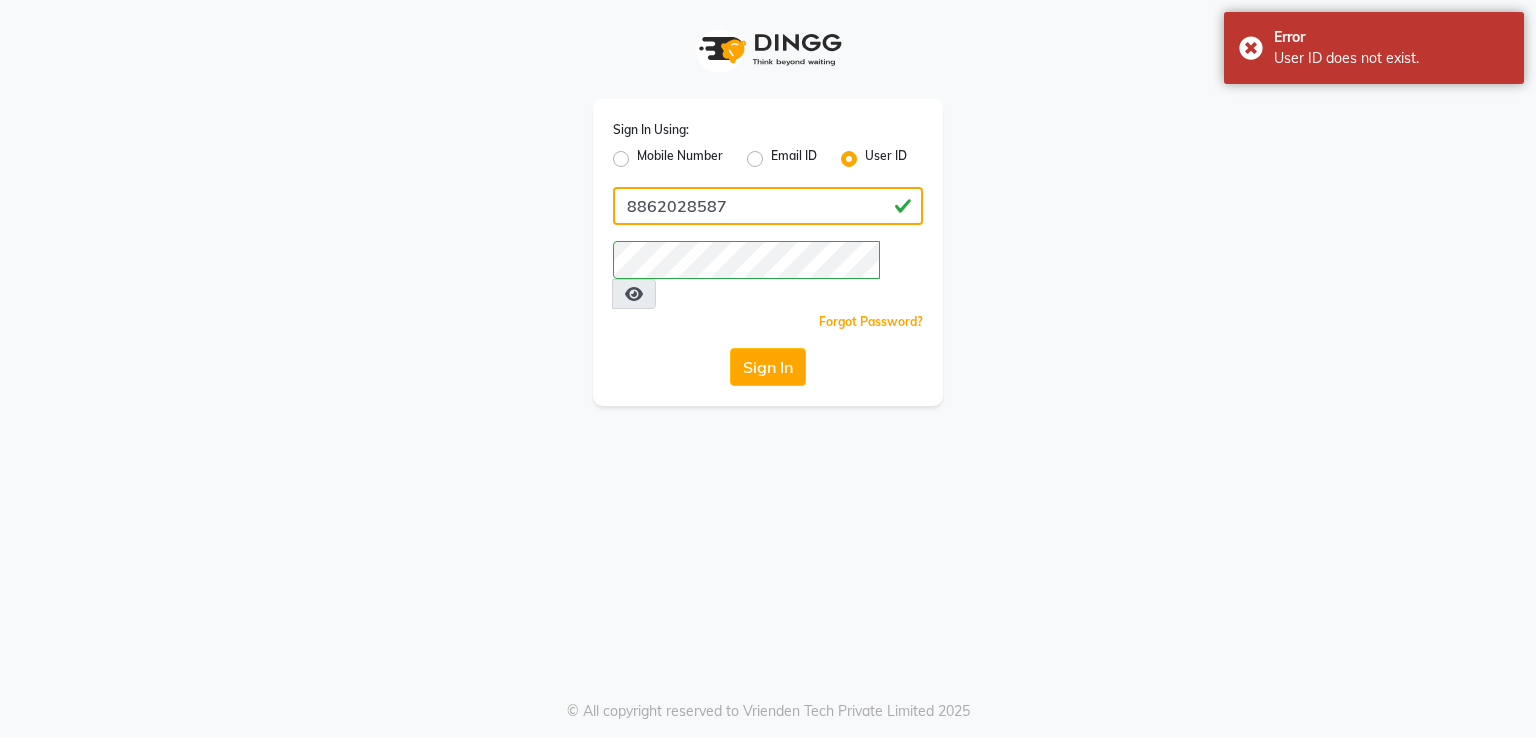 click on "8862028587" 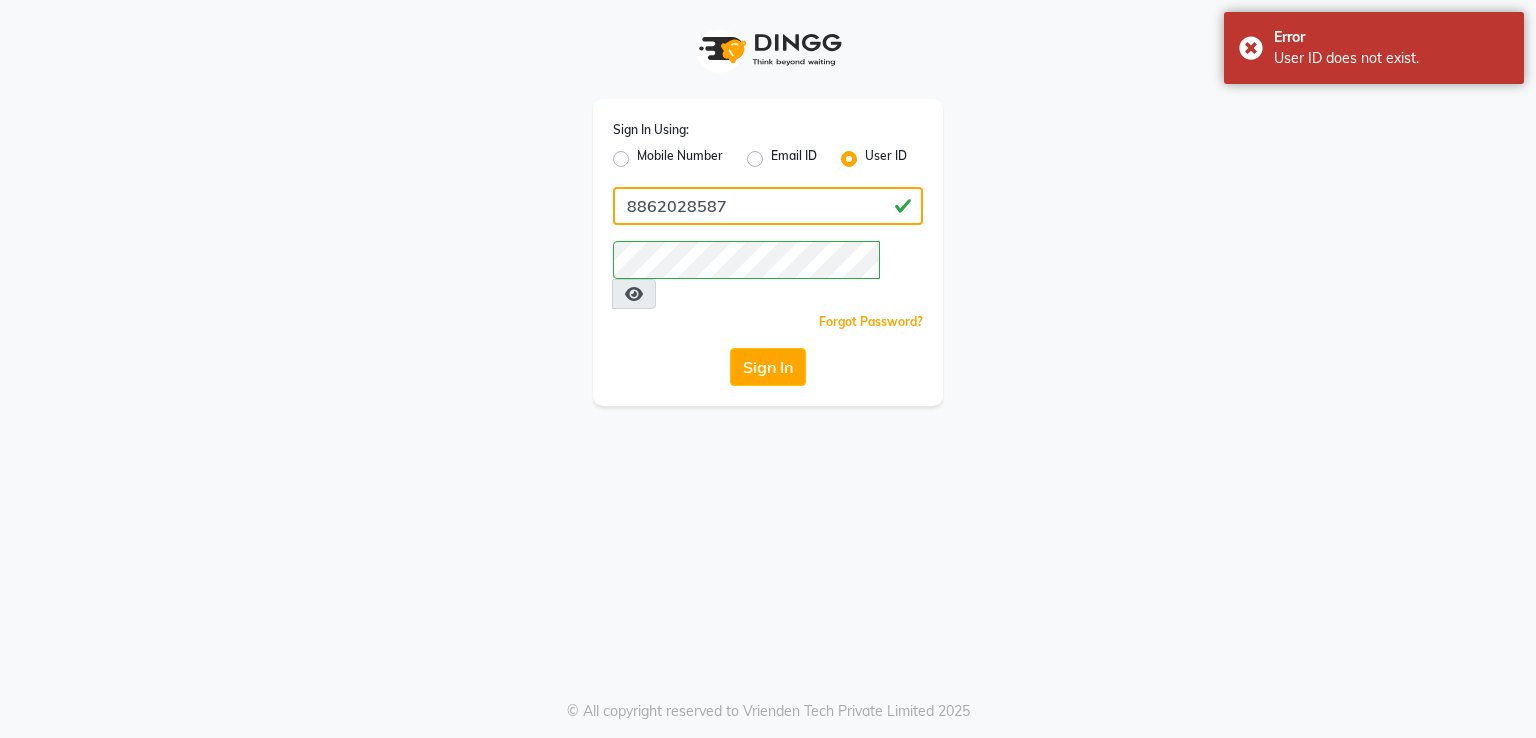 type on "8080071147" 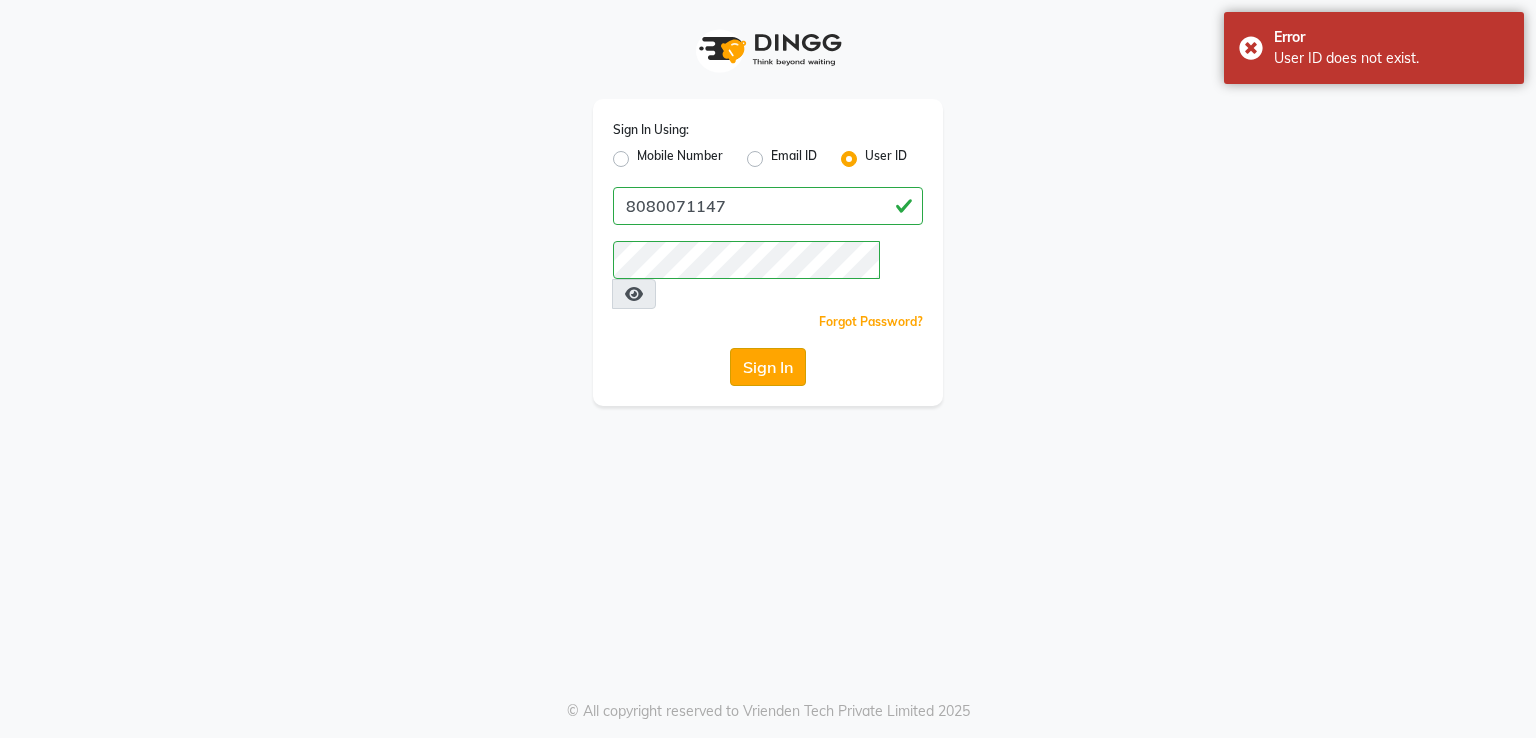 click on "Sign In" 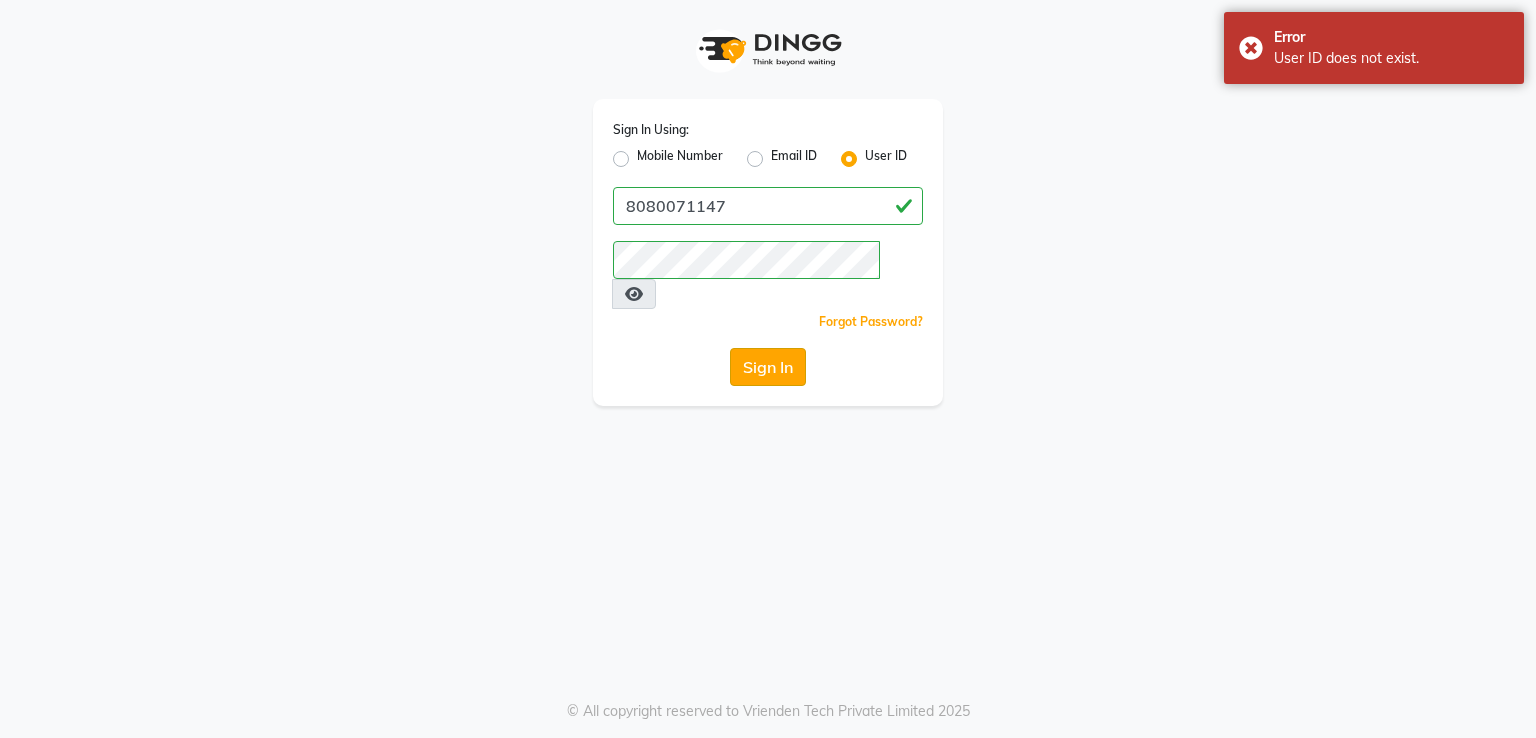 click on "Sign In" 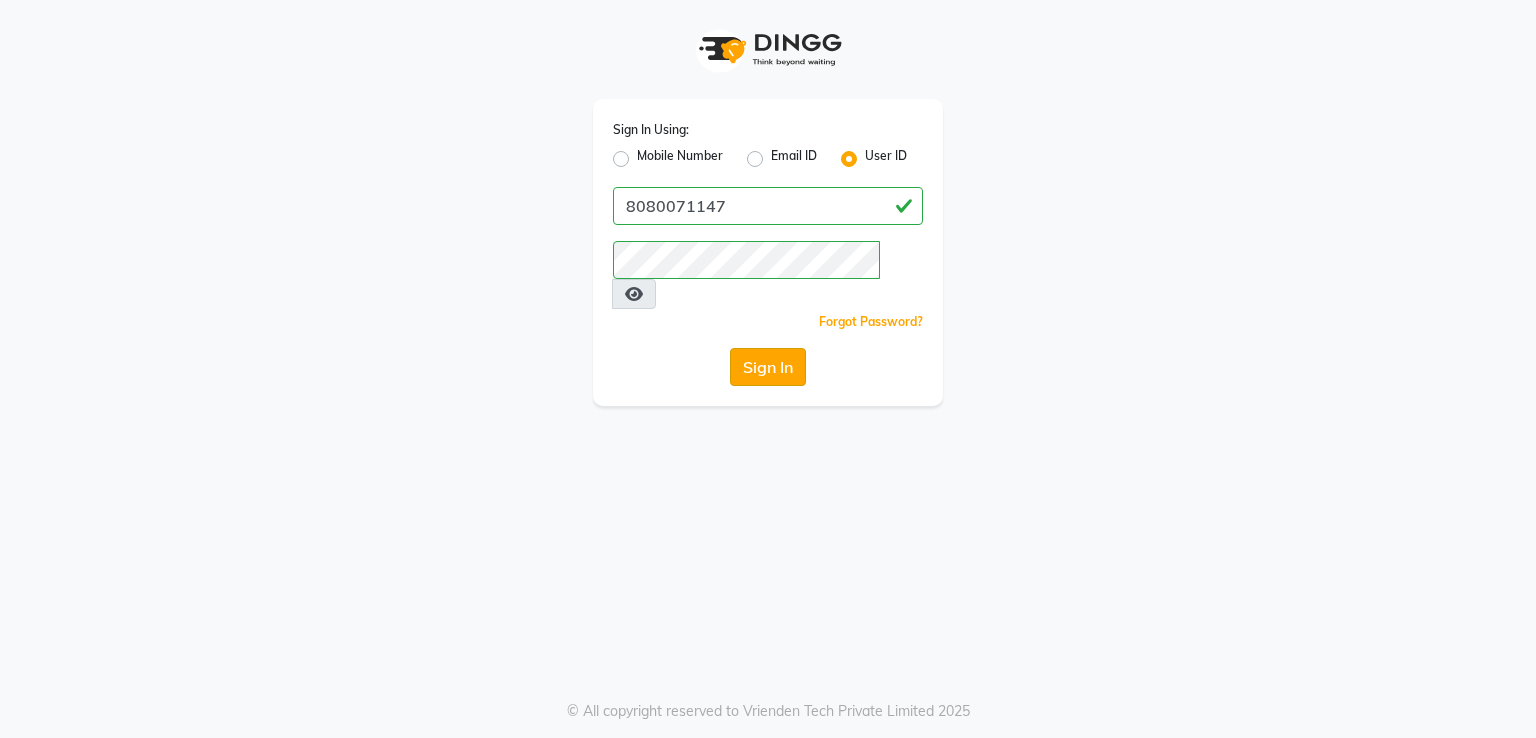 click on "Sign In" 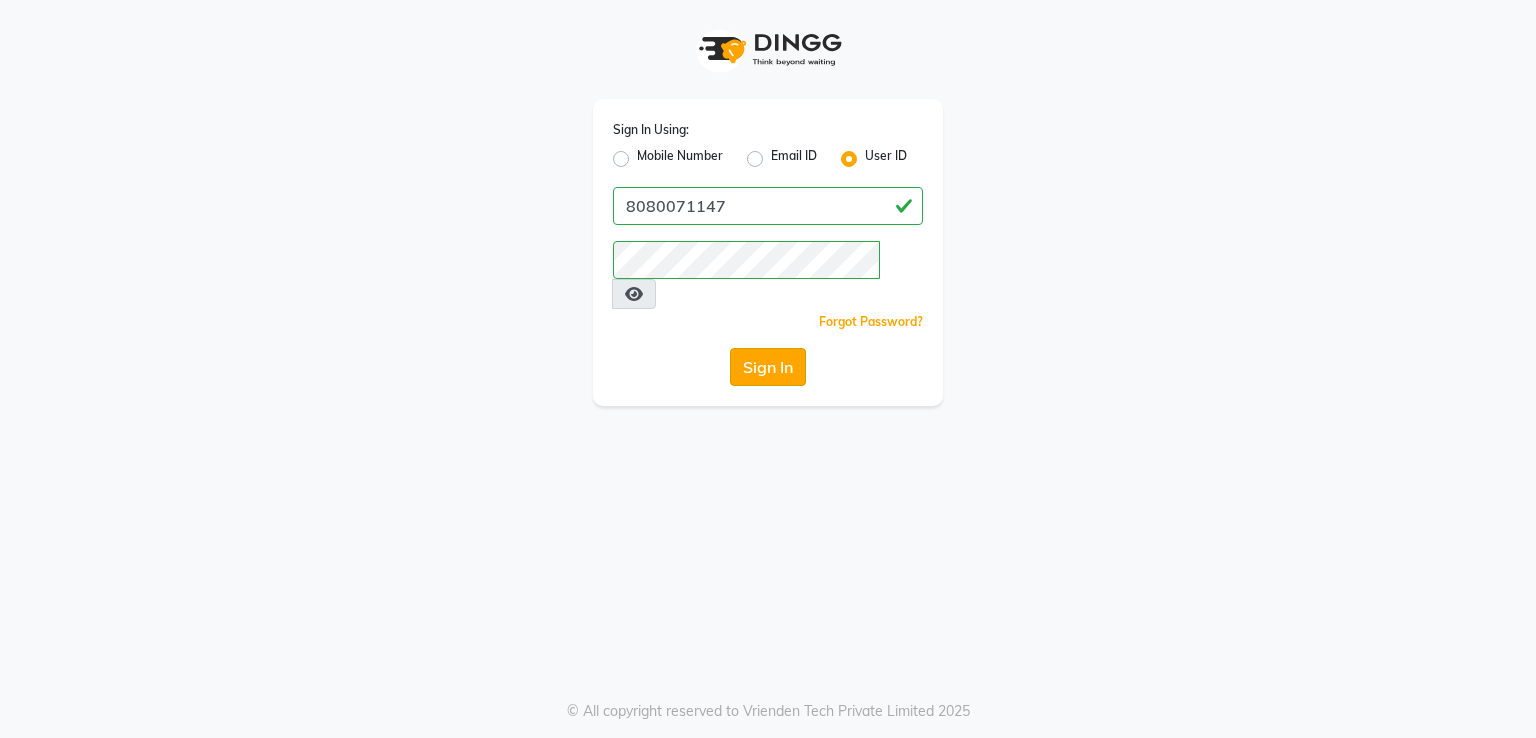 click on "Sign In" 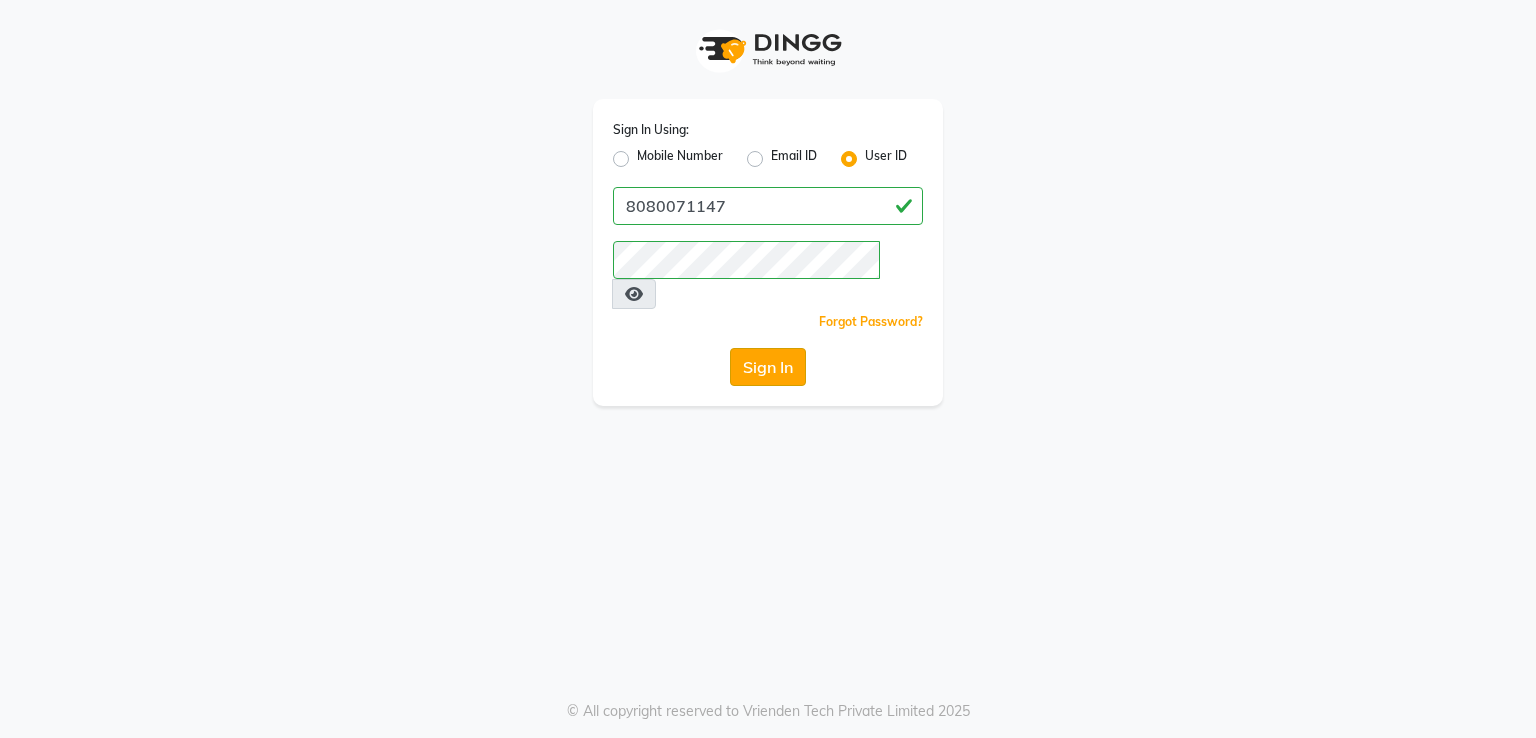 click on "Sign In" 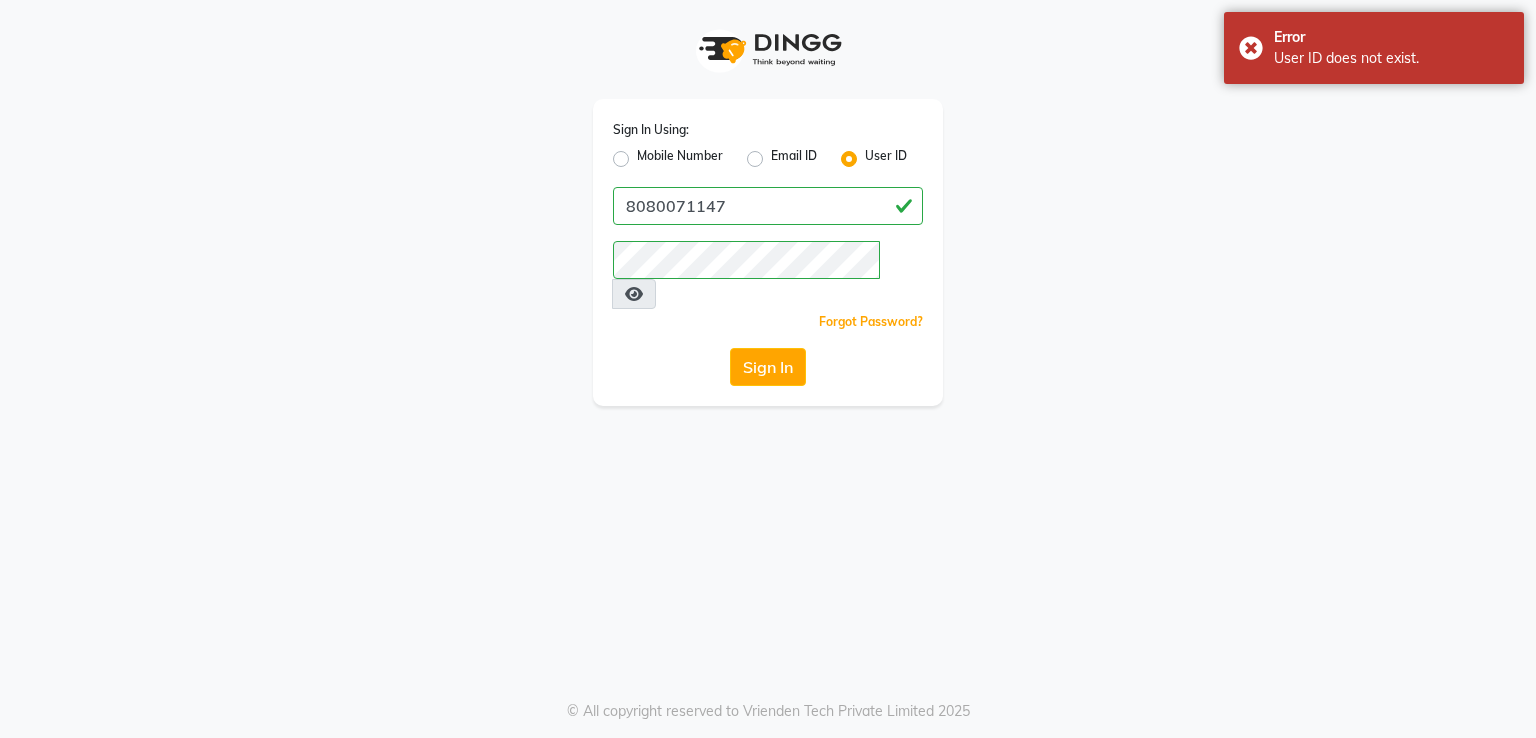click on "Mobile Number" 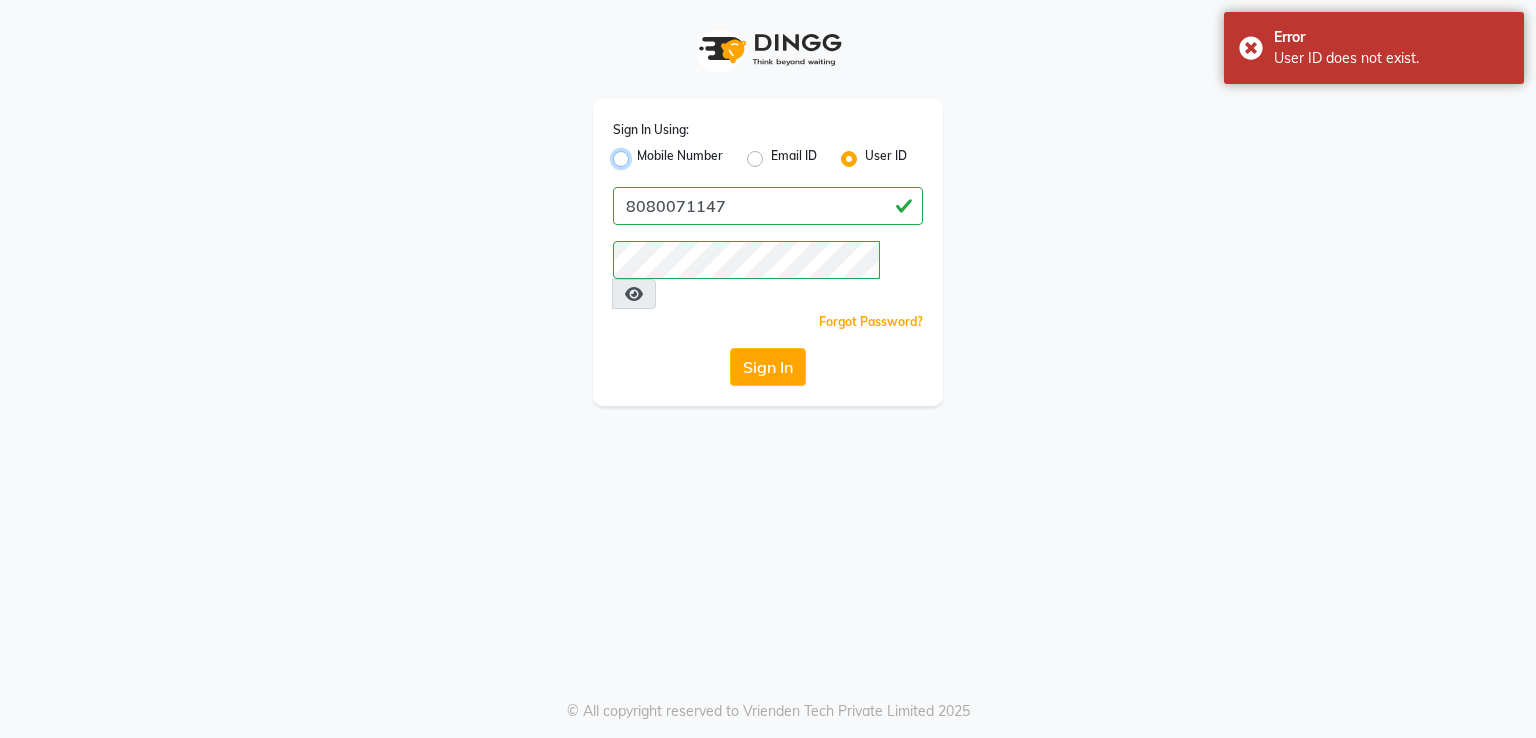 click on "Mobile Number" at bounding box center [643, 153] 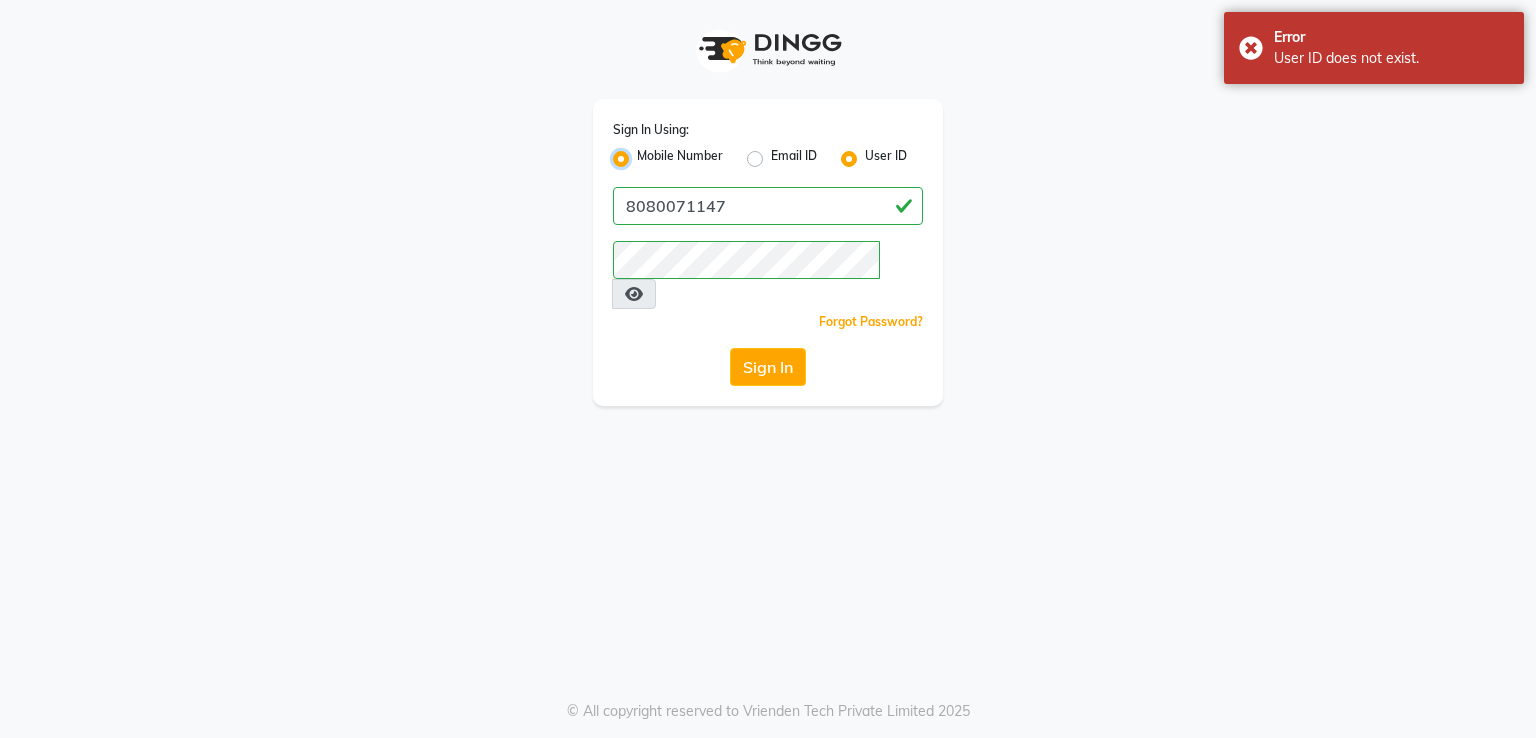 radio on "false" 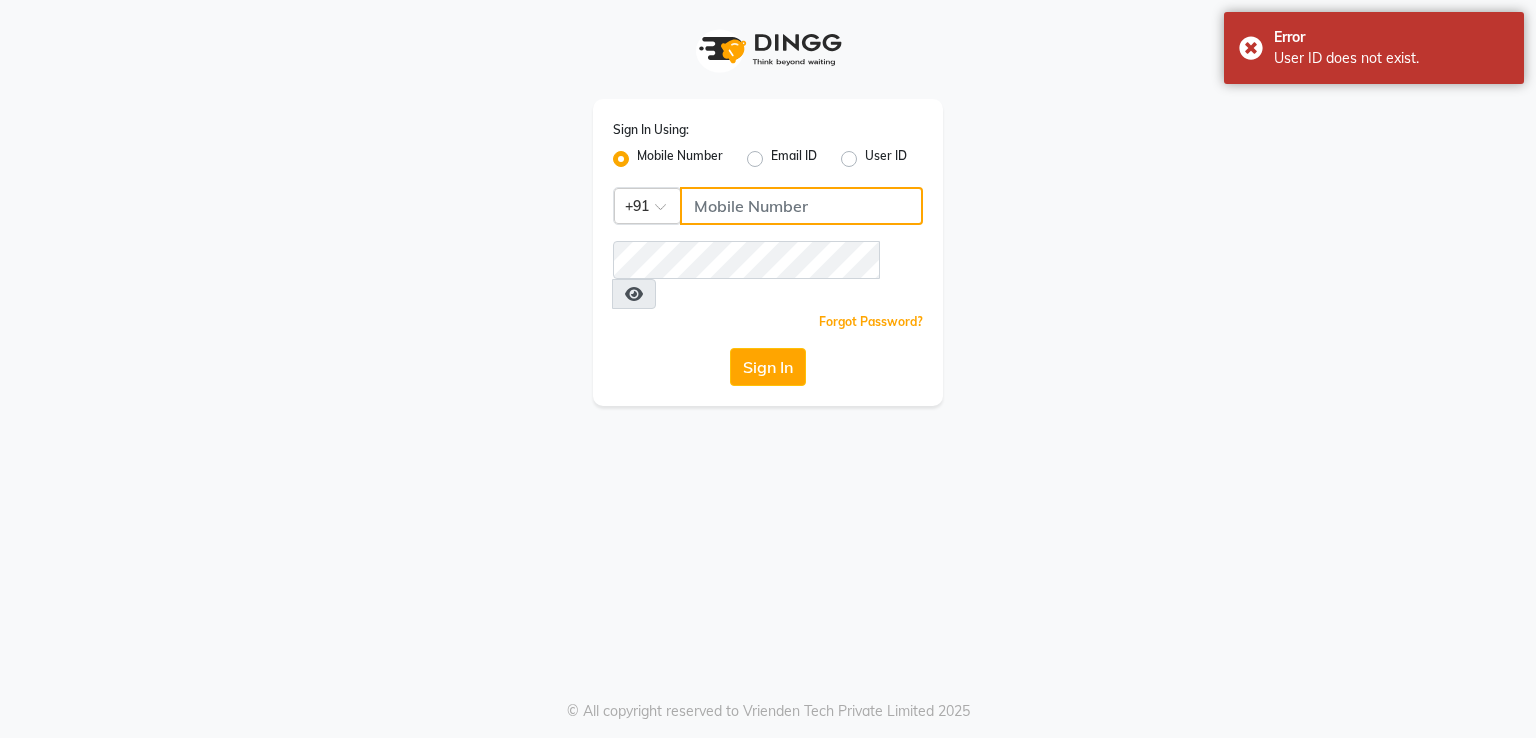 click 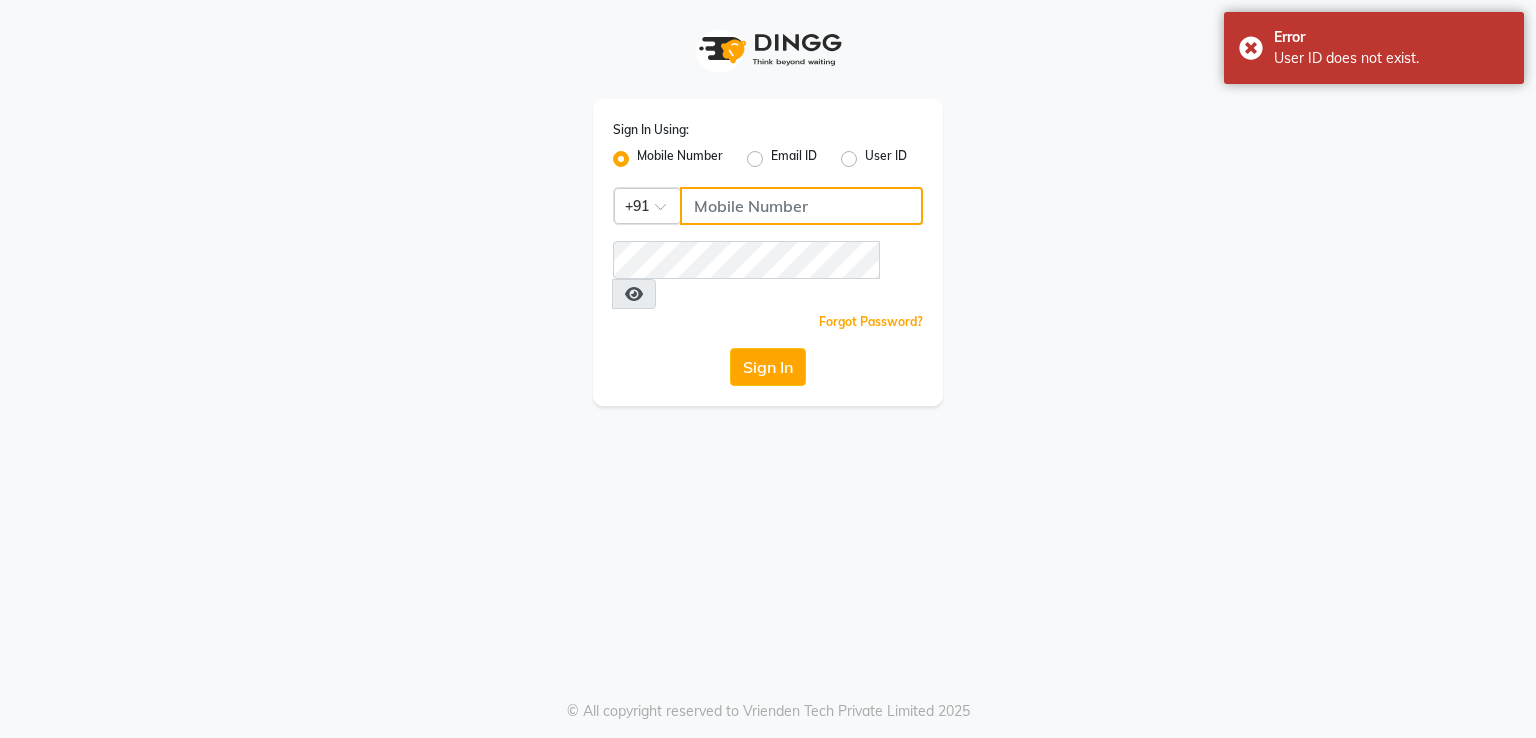 type on "8080071147" 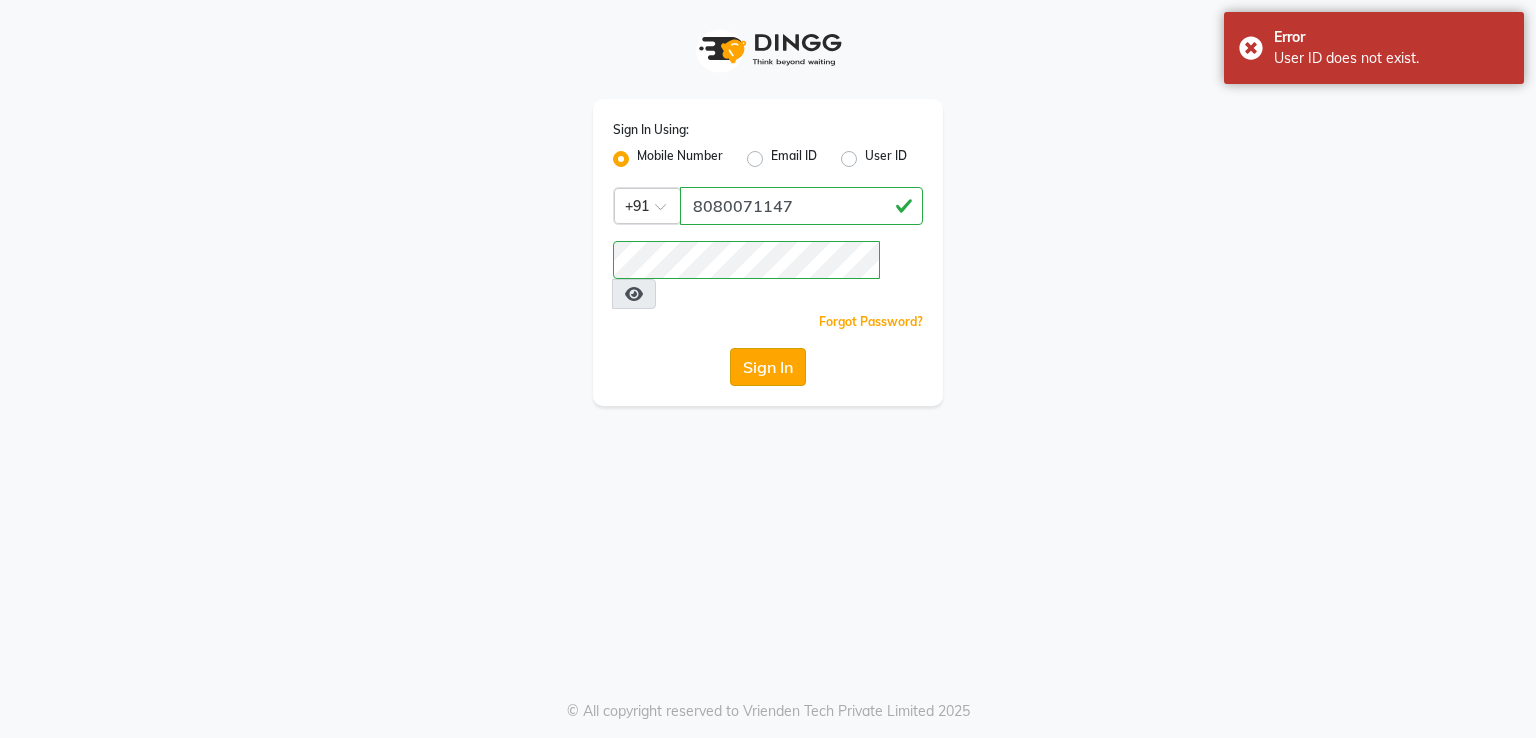 click on "Sign In" 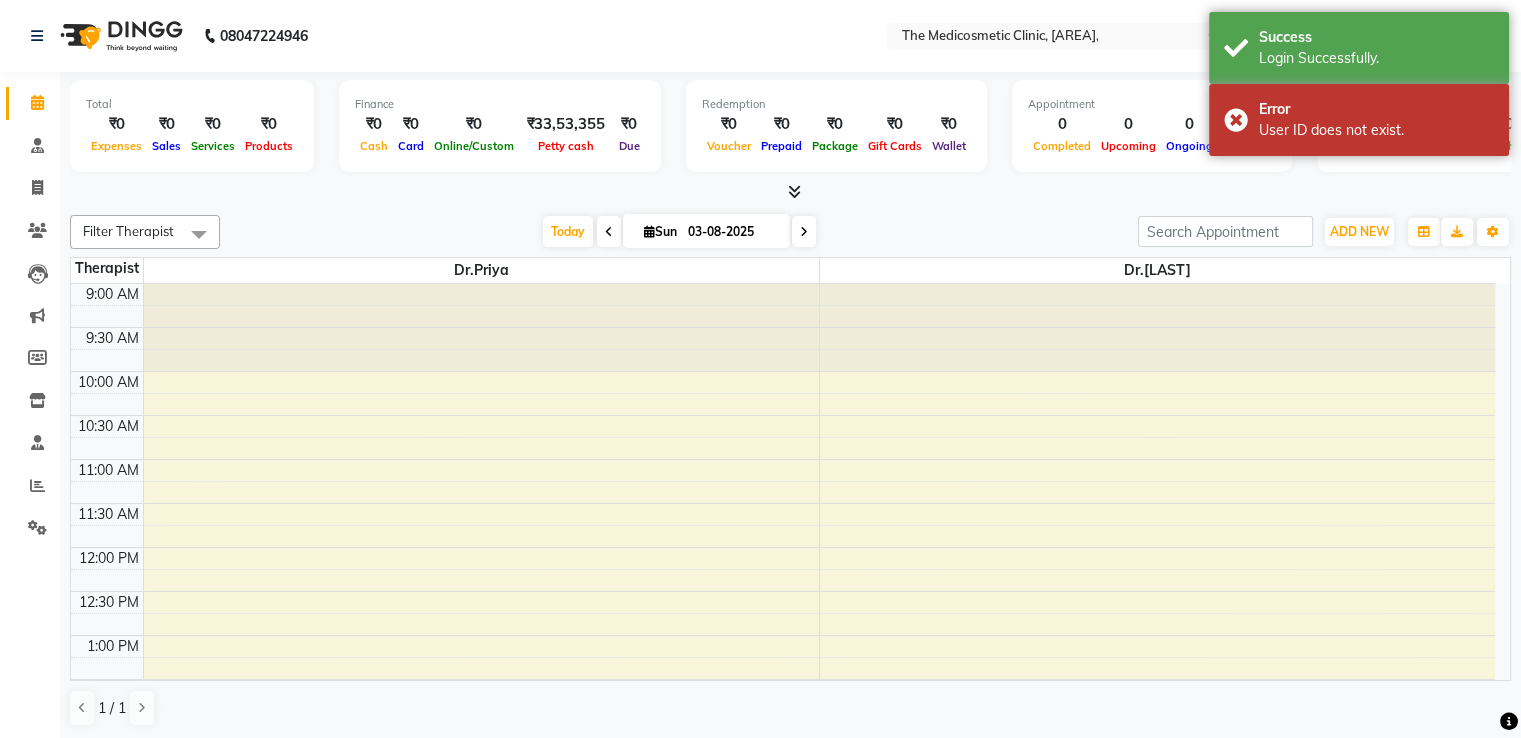 scroll, scrollTop: 0, scrollLeft: 0, axis: both 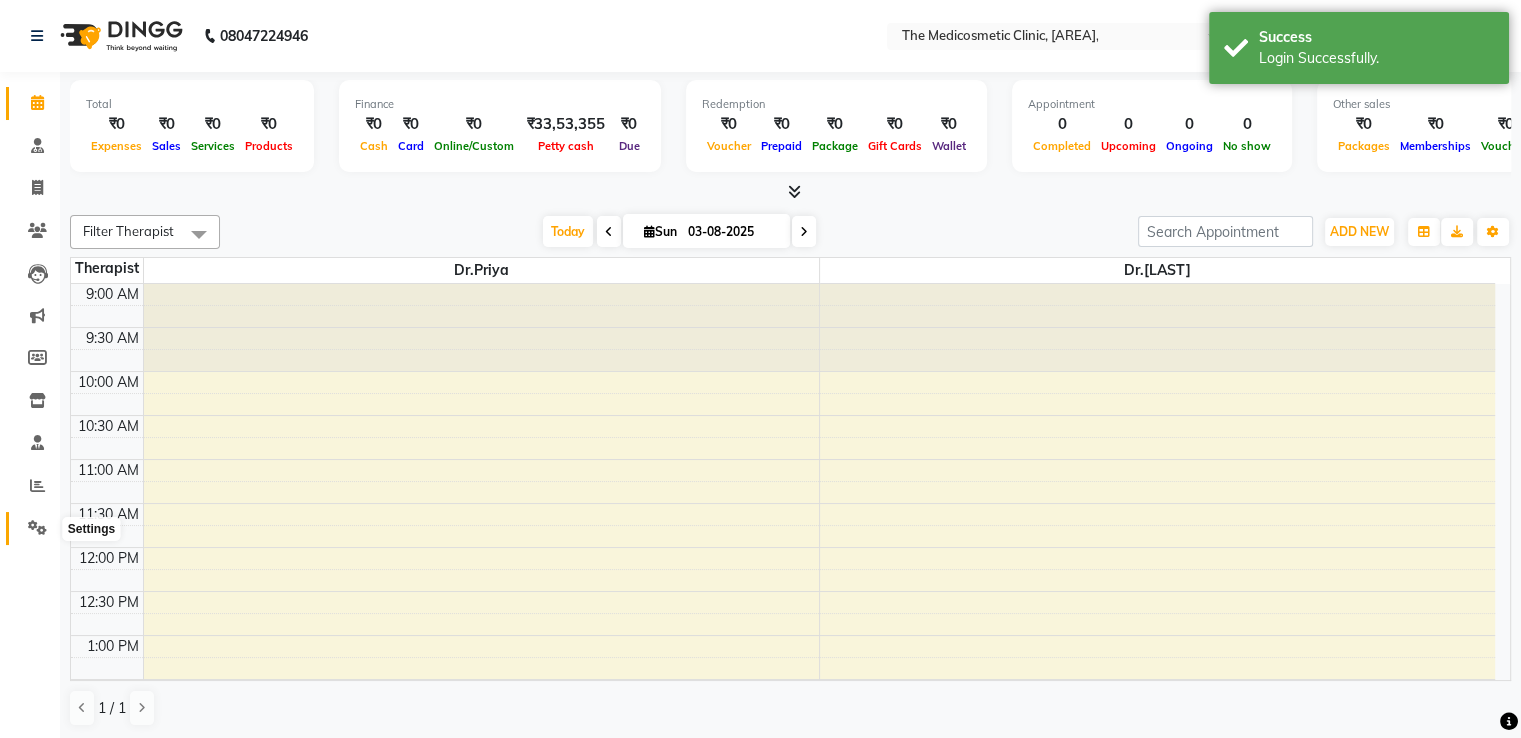 click 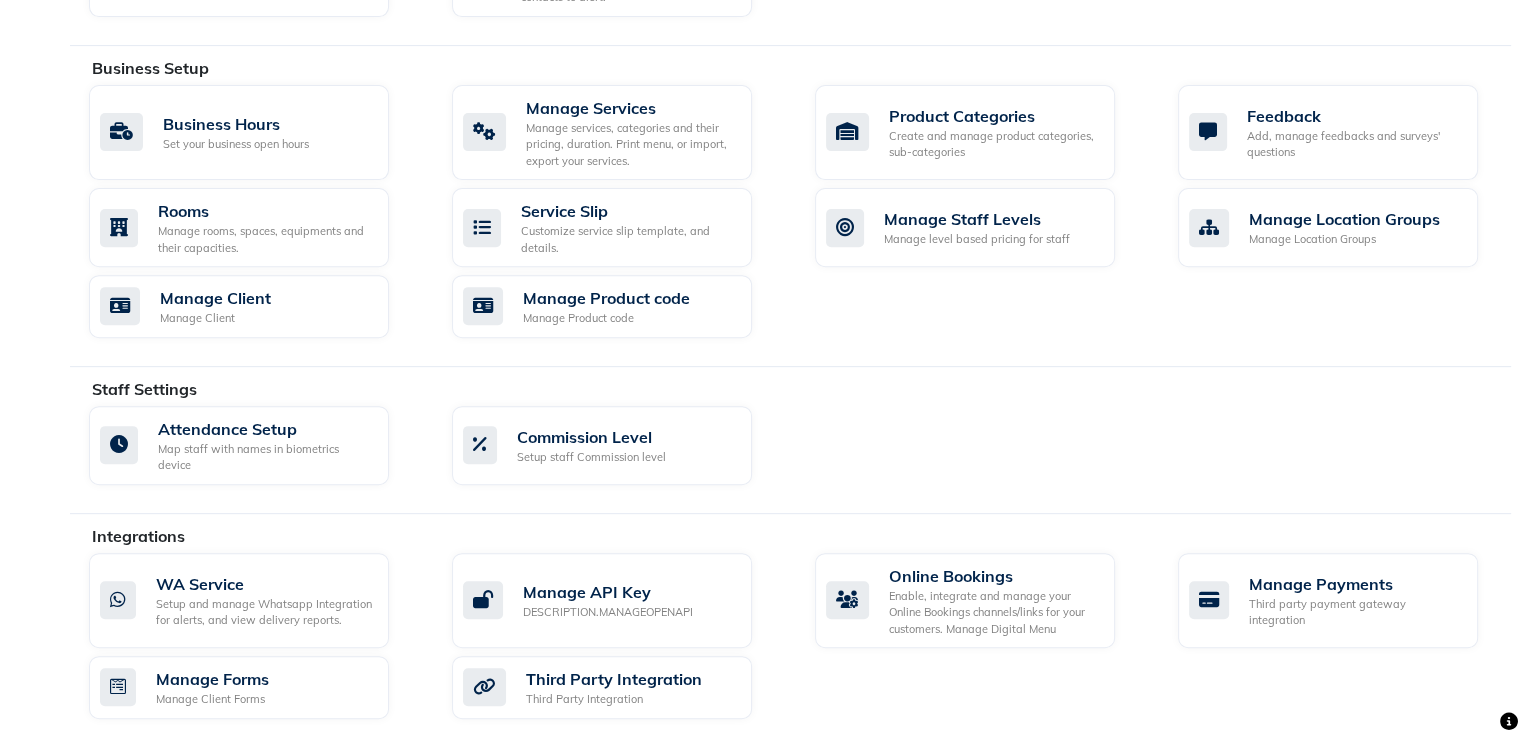scroll, scrollTop: 800, scrollLeft: 0, axis: vertical 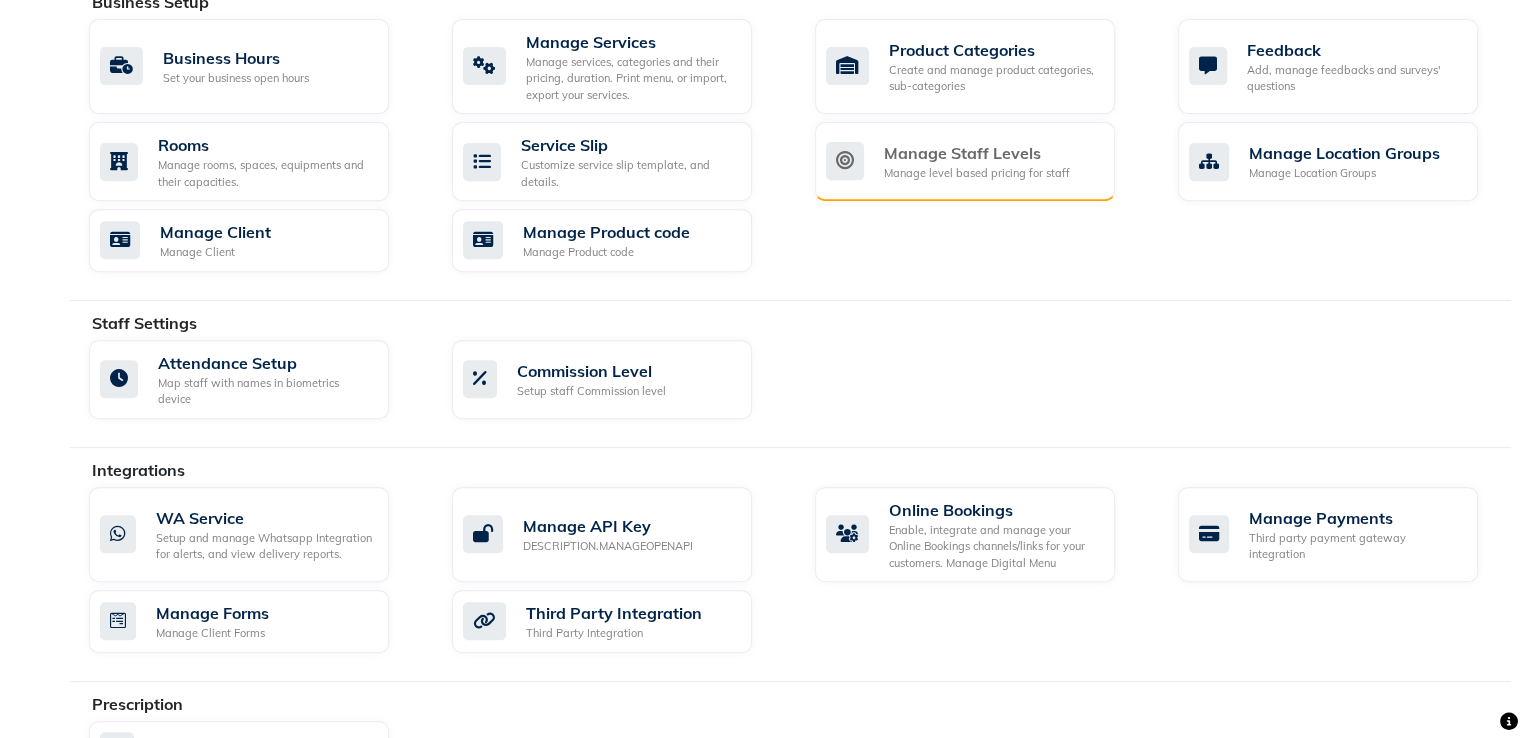 click on "Manage Staff Levels" 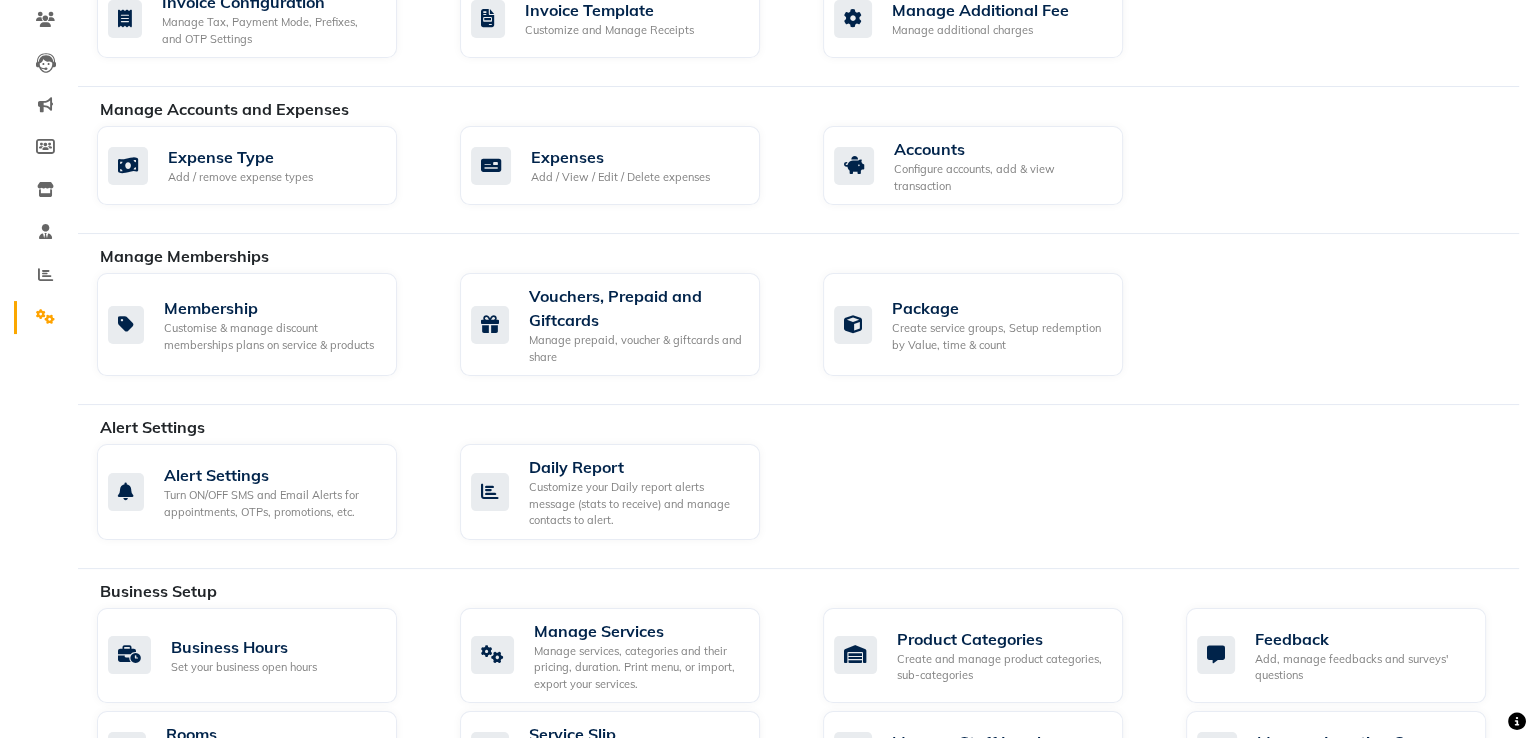 scroll, scrollTop: 0, scrollLeft: 0, axis: both 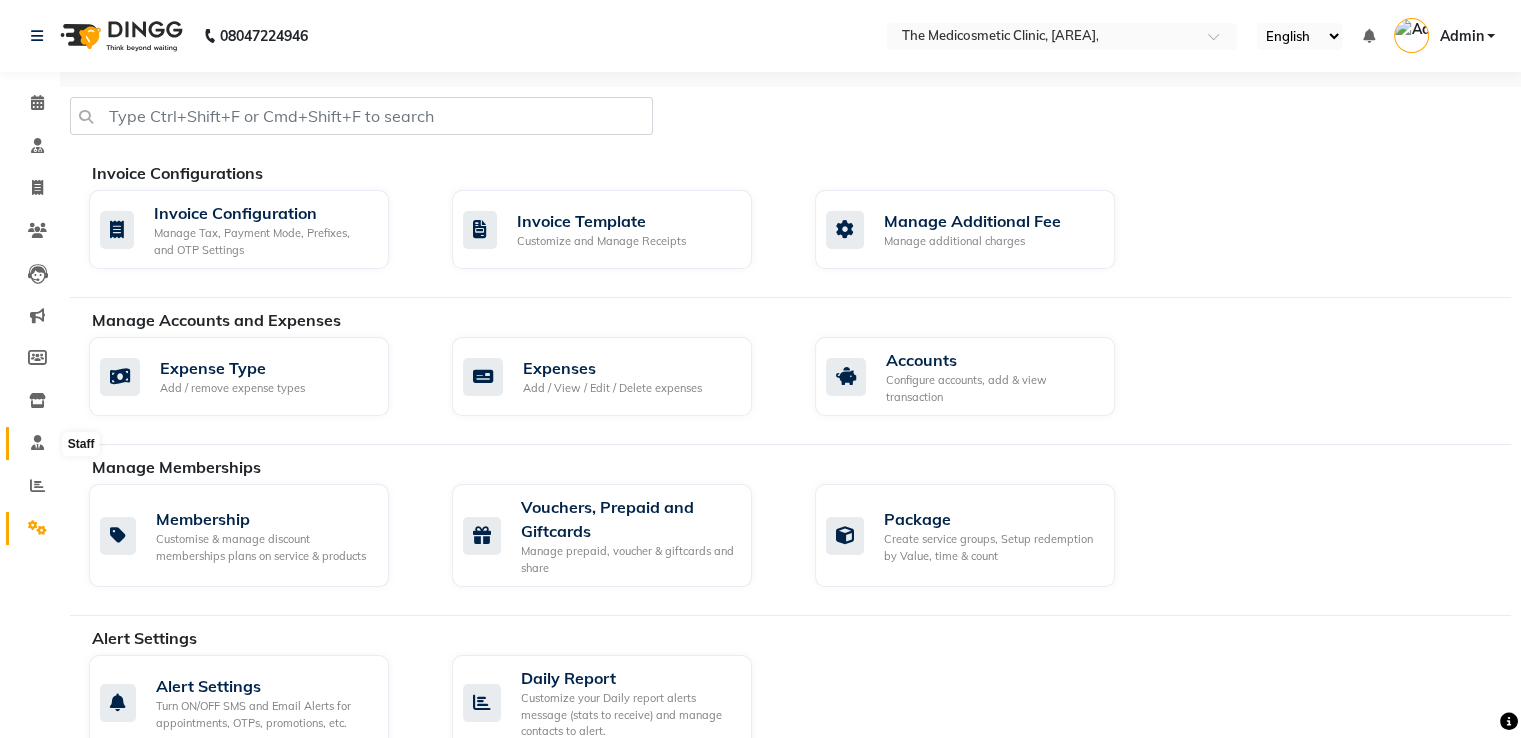 click 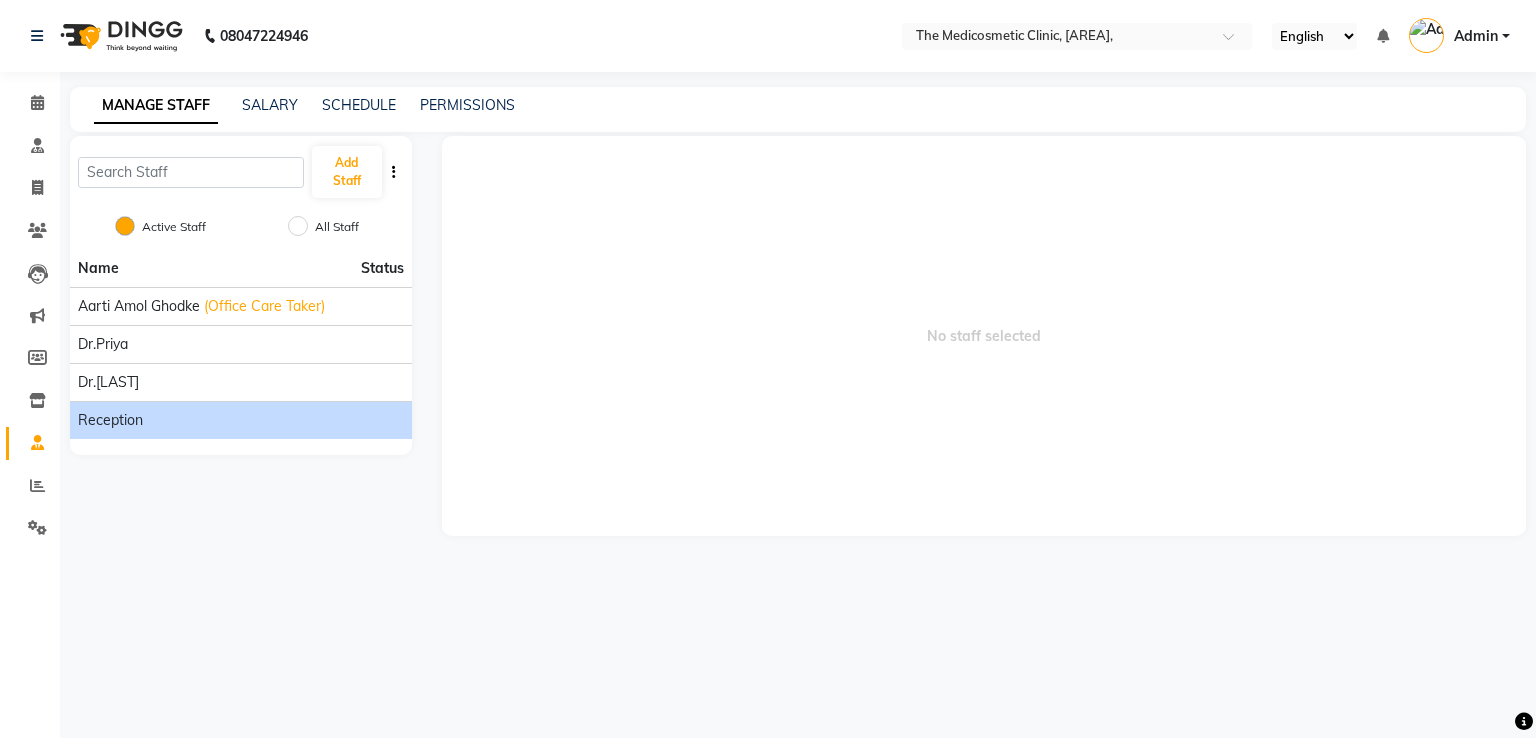 click on "Reception" 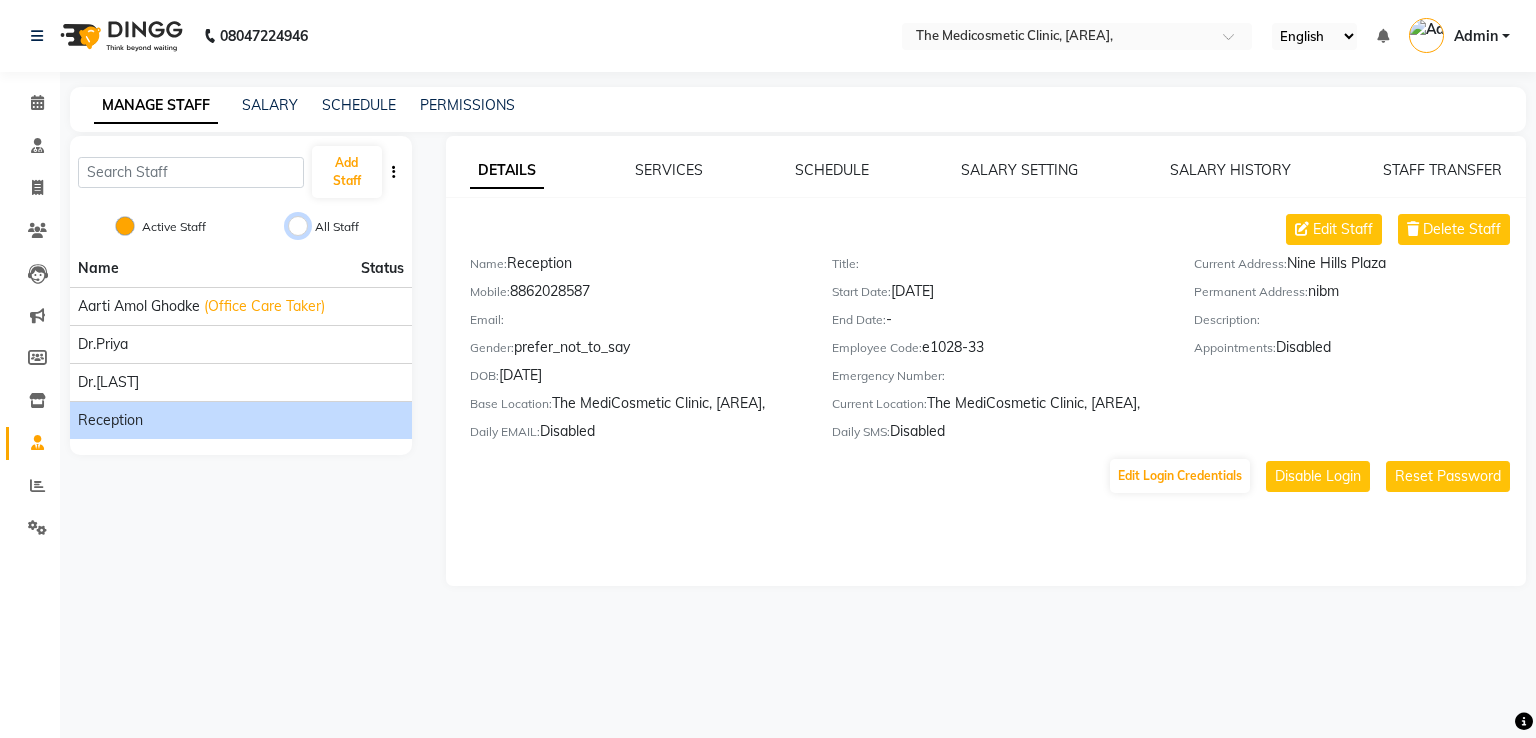 click on "All Staff" at bounding box center (298, 226) 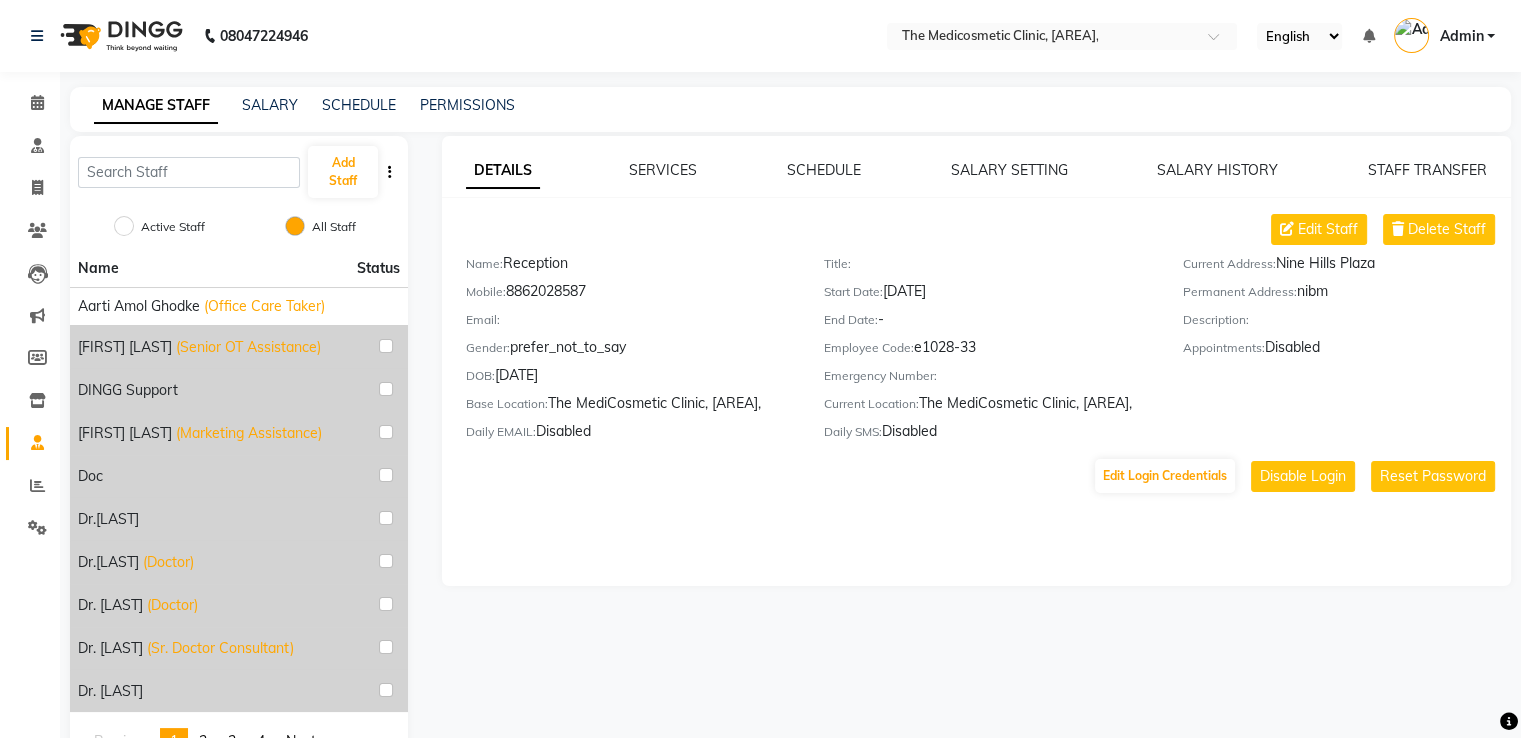 click on "Active Staff" 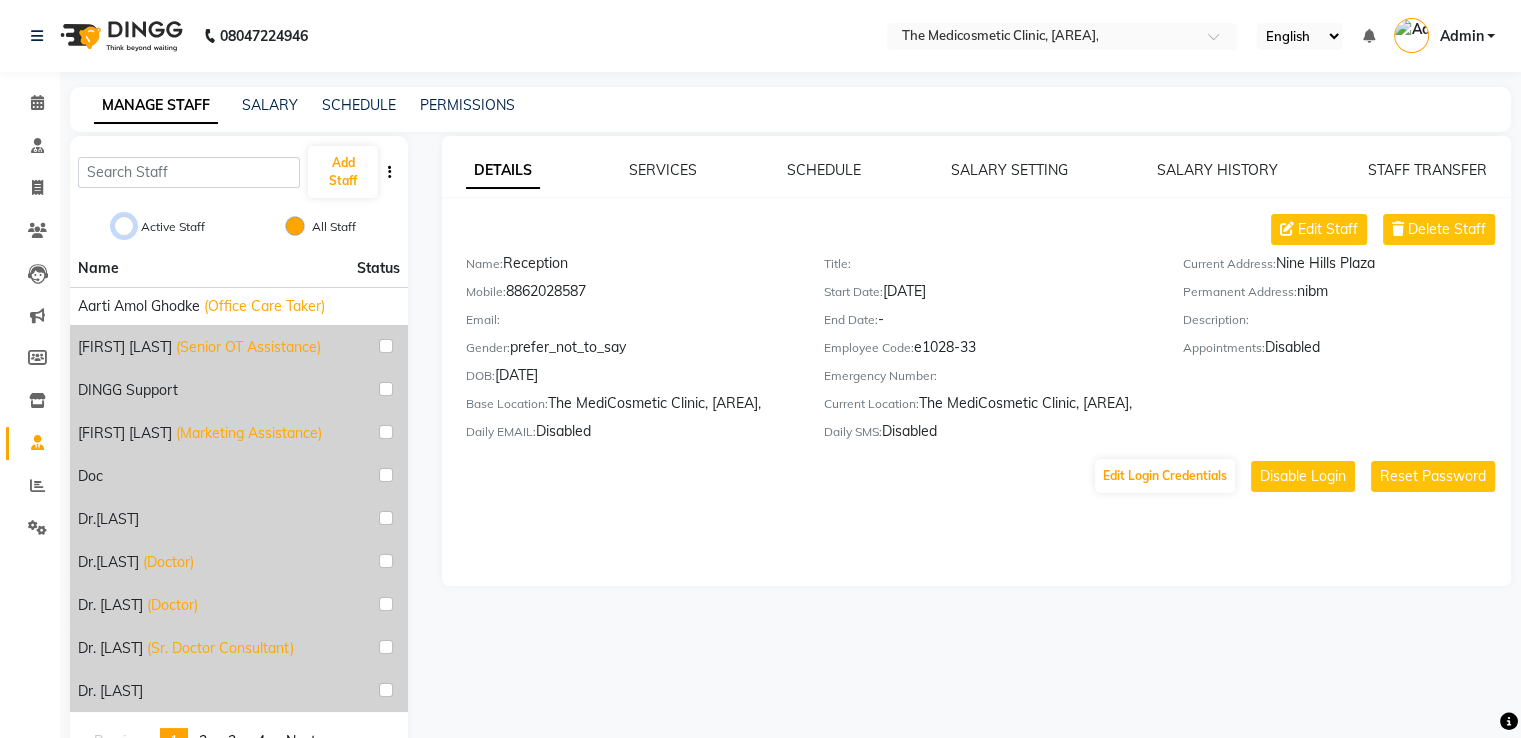click on "Active Staff" at bounding box center (124, 226) 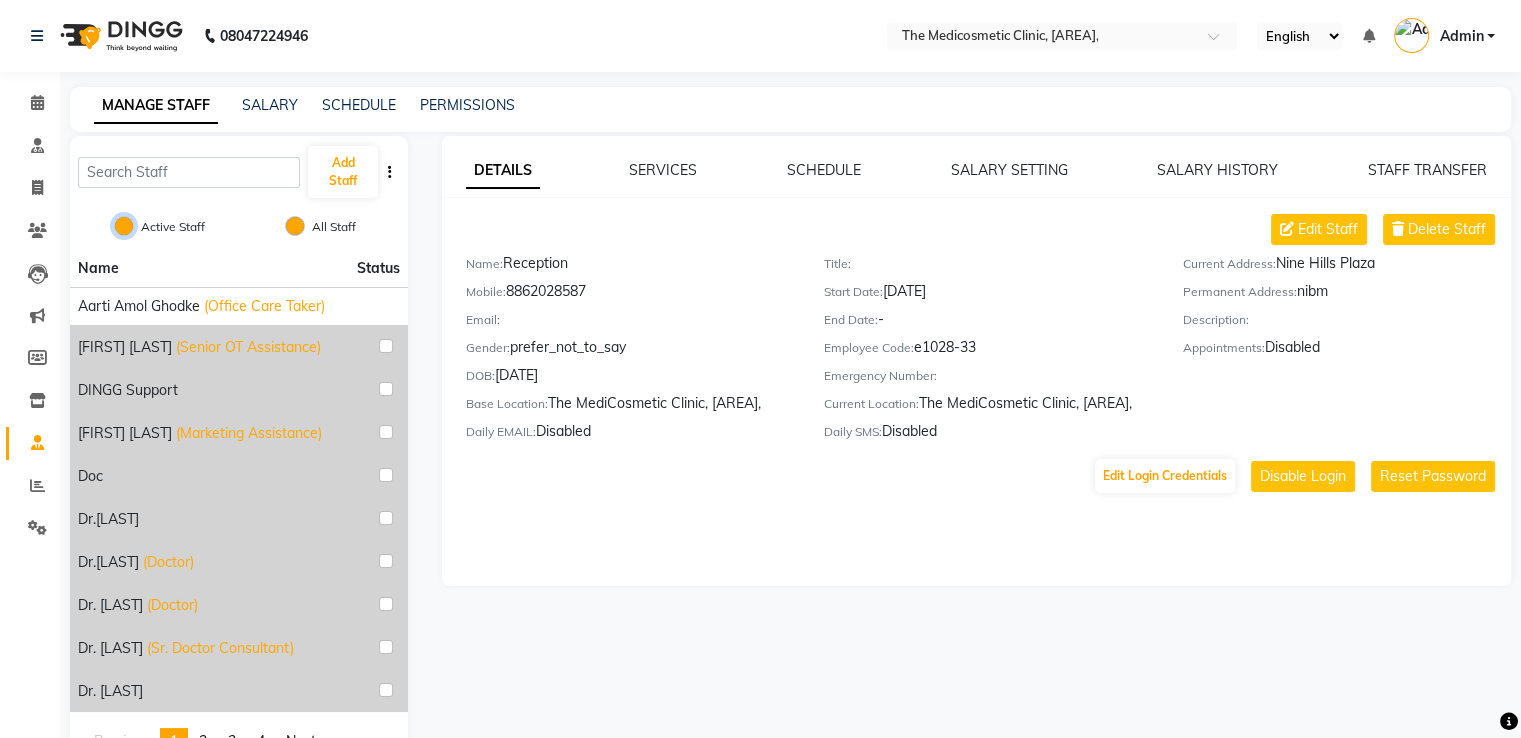 radio on "false" 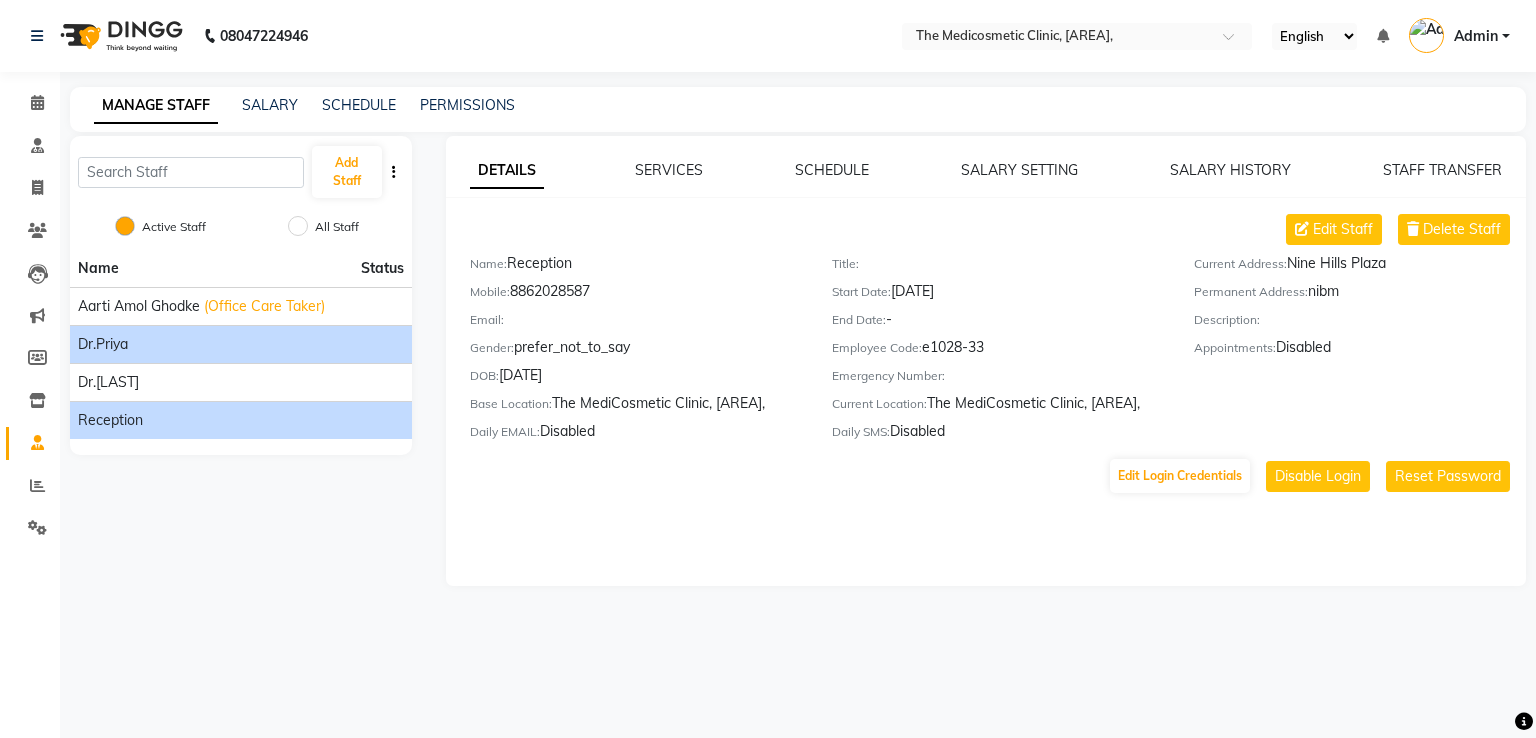 click on "Dr.Priya" 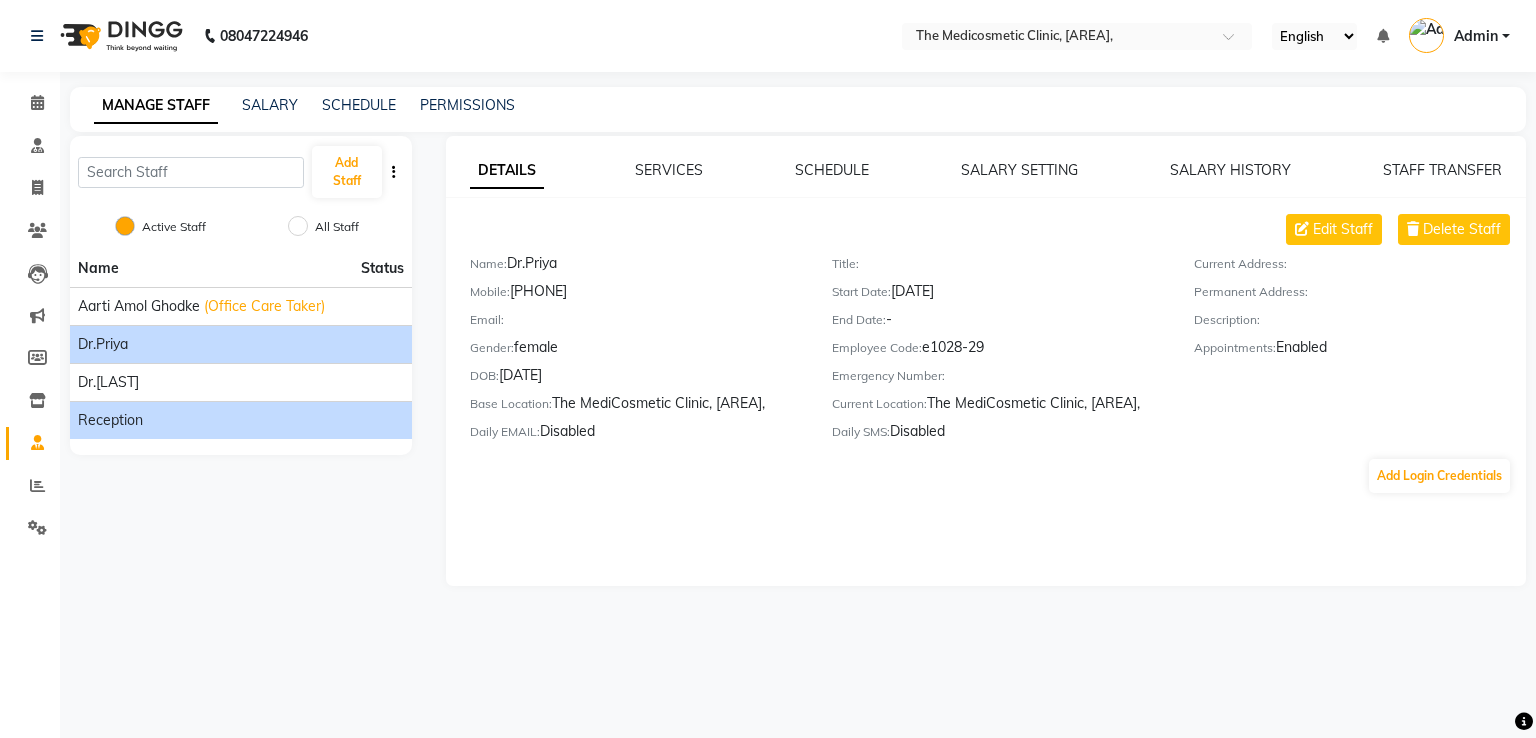 click on "Reception" 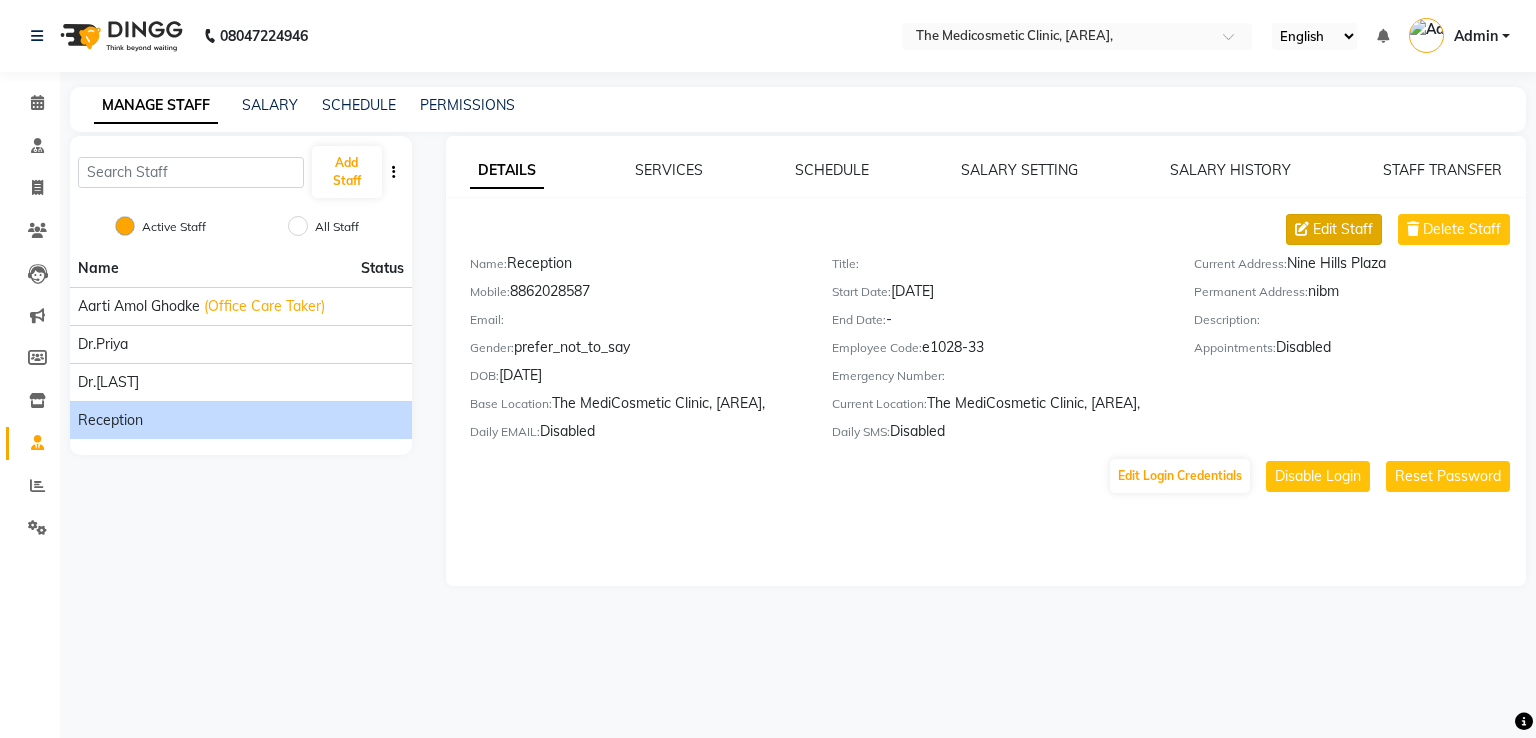 click on "Edit Staff" 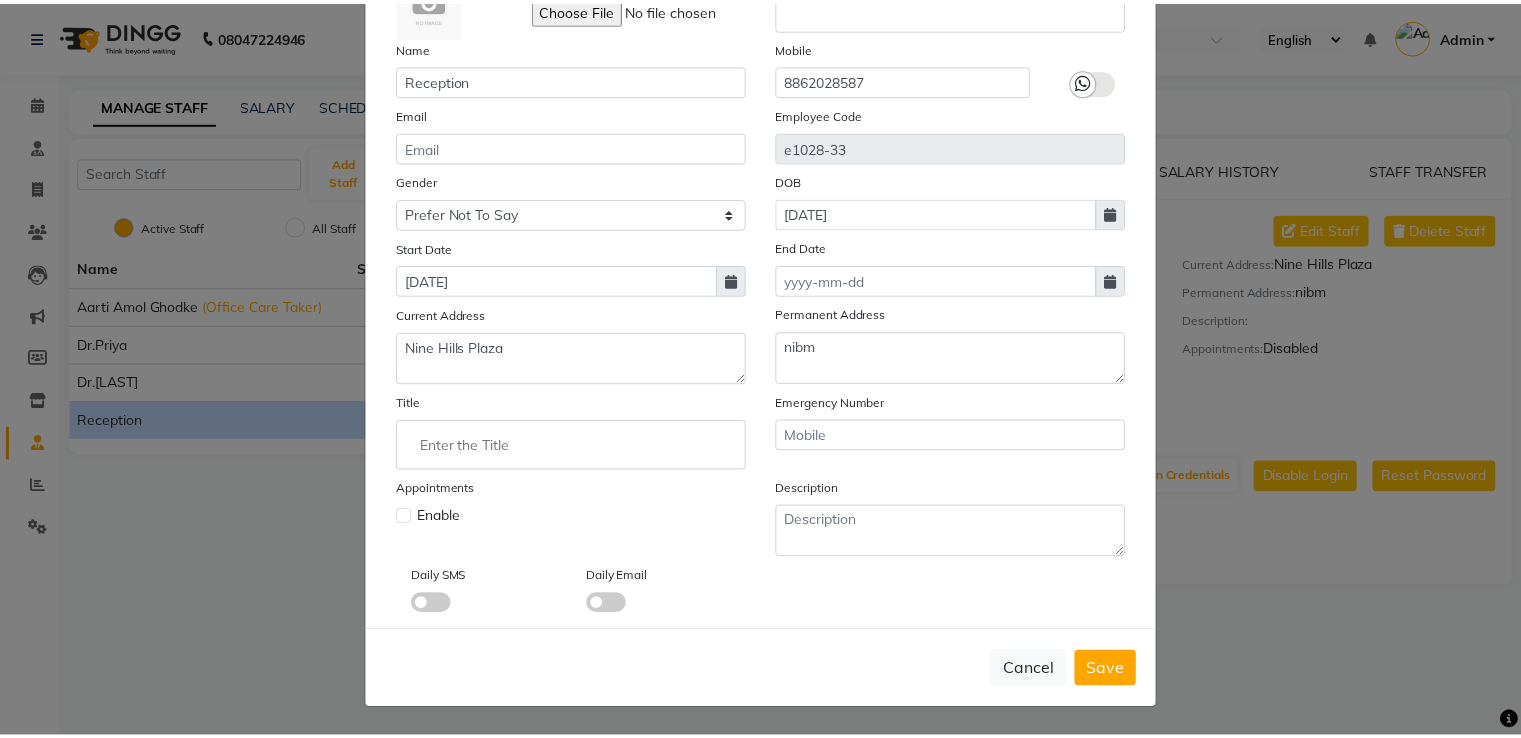 scroll, scrollTop: 152, scrollLeft: 0, axis: vertical 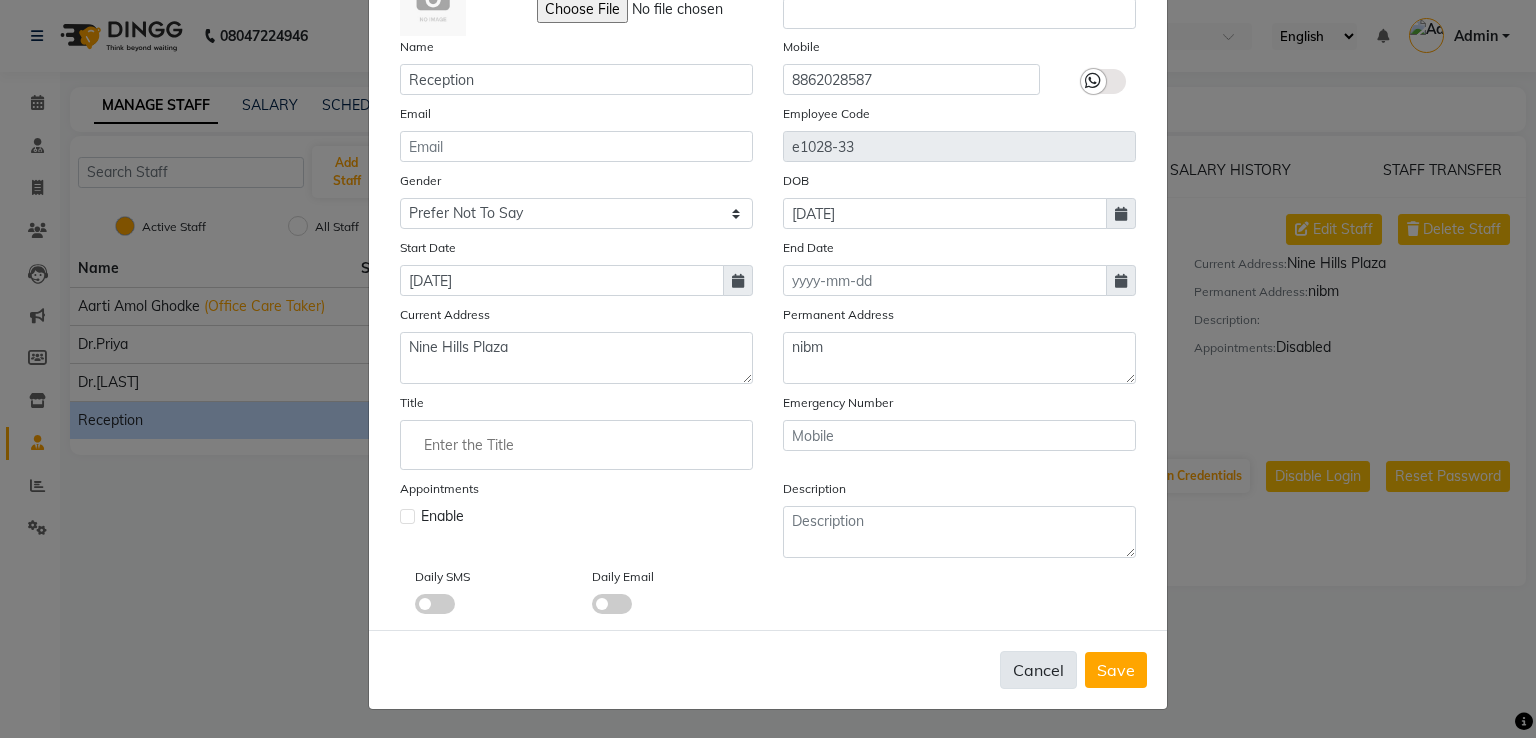click on "Cancel" 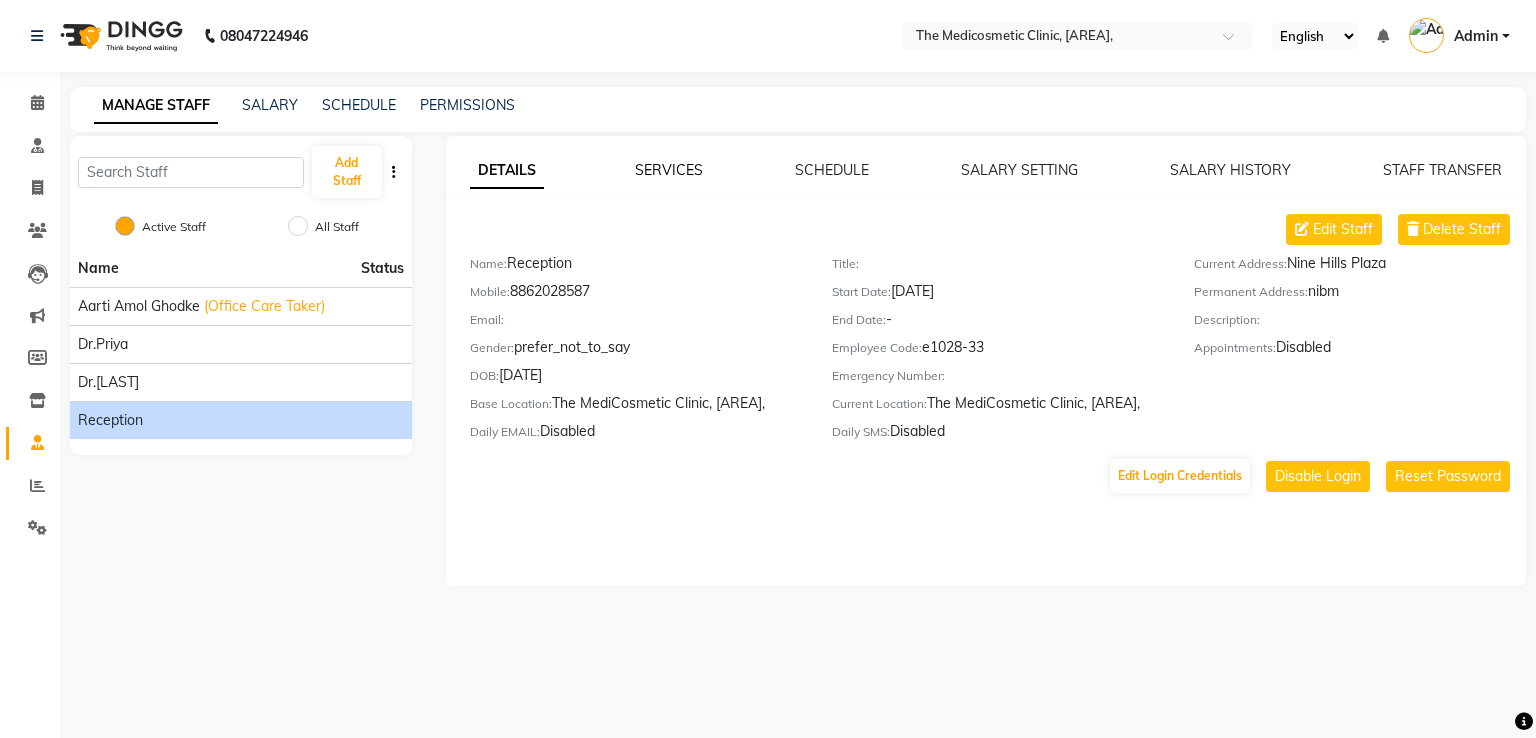 click on "SERVICES" 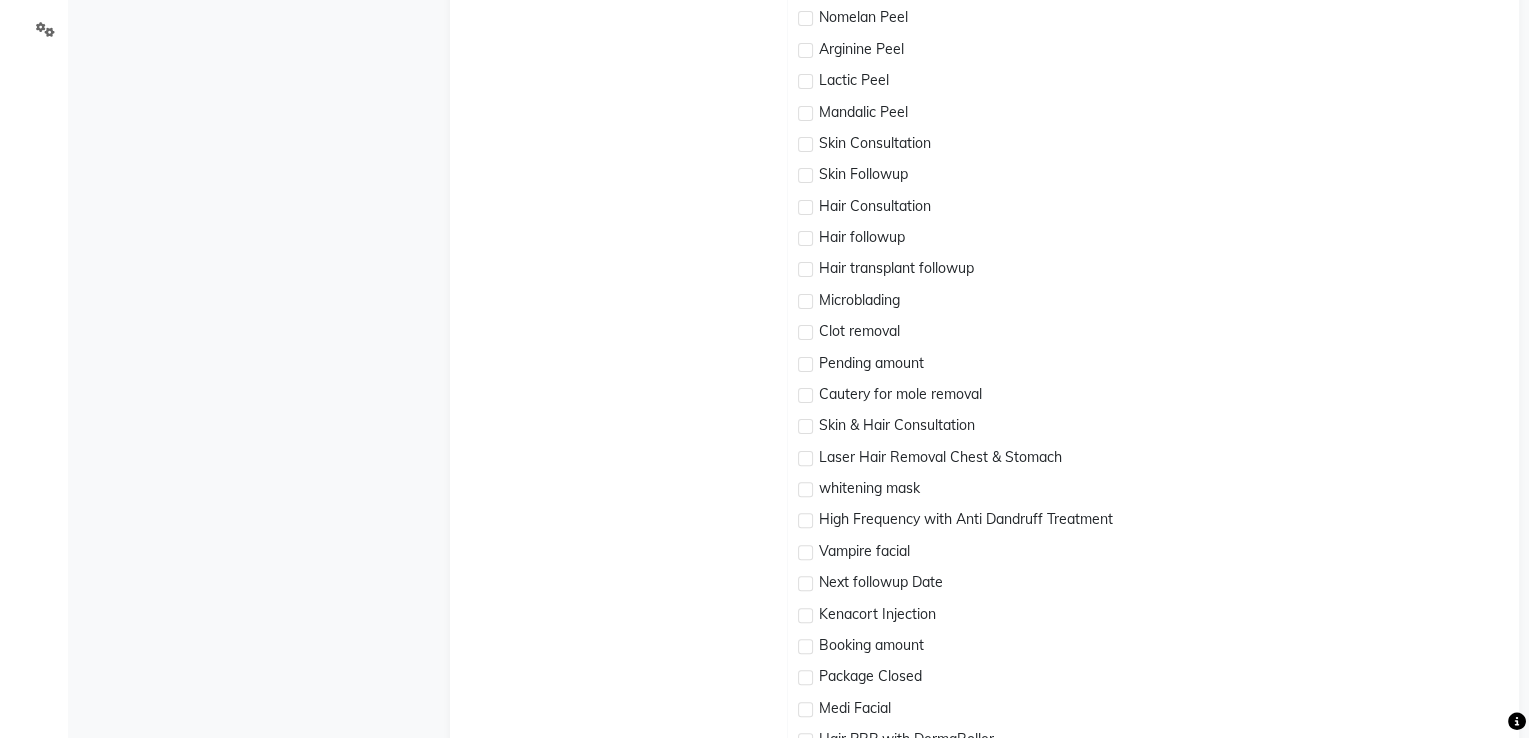 scroll, scrollTop: 0, scrollLeft: 0, axis: both 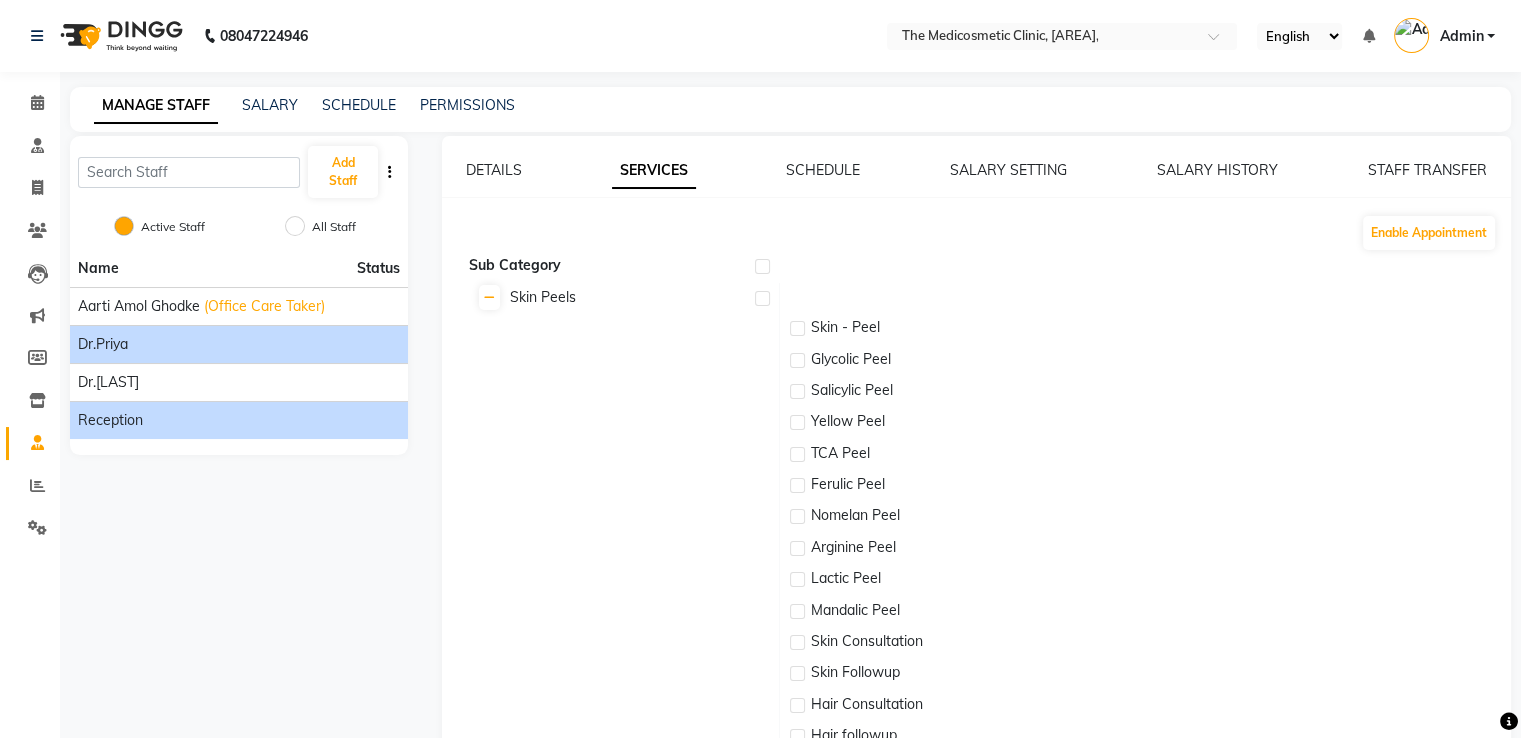click on "Dr.Priya" 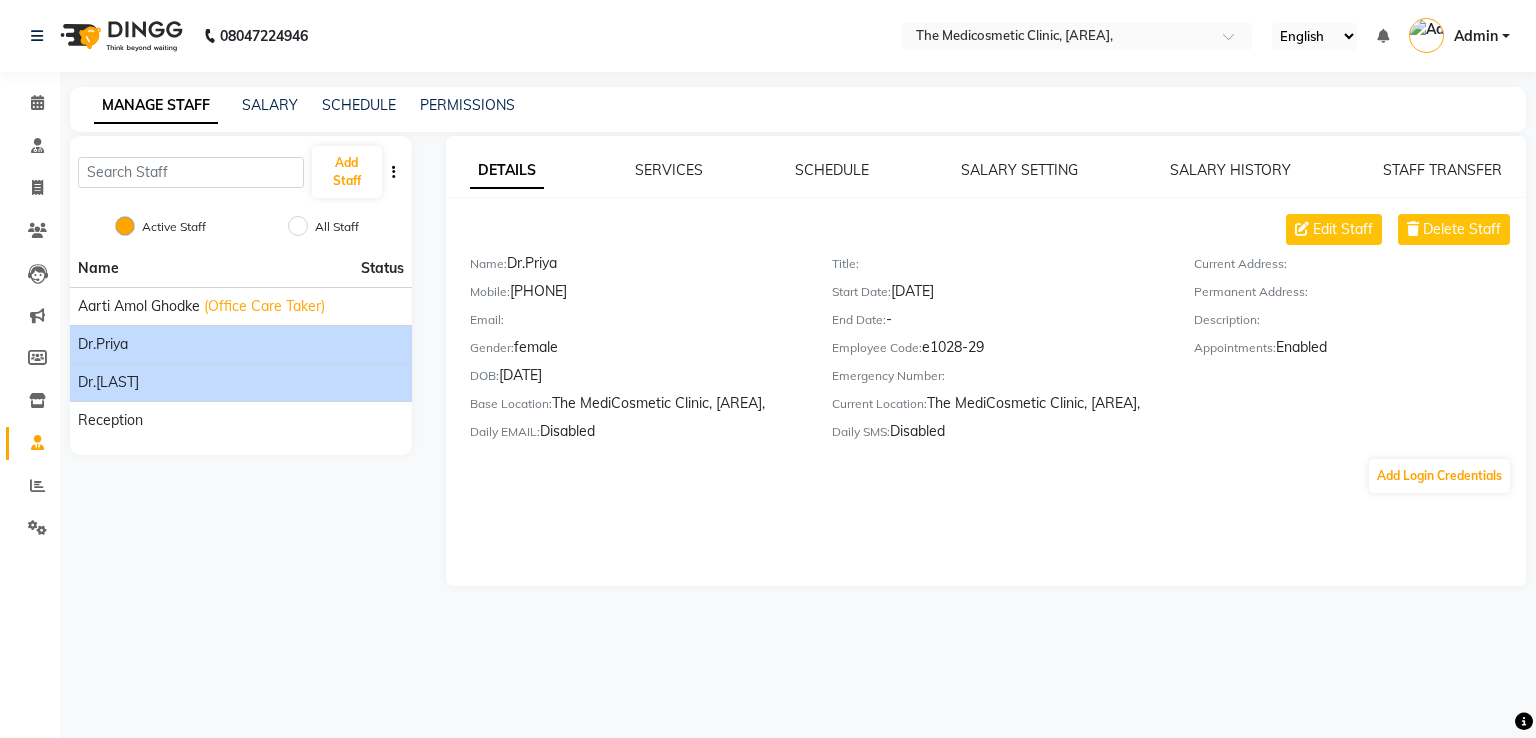 click on "Dr.[LAST]" 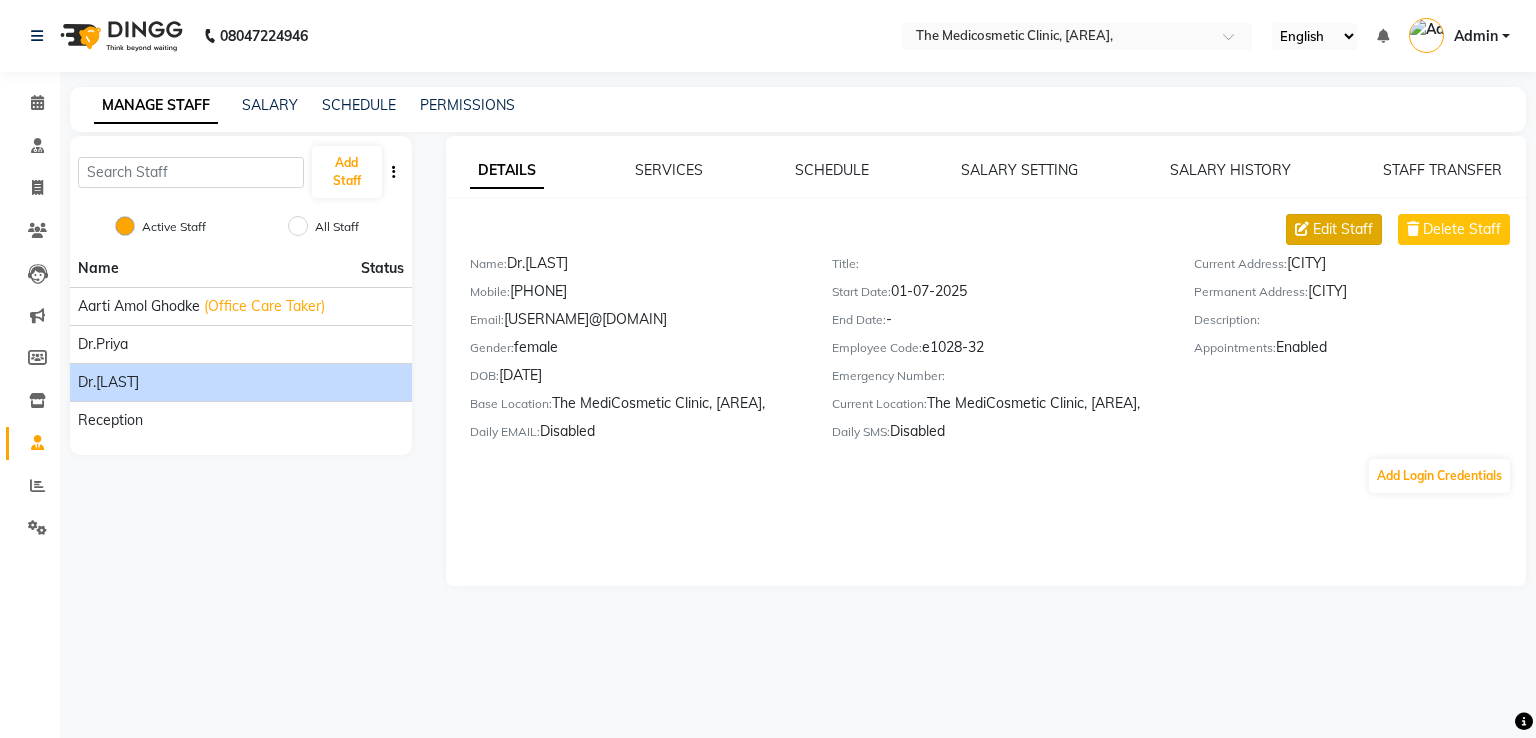 click on "Edit Staff" 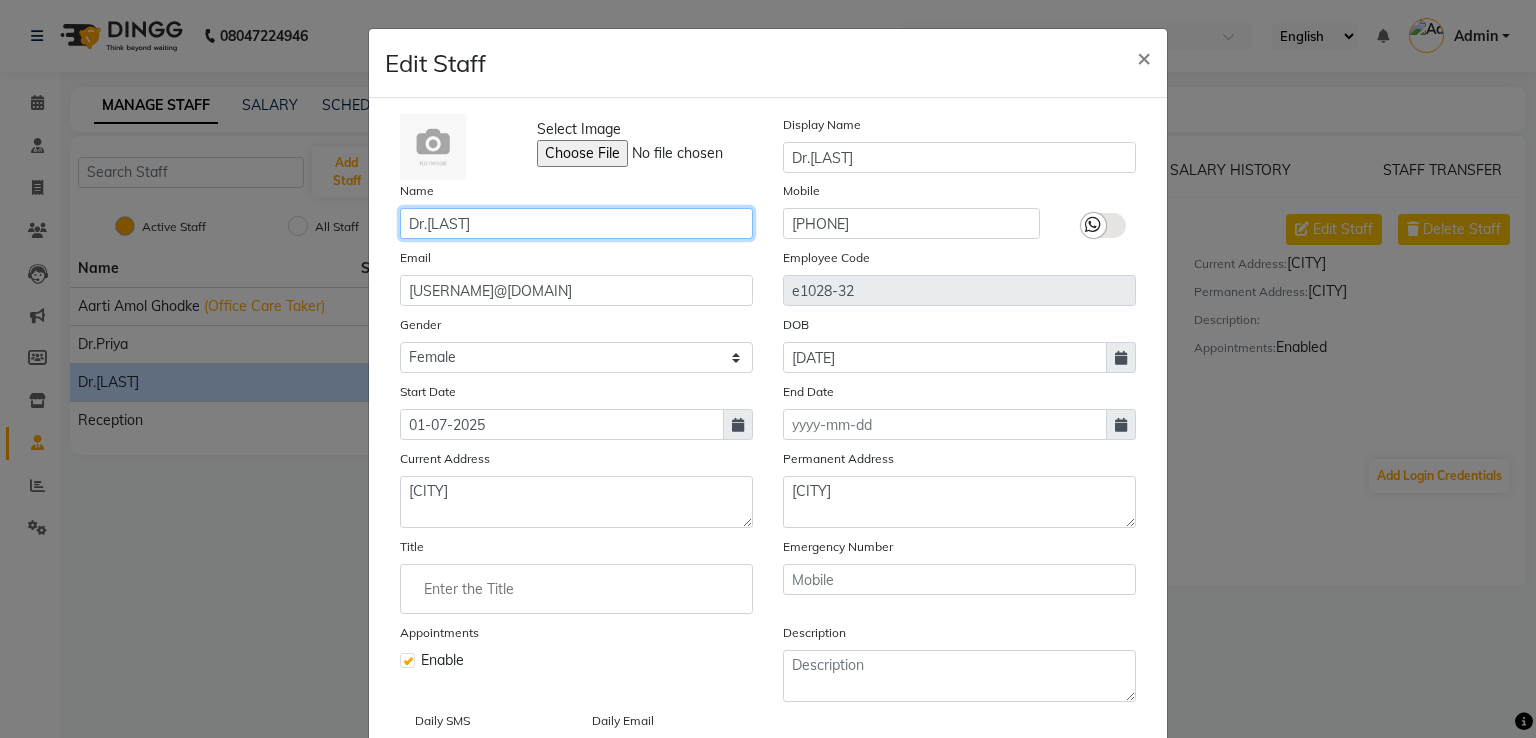 click on "Dr.[LAST]" 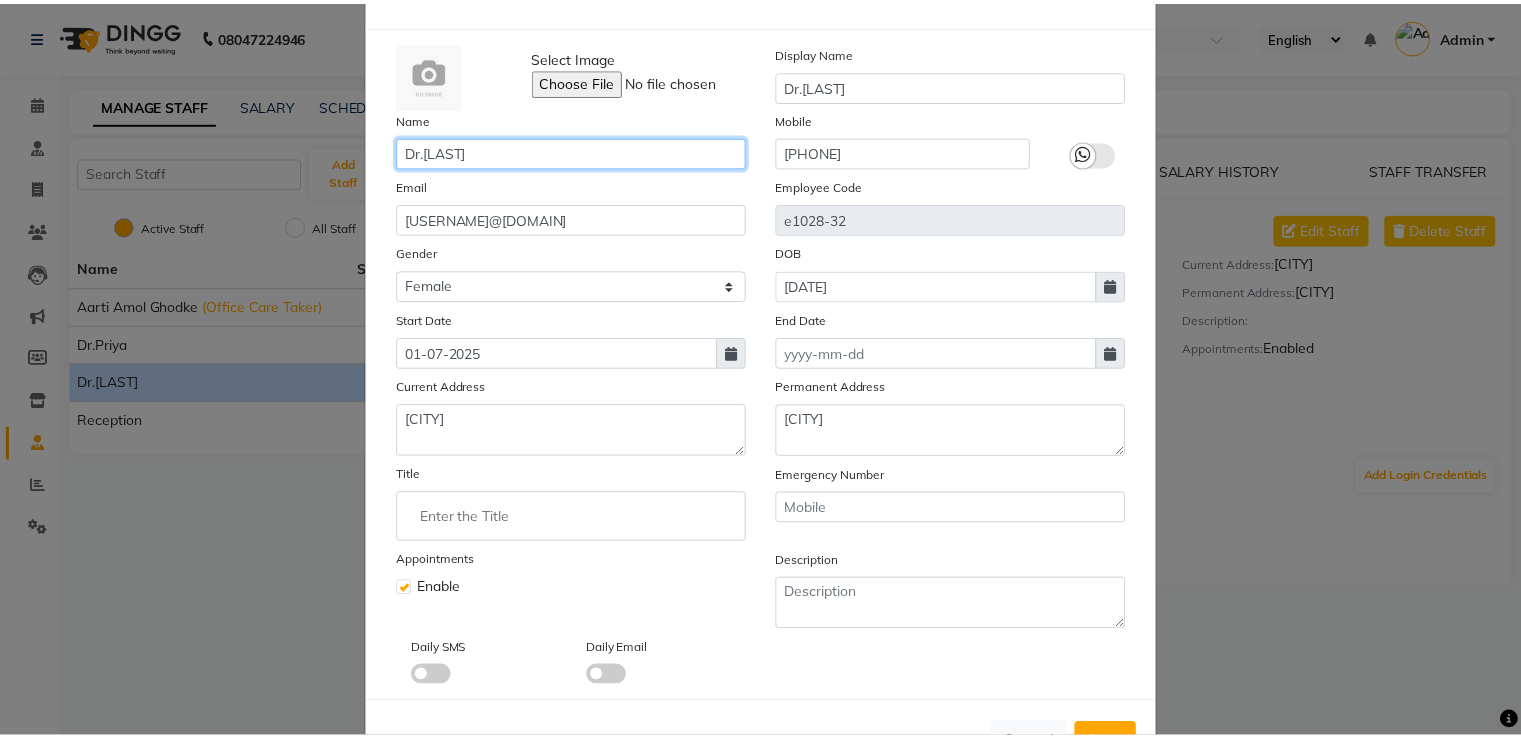 scroll, scrollTop: 152, scrollLeft: 0, axis: vertical 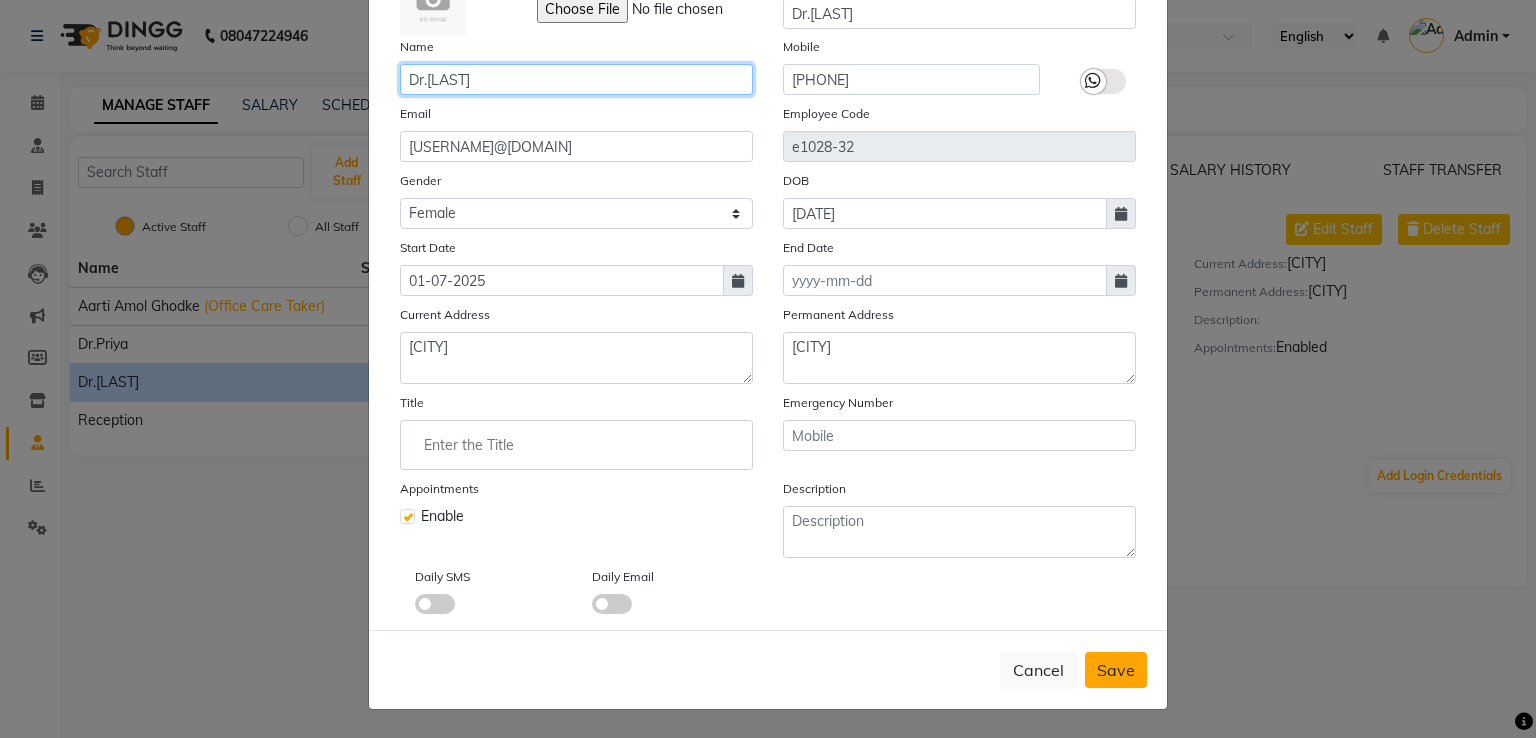 type on "Dr.[LAST]" 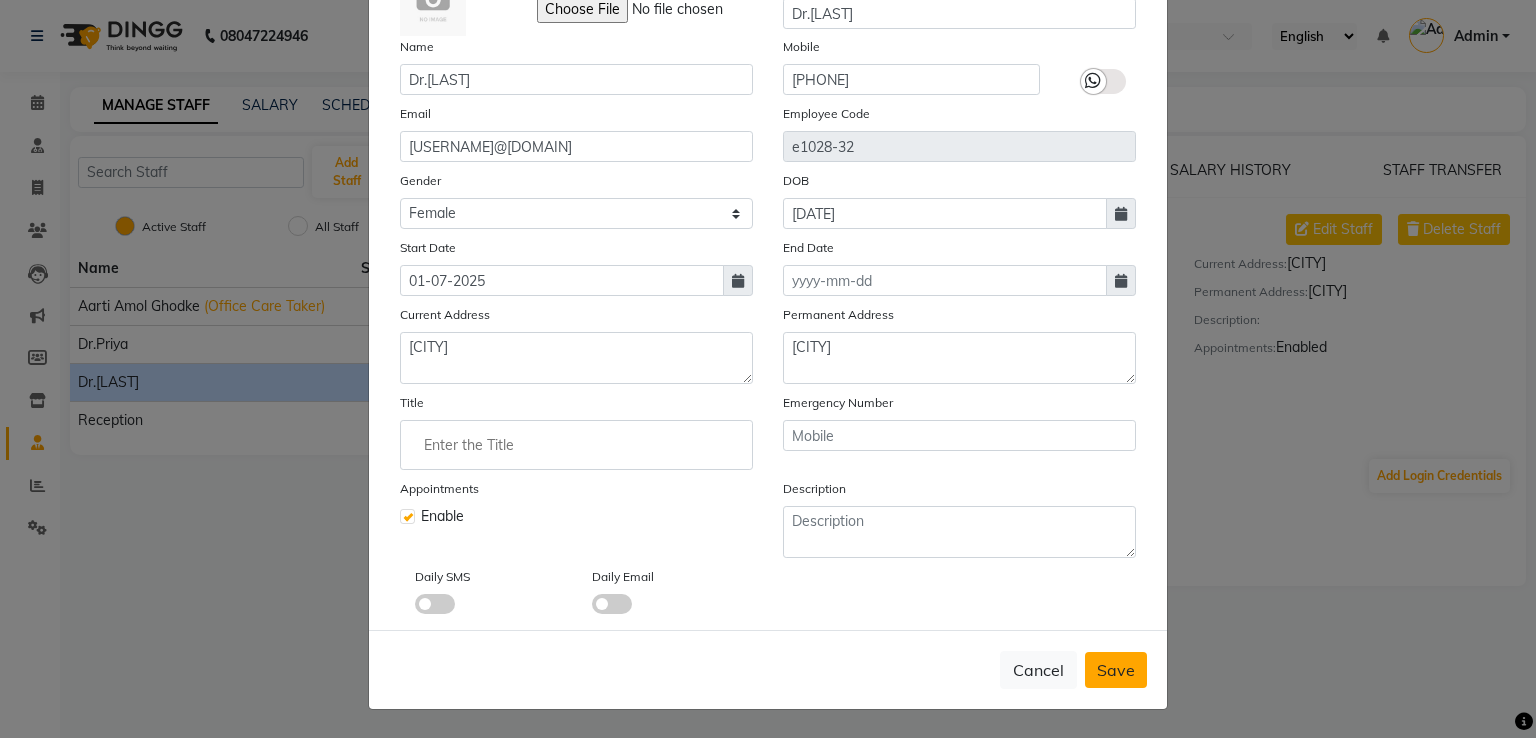 click on "Save" at bounding box center (1116, 670) 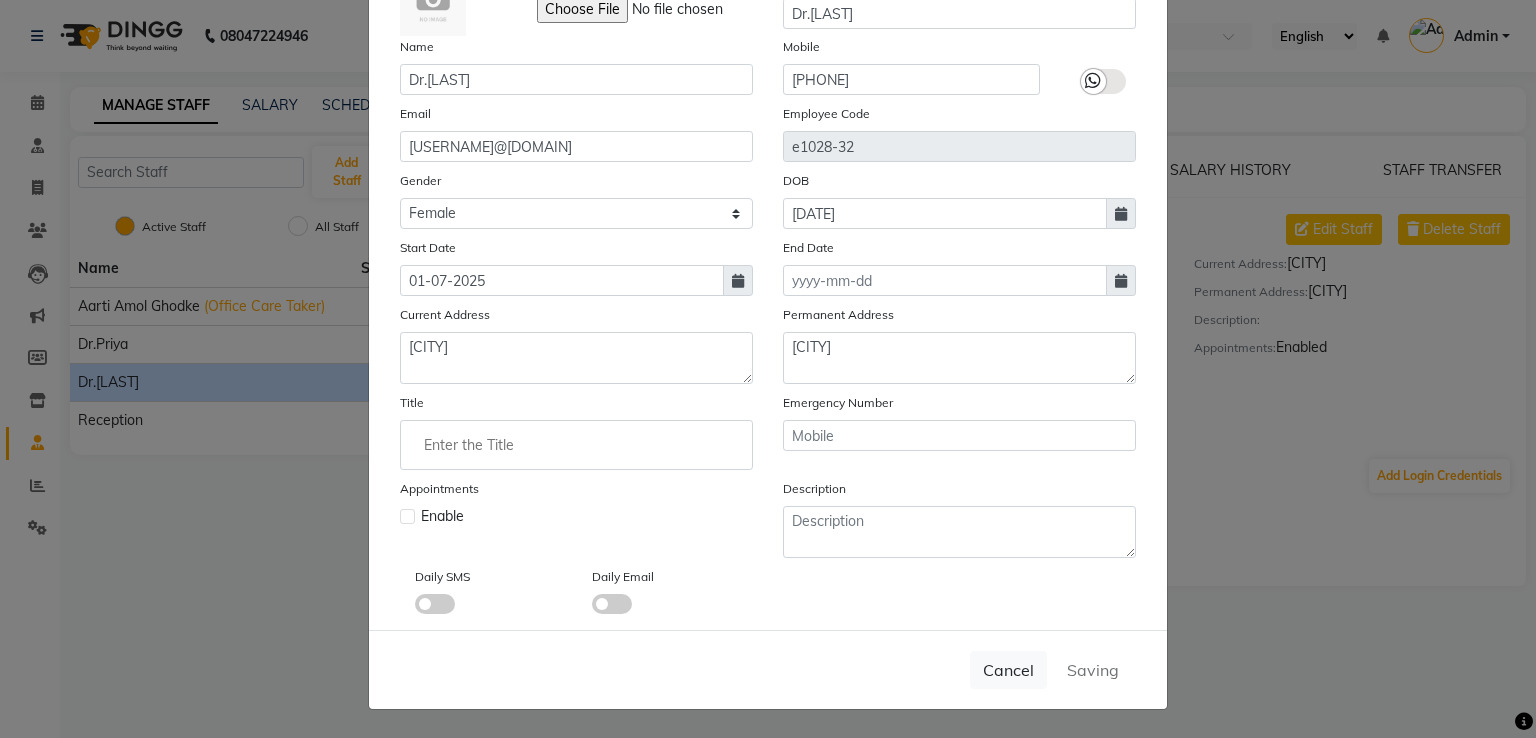 type 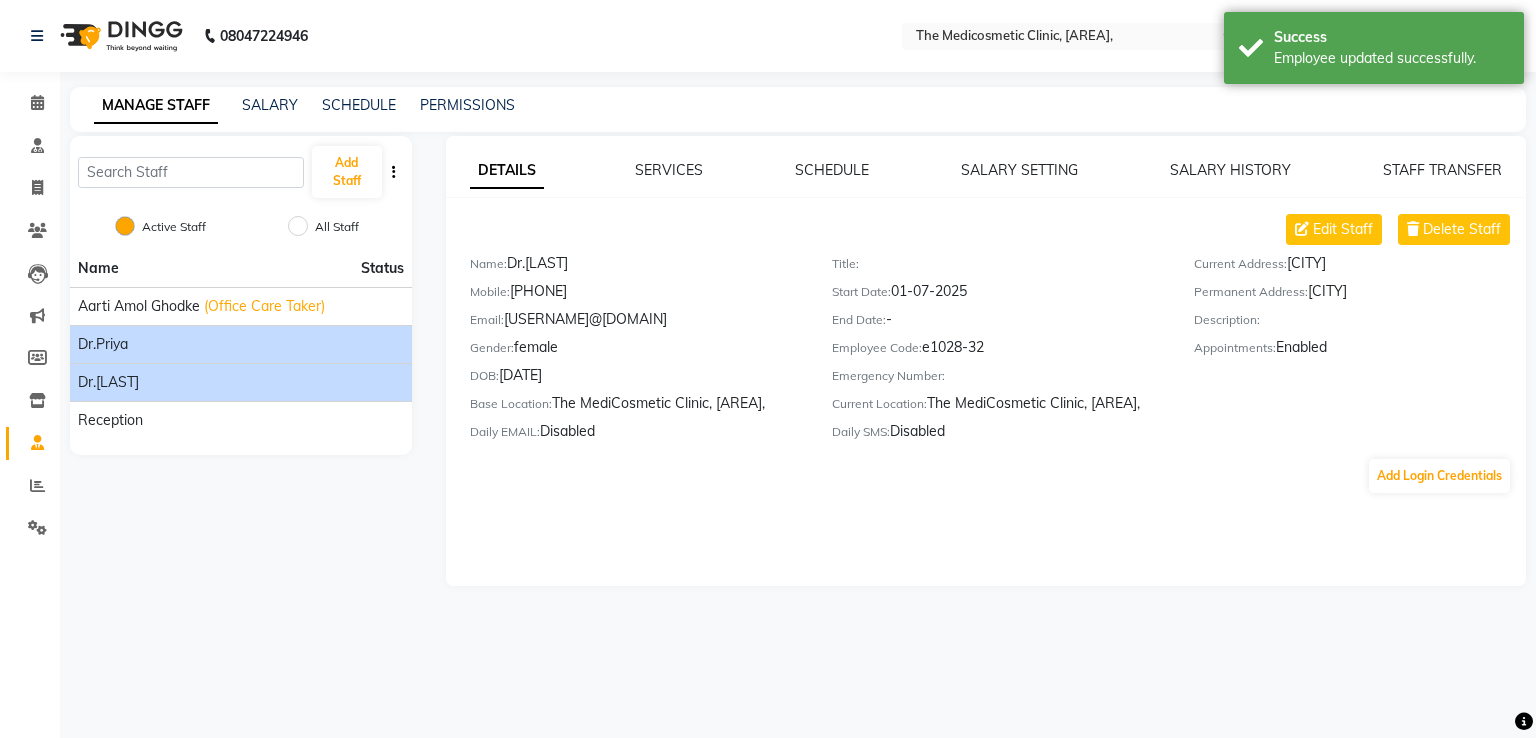 click on "Dr.Priya" 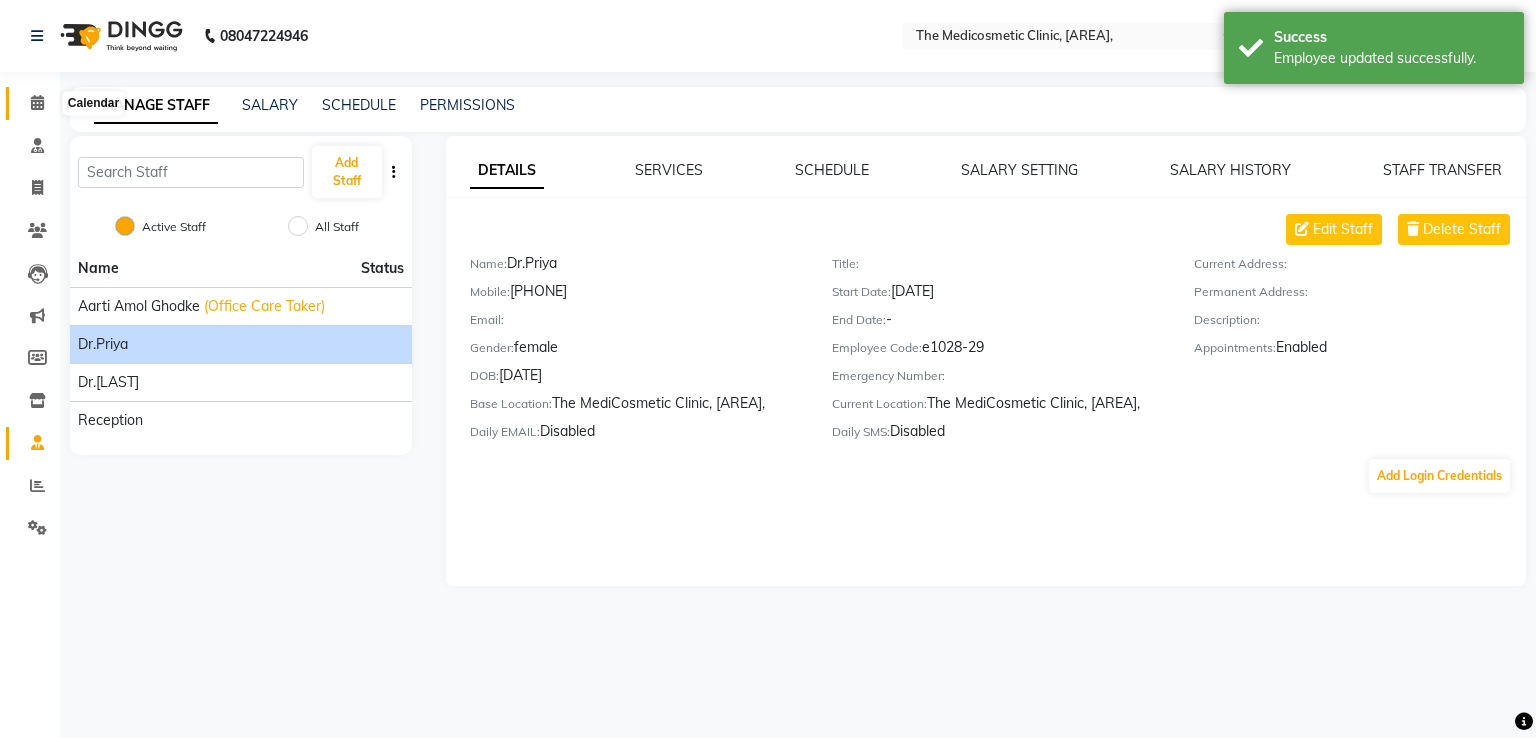 click 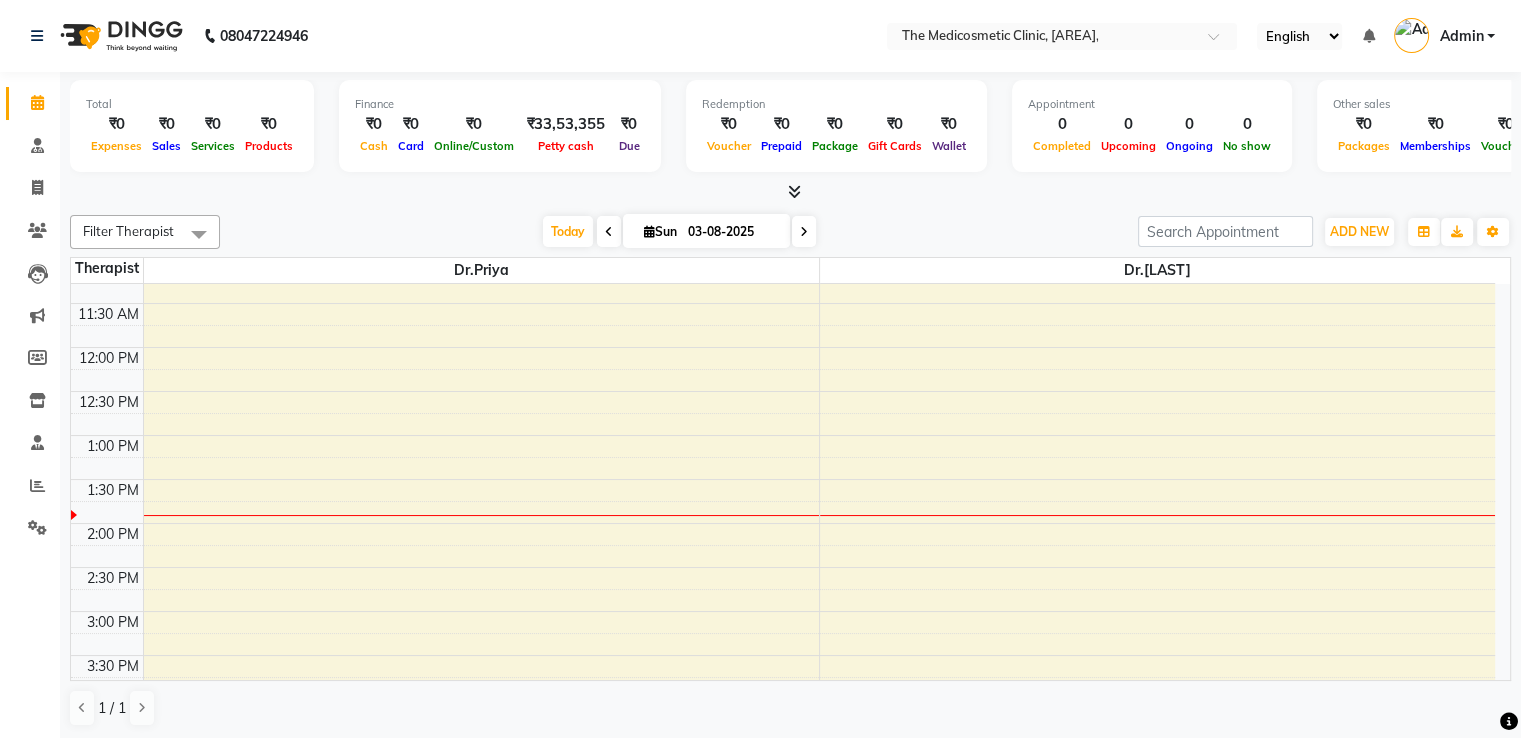 scroll, scrollTop: 100, scrollLeft: 0, axis: vertical 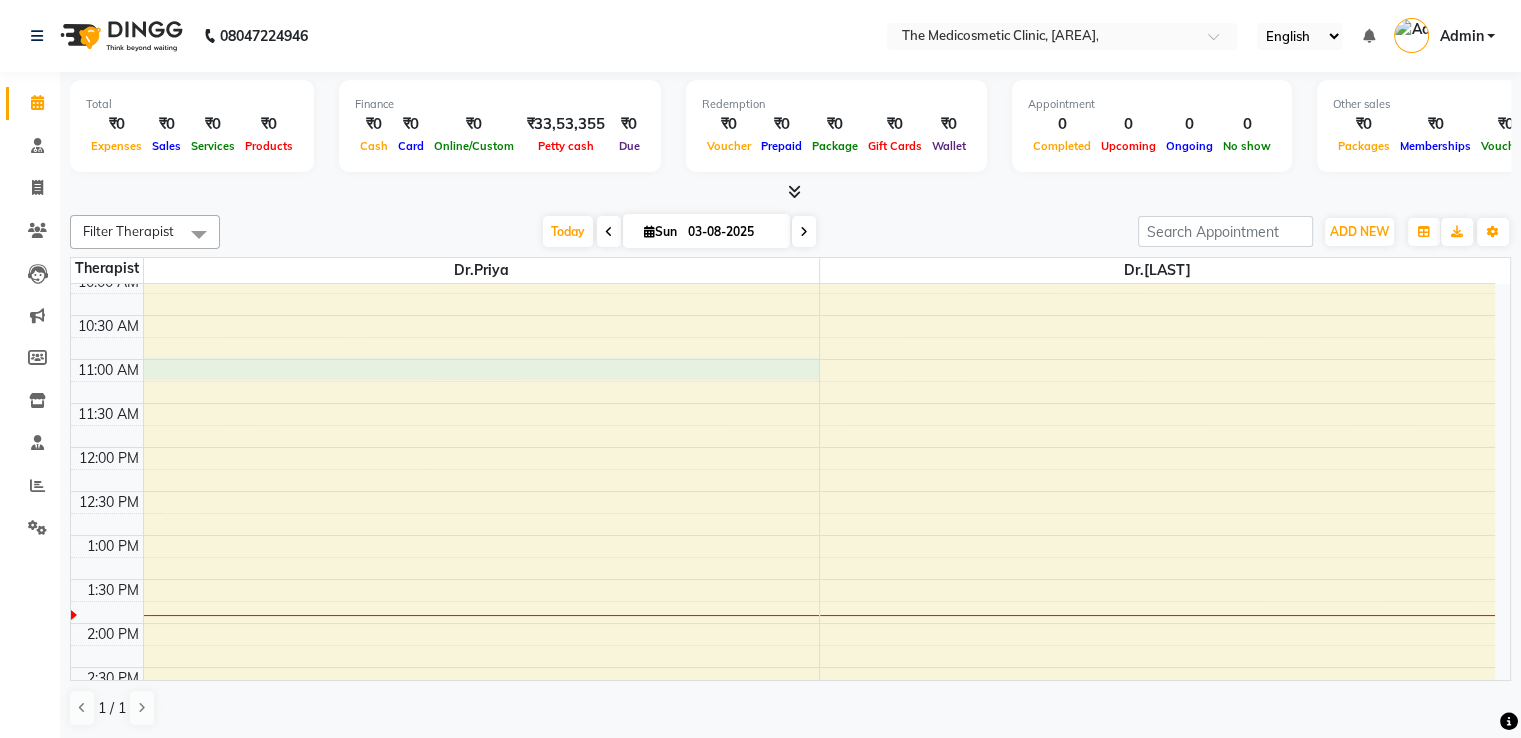 click on "9:00 AM 9:30 AM 10:00 AM 10:30 AM 11:00 AM 11:30 AM 12:00 PM 12:30 PM 1:00 PM 1:30 PM 2:00 PM 2:30 PM 3:00 PM 3:30 PM 4:00 PM 4:30 PM 5:00 PM 5:30 PM 6:00 PM 6:30 PM 7:00 PM 7:30 PM 8:00 PM 8:30 PM 9:00 PM 9:30 PM" at bounding box center [783, 755] 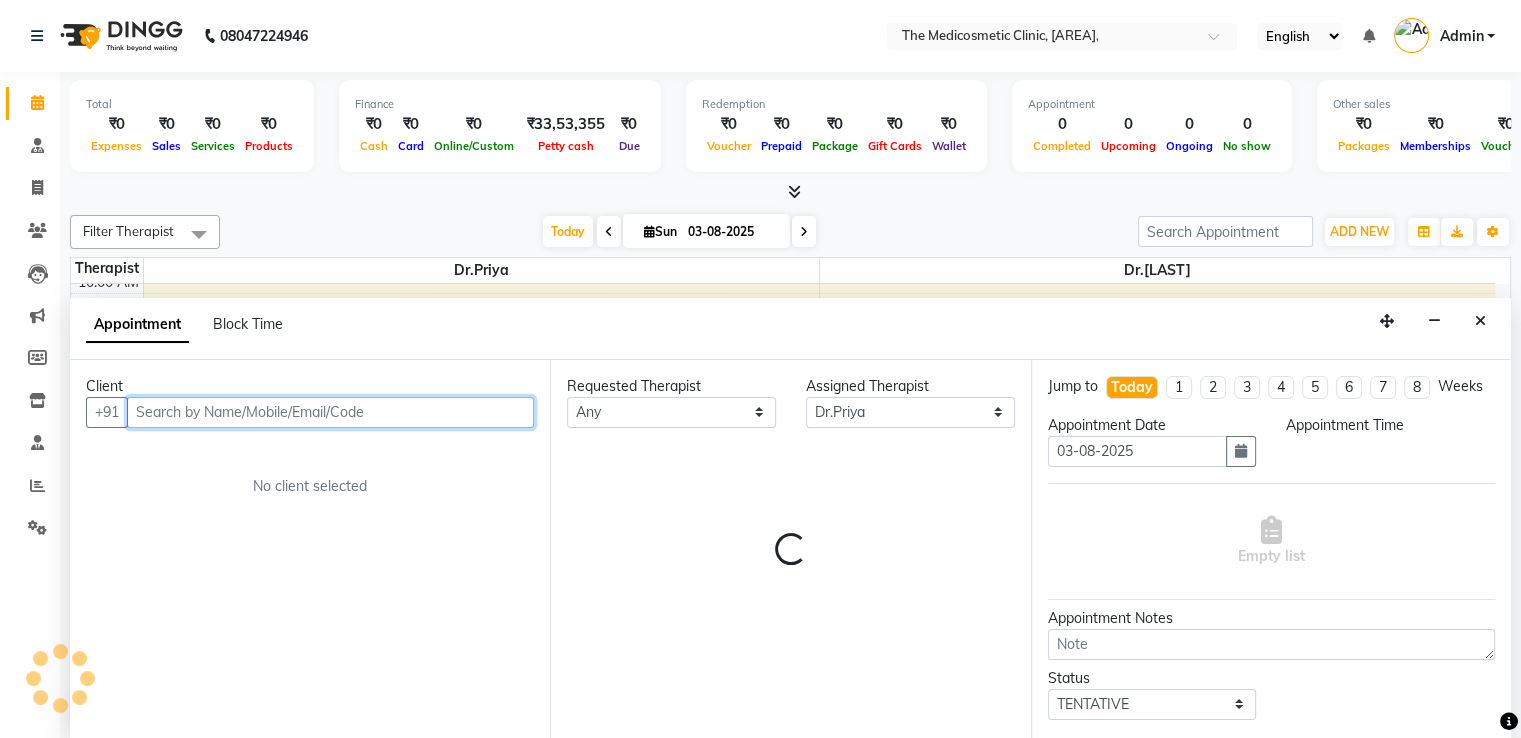 select on "660" 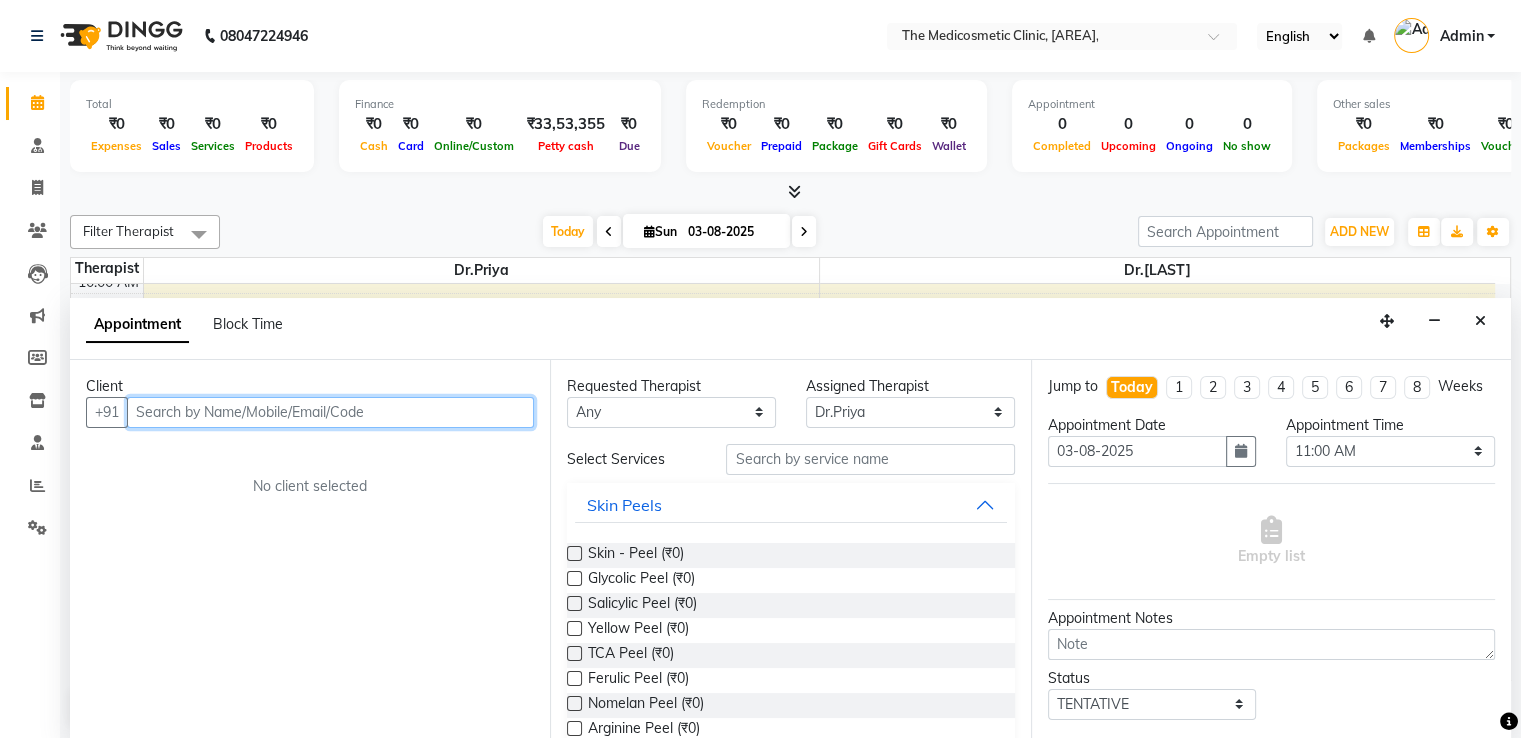 scroll, scrollTop: 1, scrollLeft: 0, axis: vertical 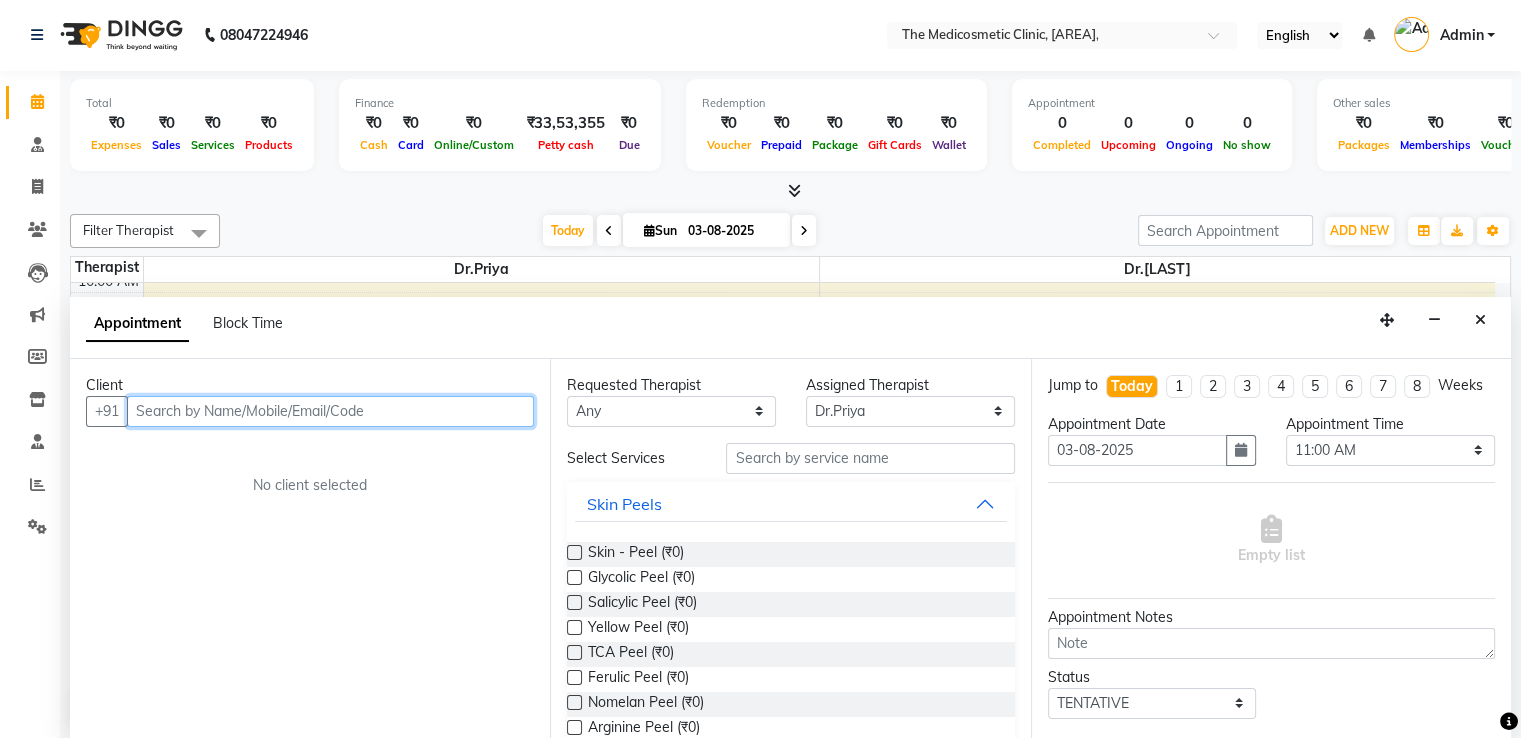 click at bounding box center (330, 411) 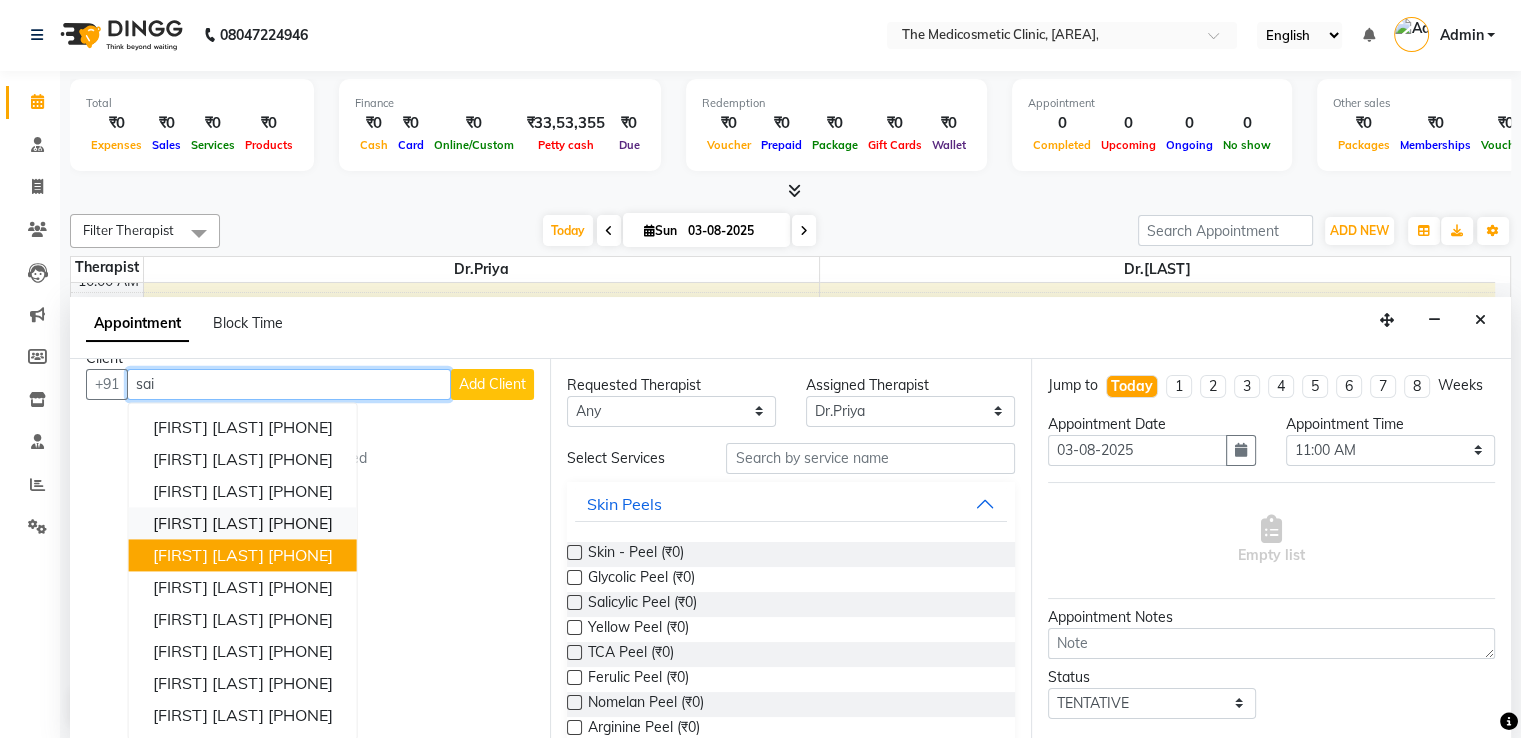 scroll, scrollTop: 0, scrollLeft: 0, axis: both 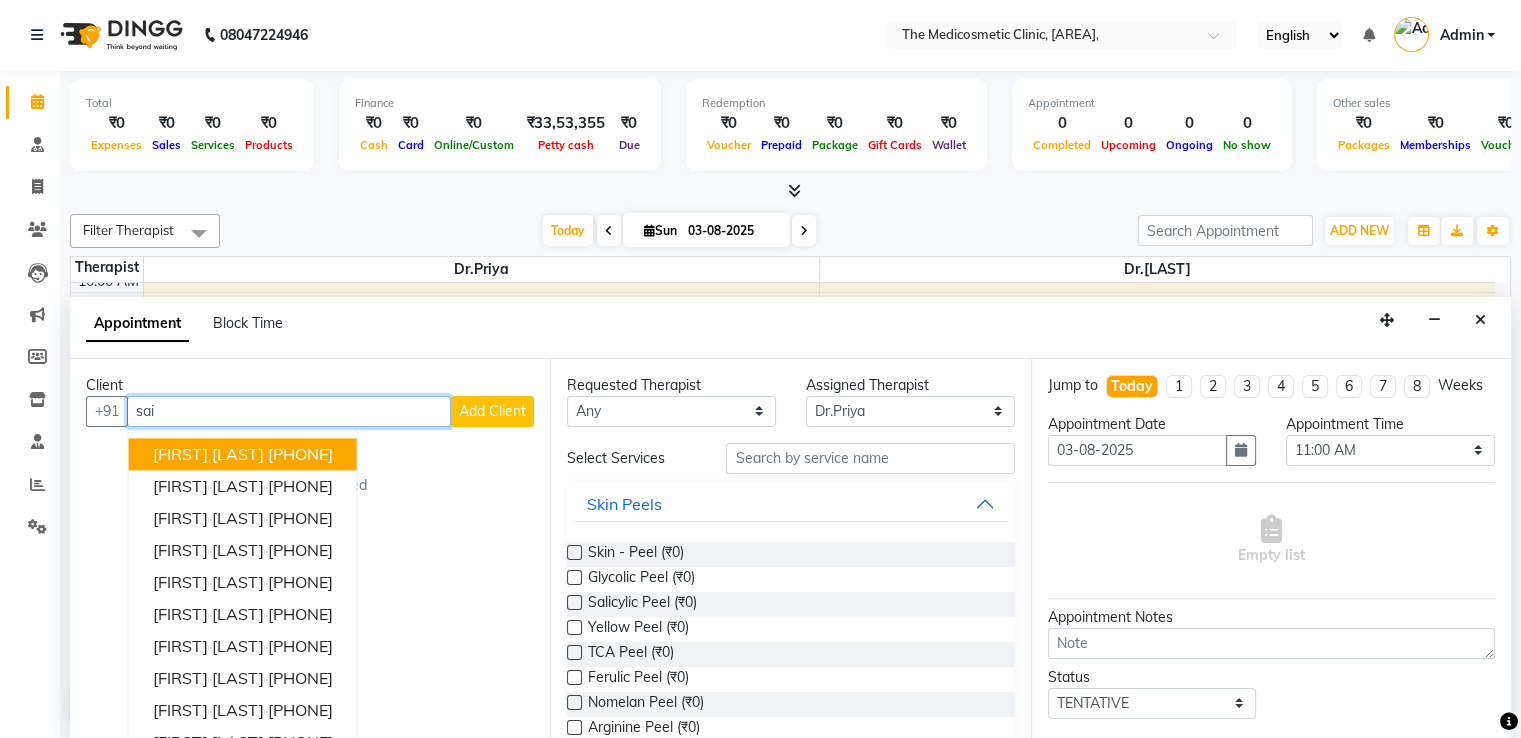 click on "sai" at bounding box center [289, 411] 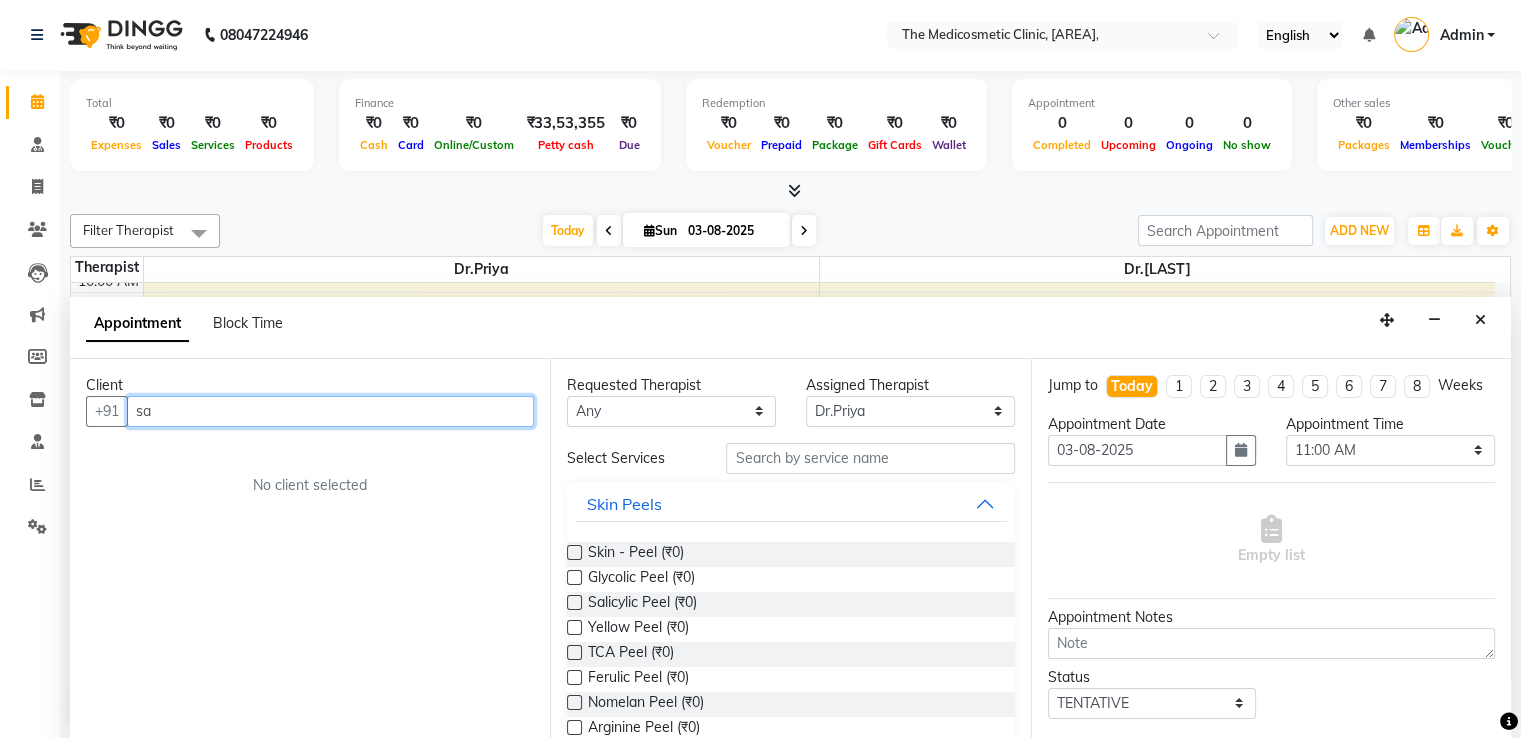 type on "s" 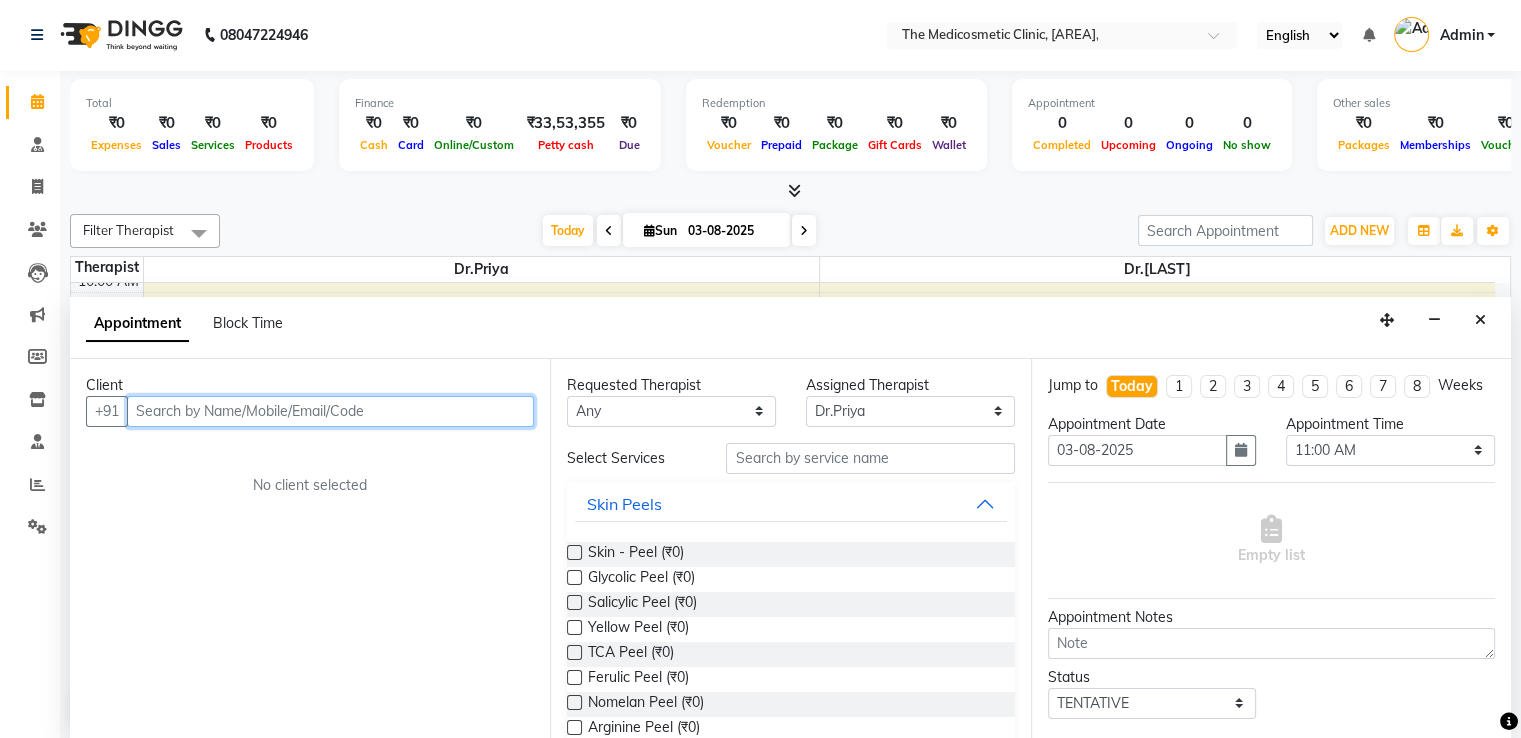 paste on "[PHONE]" 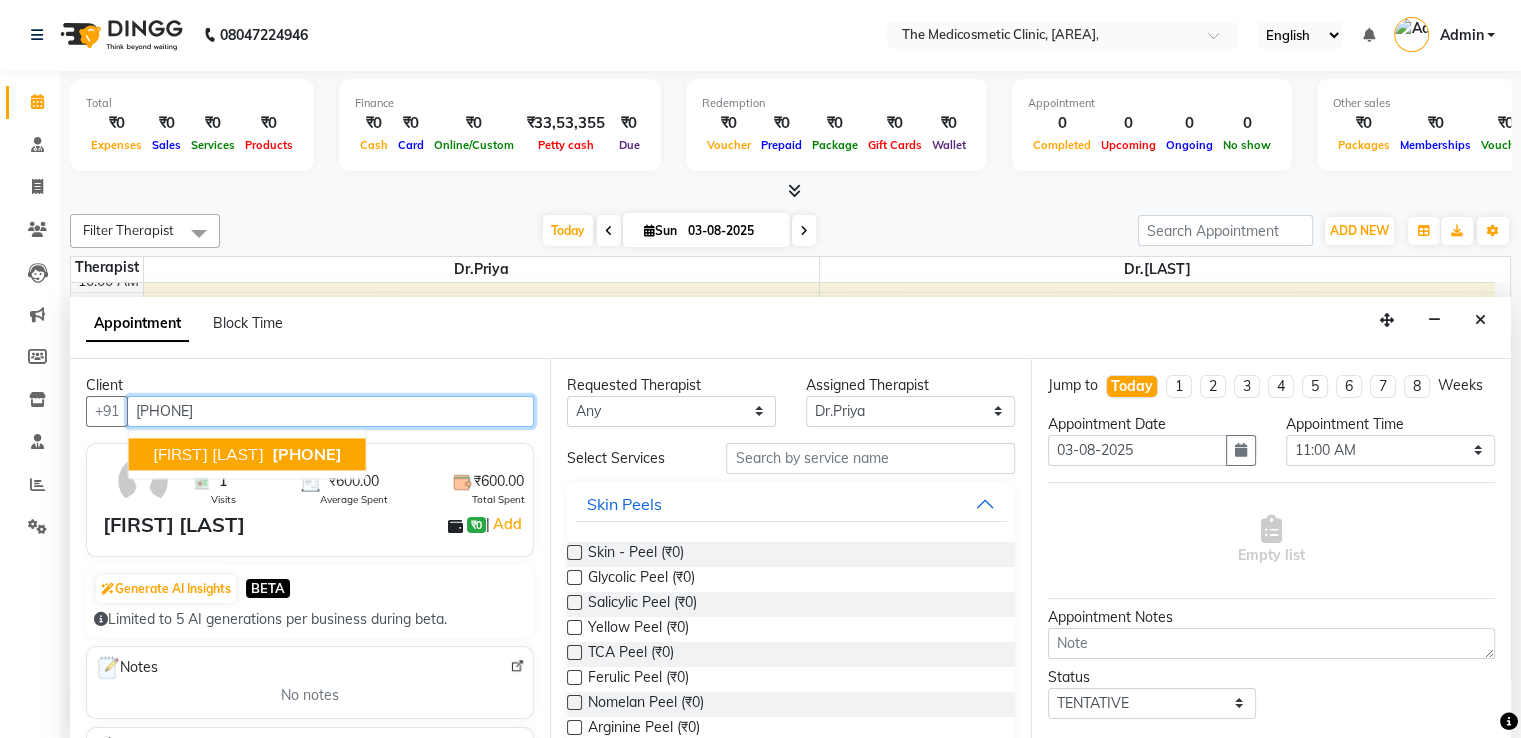 click on "[PHONE]" at bounding box center [307, 454] 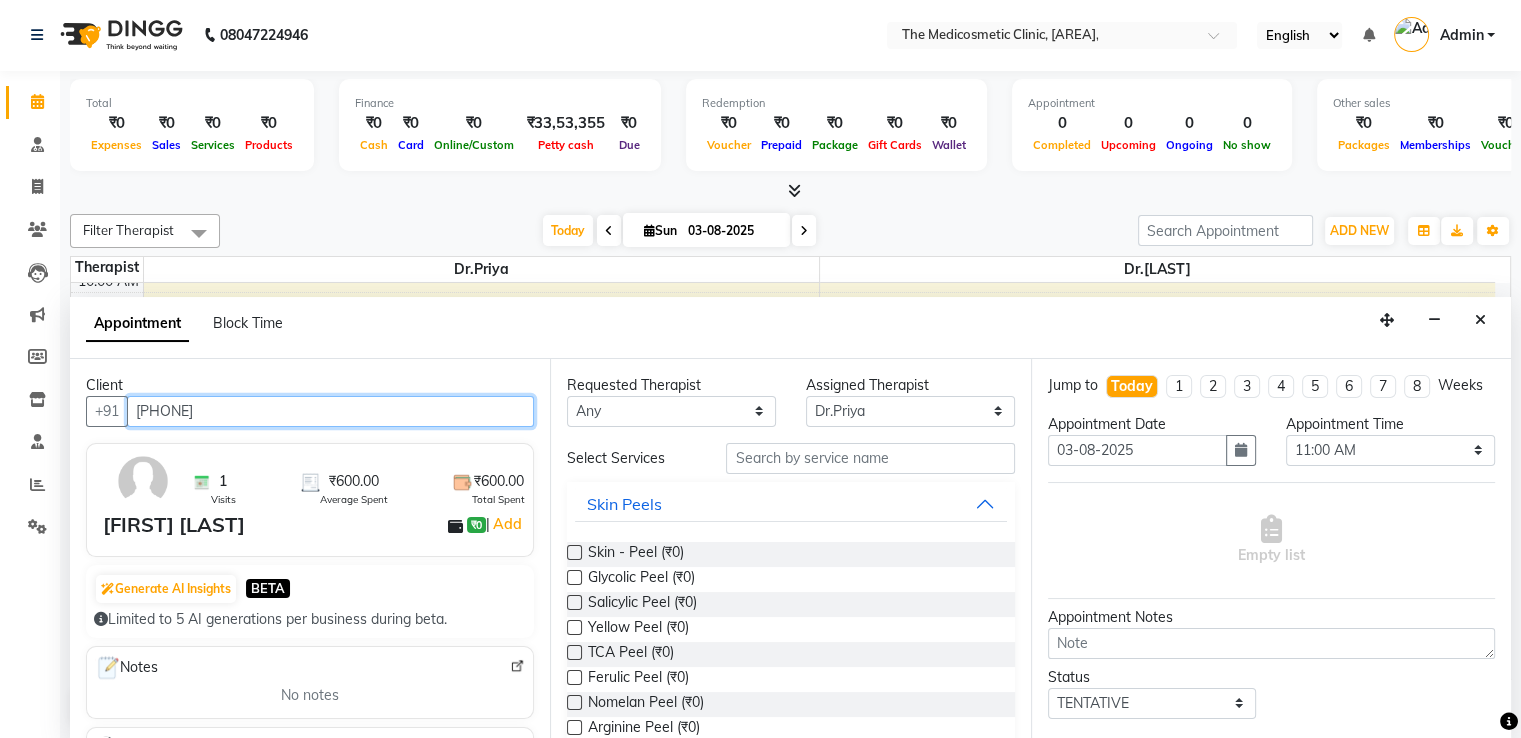 type on "[PHONE]" 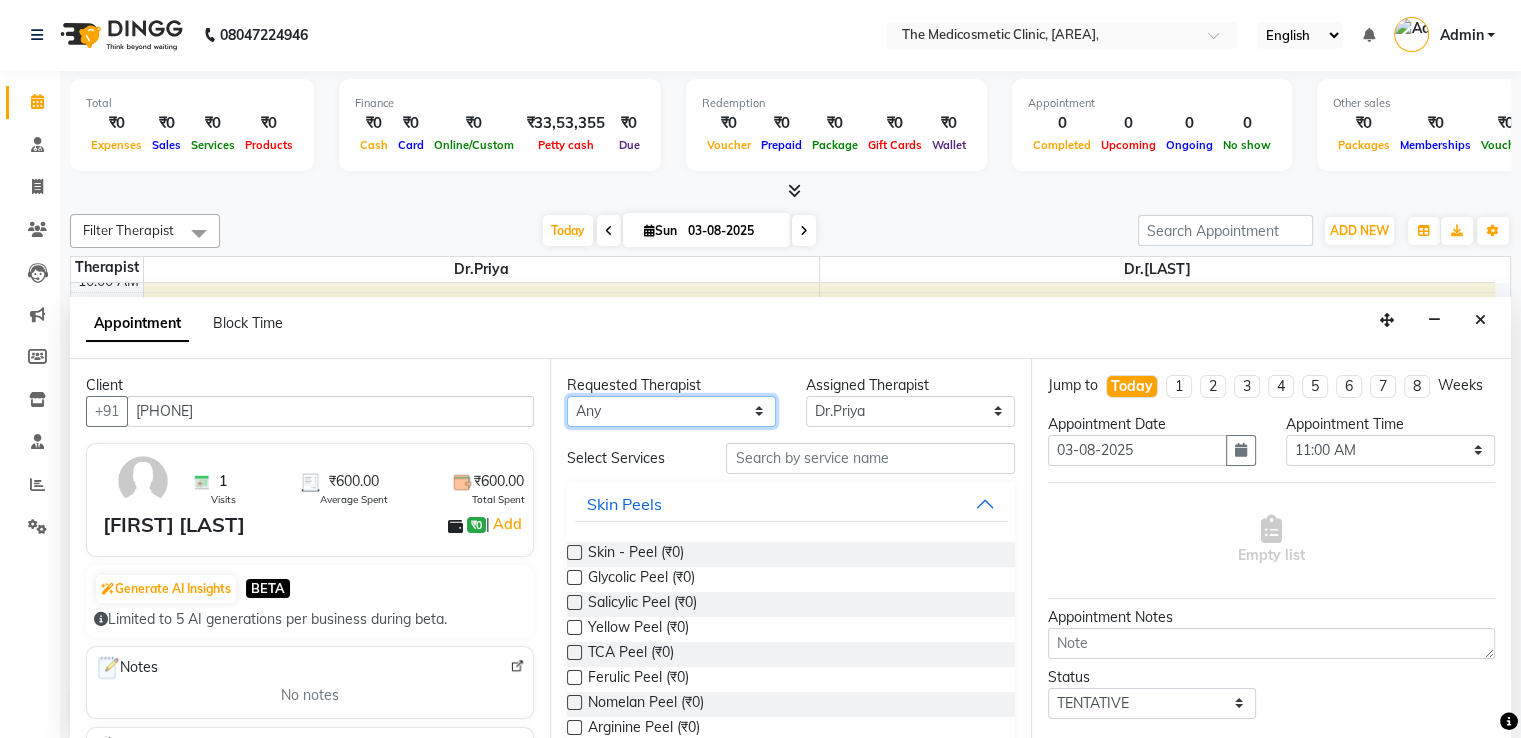 click on "Any Dr.Priya Dr.Sadaf" at bounding box center [671, 411] 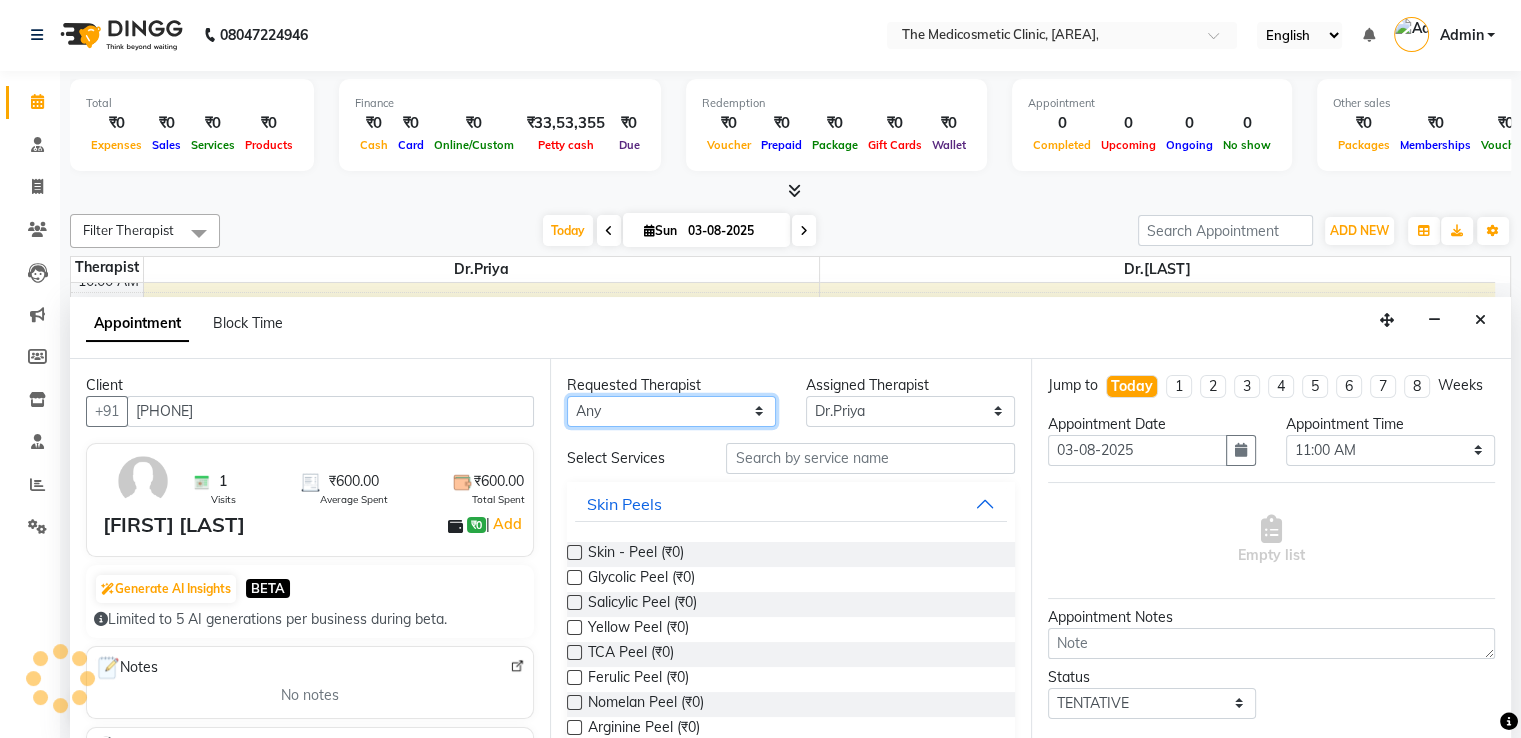 select on "28876" 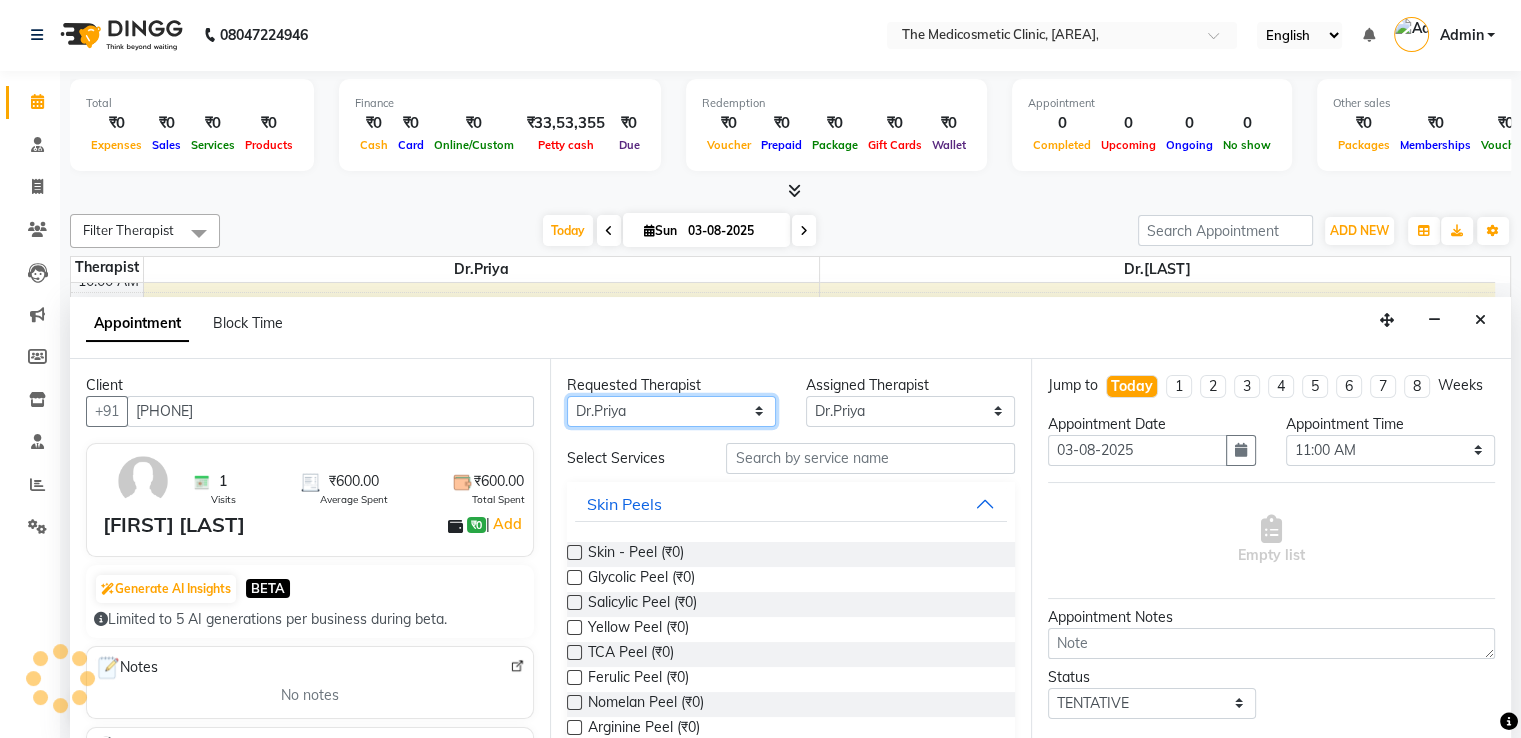 click on "Any Dr.Priya Dr.Sadaf" at bounding box center (671, 411) 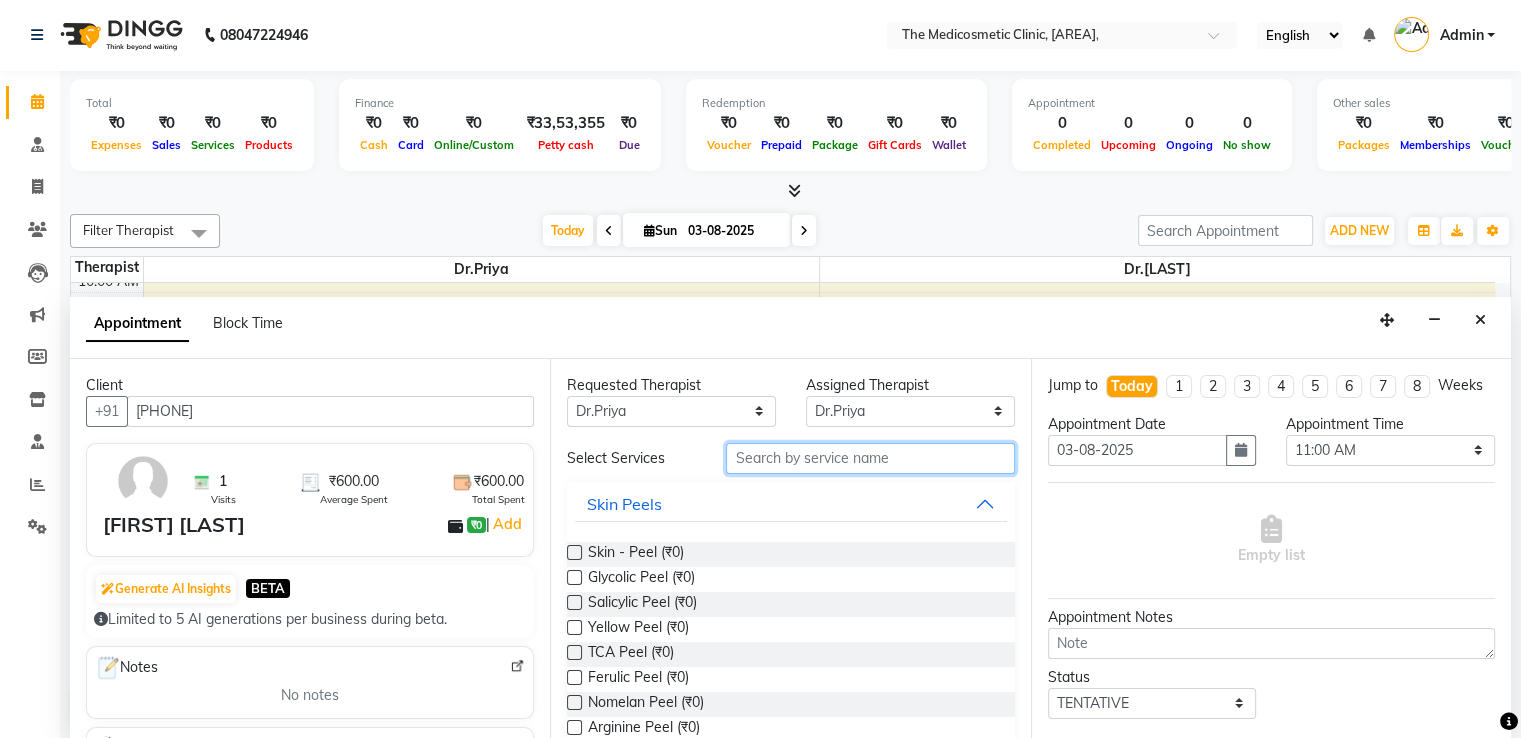 click at bounding box center (870, 458) 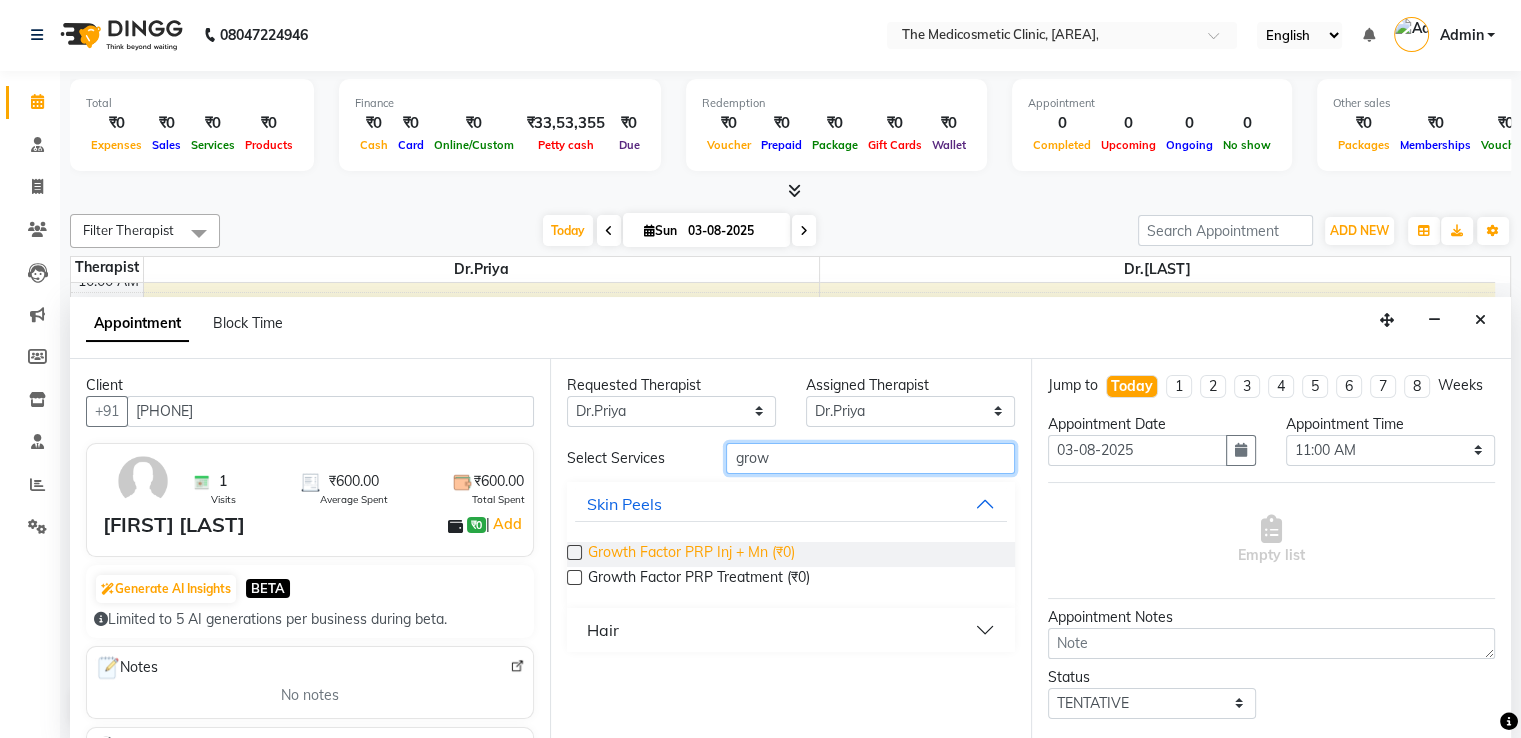 type on "grow" 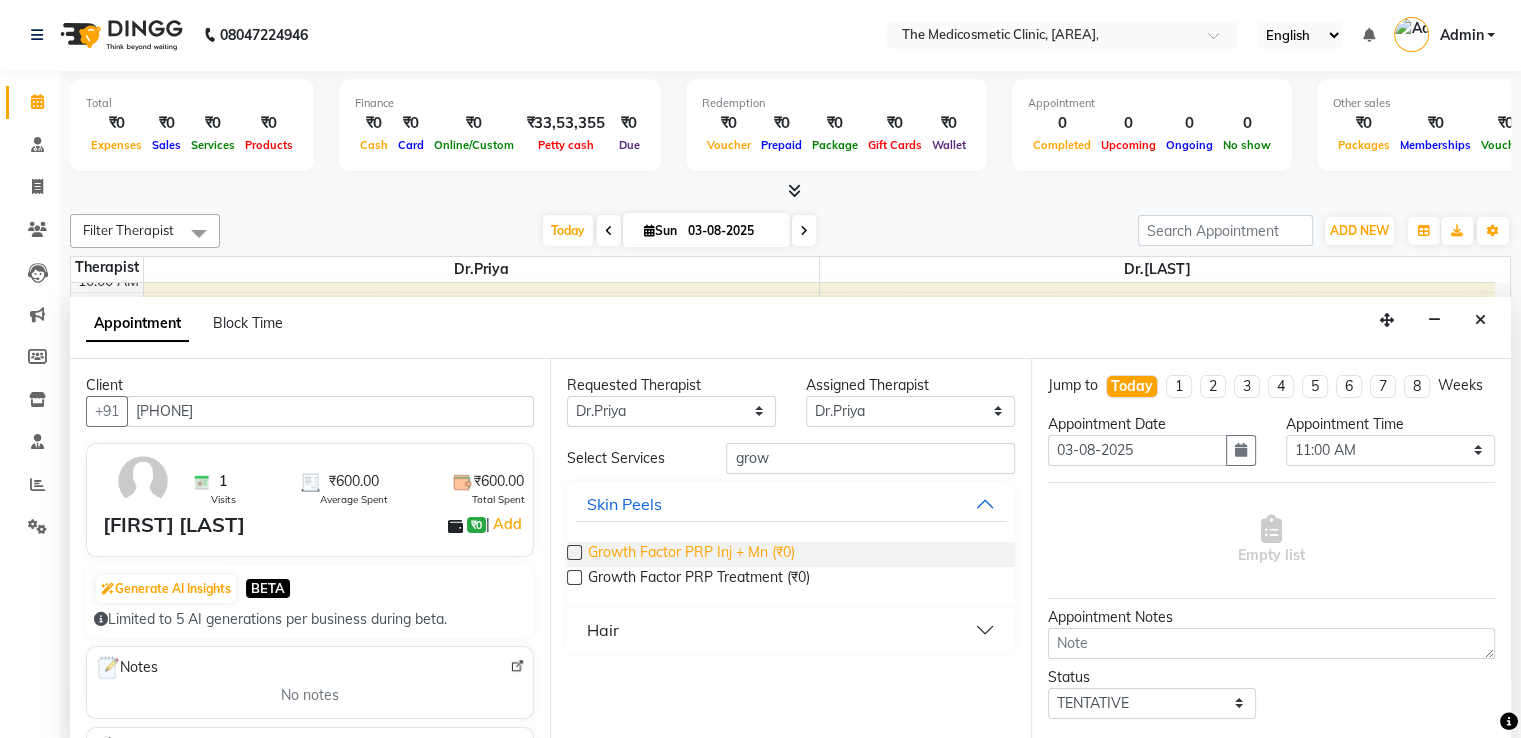 click on "Growth Factor PRP Inj + Mn (₹0)" at bounding box center (691, 554) 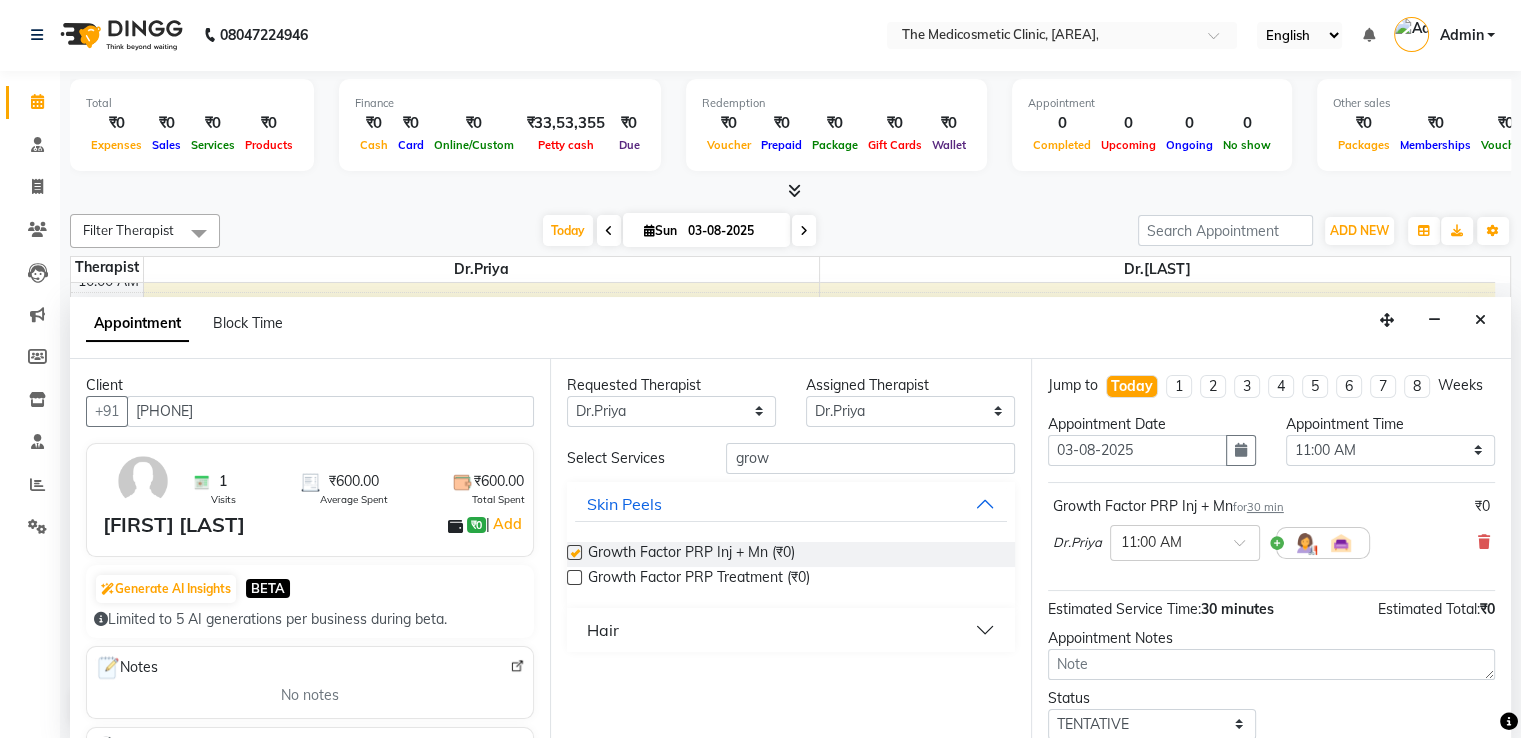 checkbox on "false" 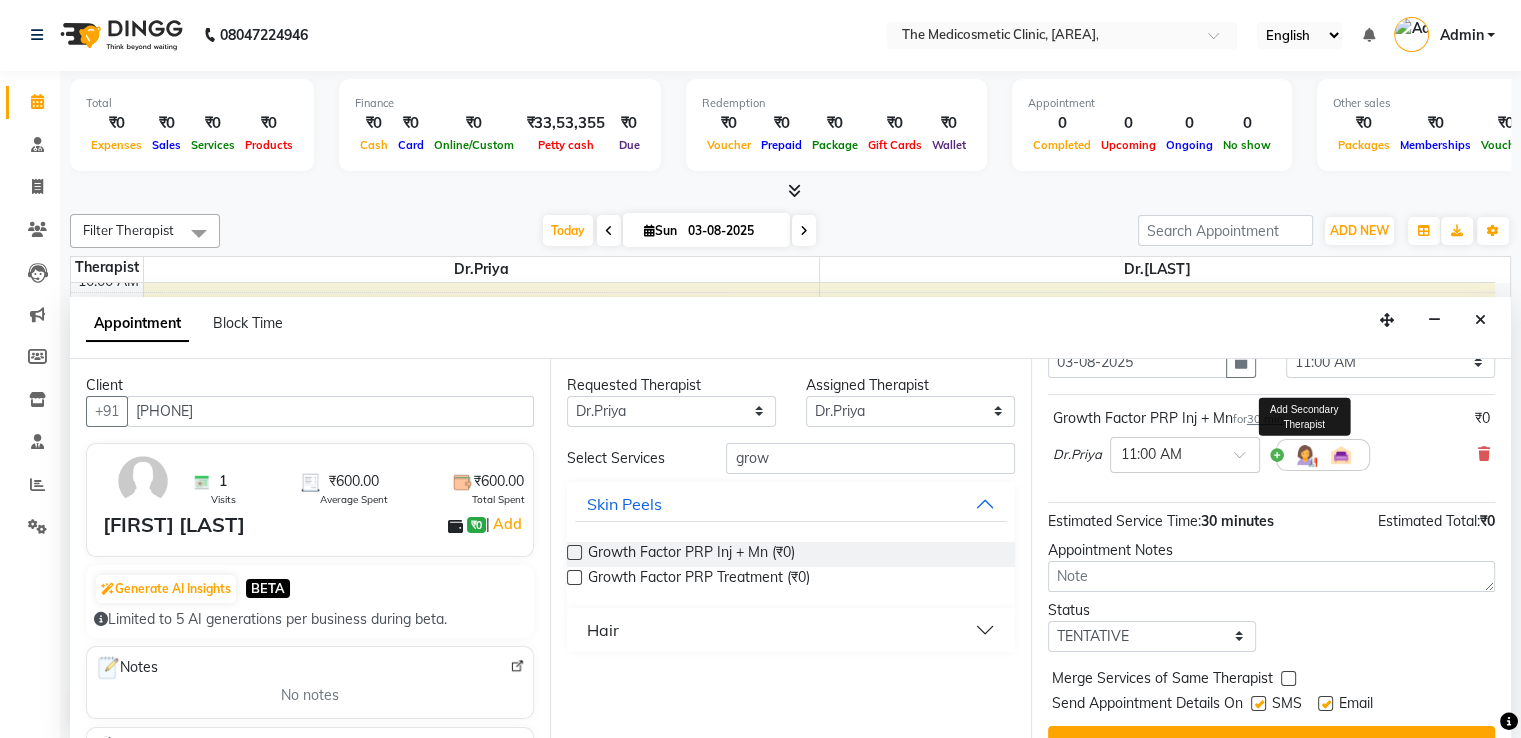 scroll, scrollTop: 144, scrollLeft: 0, axis: vertical 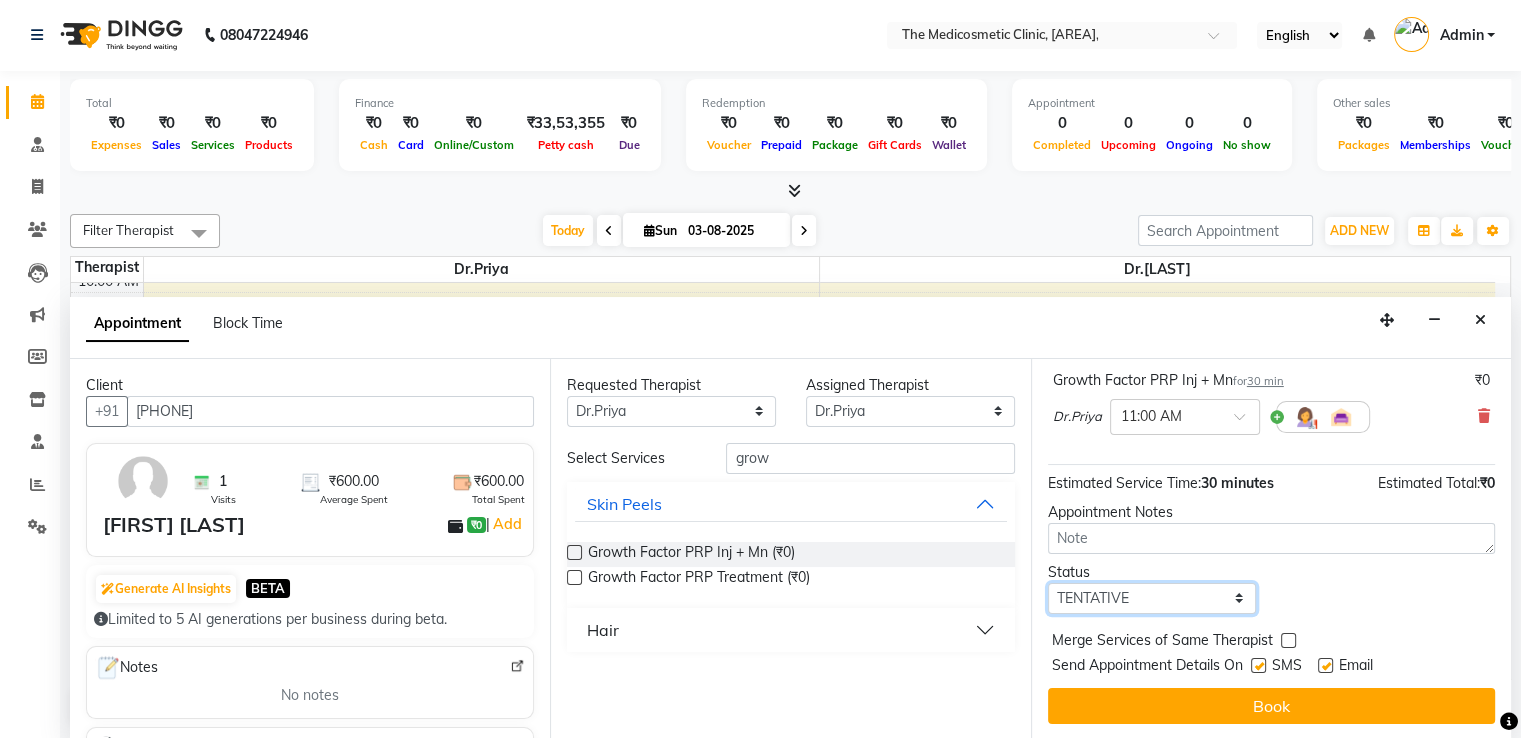 click on "Select TENTATIVE CONFIRM CHECK-IN UPCOMING" at bounding box center [1152, 598] 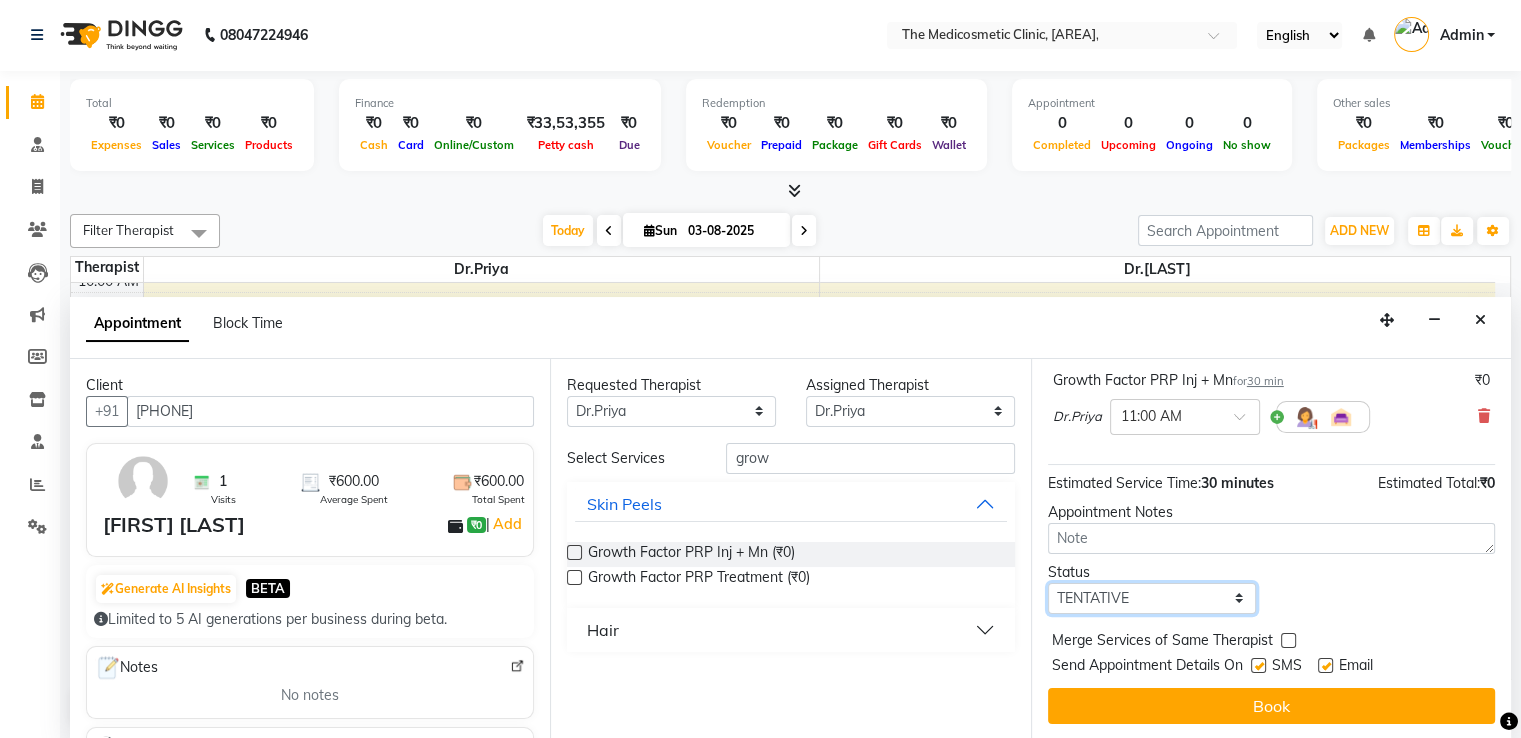 select on "confirm booking" 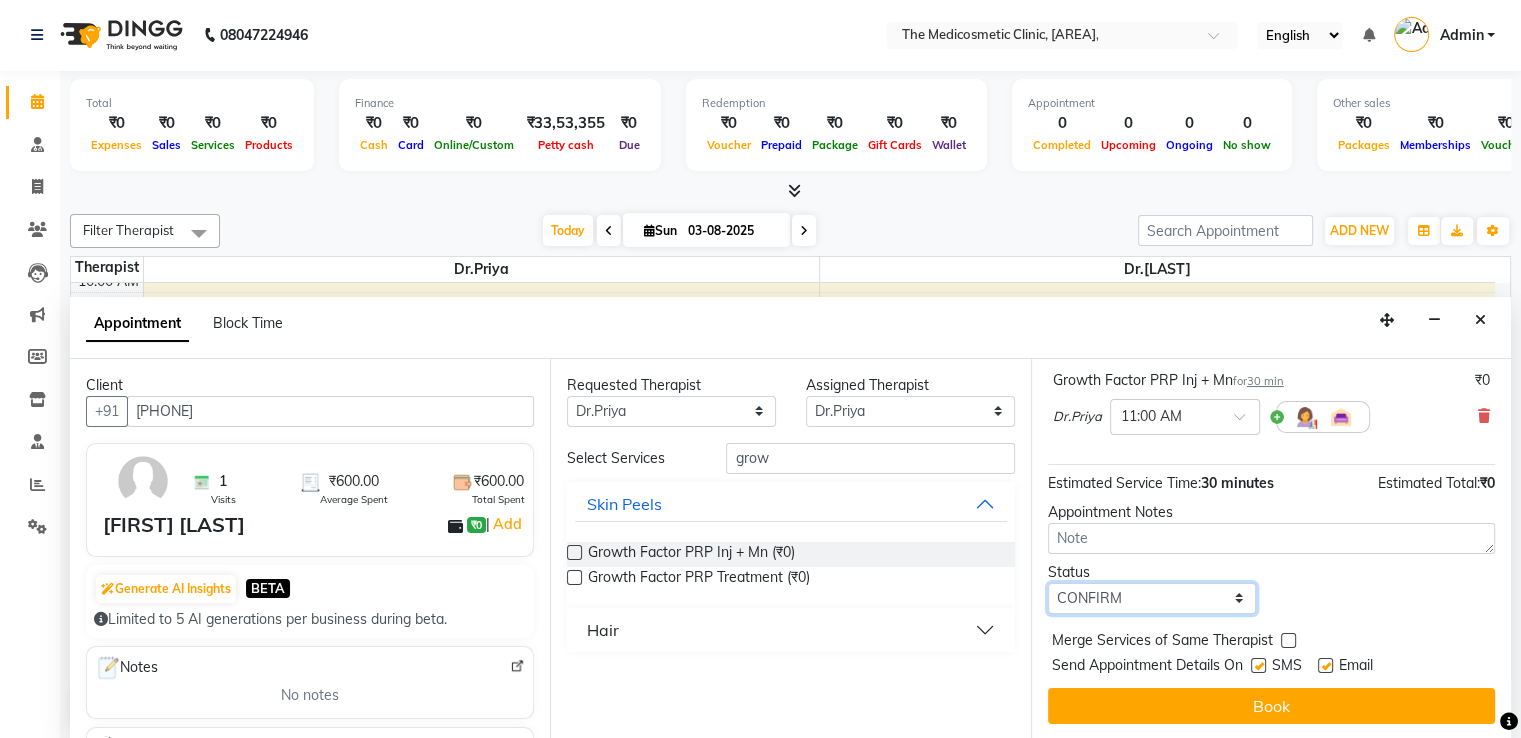 click on "Select TENTATIVE CONFIRM CHECK-IN UPCOMING" at bounding box center (1152, 598) 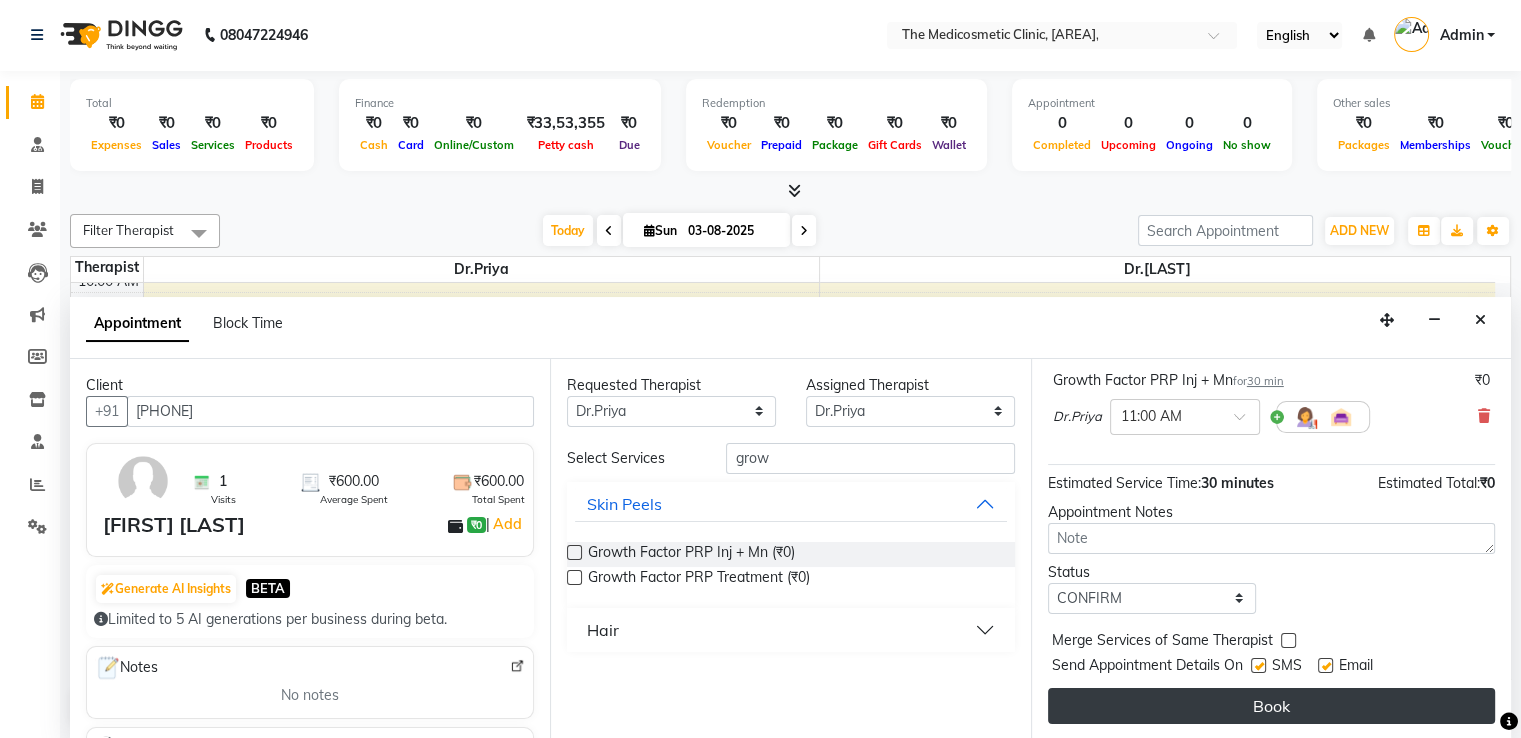 click on "Book" at bounding box center (1271, 706) 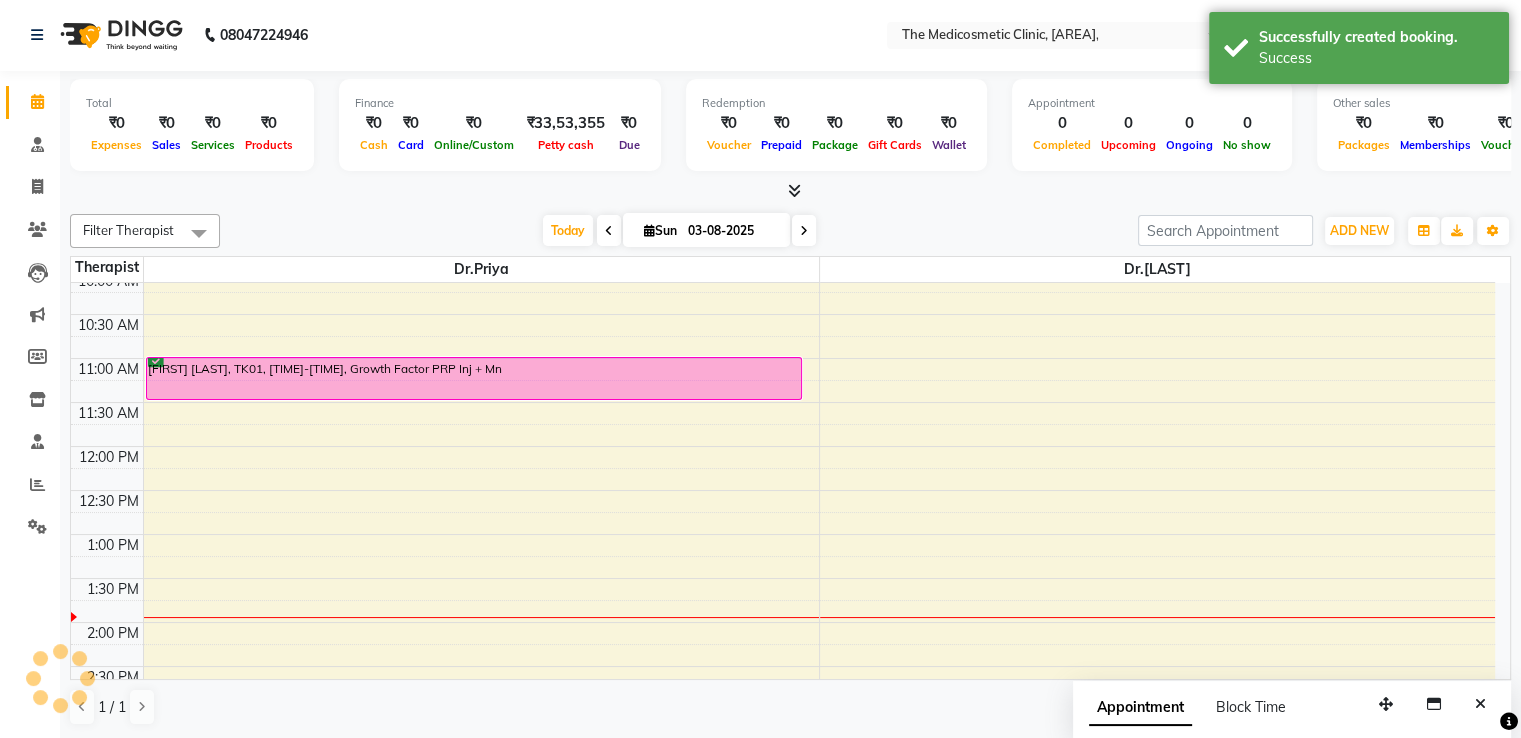 scroll, scrollTop: 0, scrollLeft: 0, axis: both 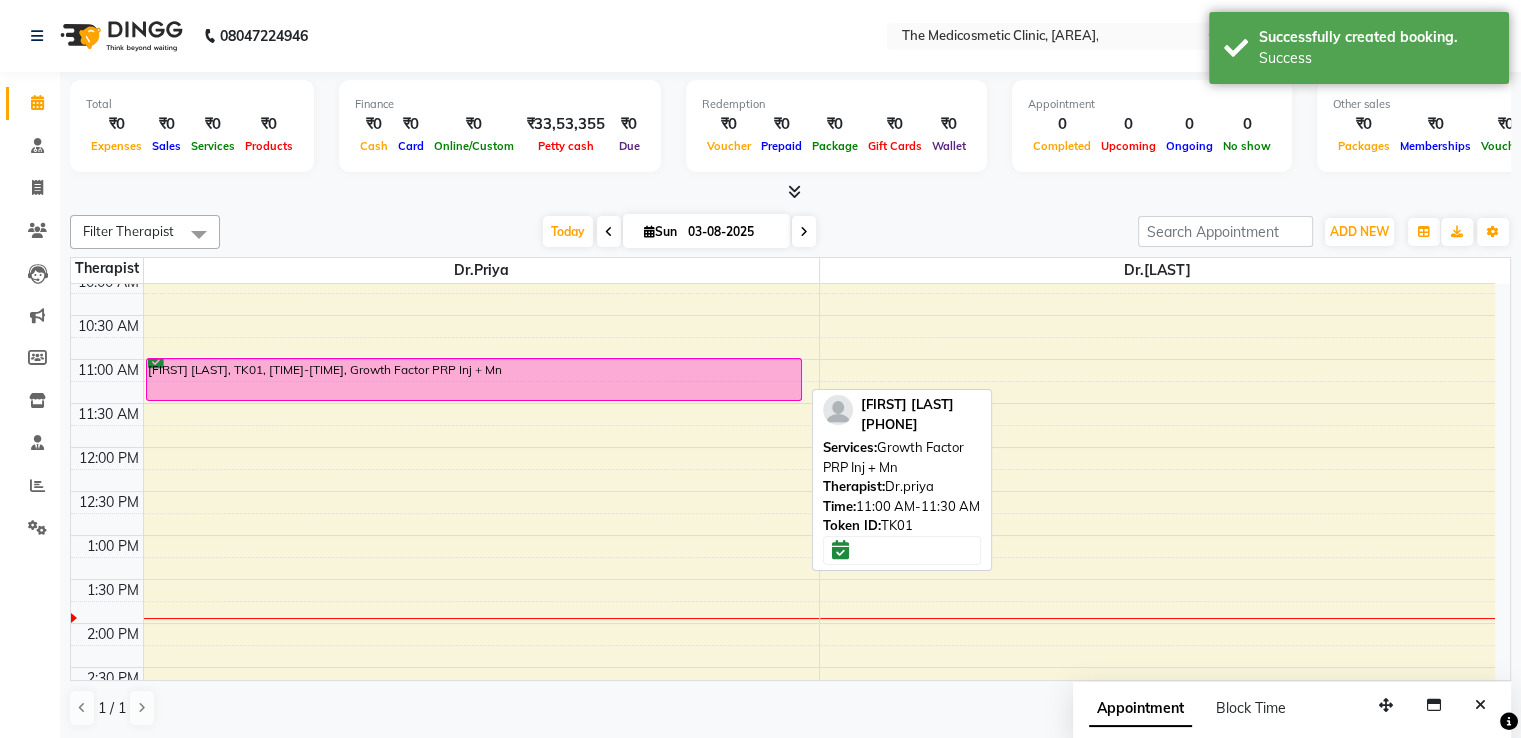 click on "[FIRST] [LAST], TK01, [TIME]-[TIME], Growth Factor PRP Inj + Mn" at bounding box center [474, 379] 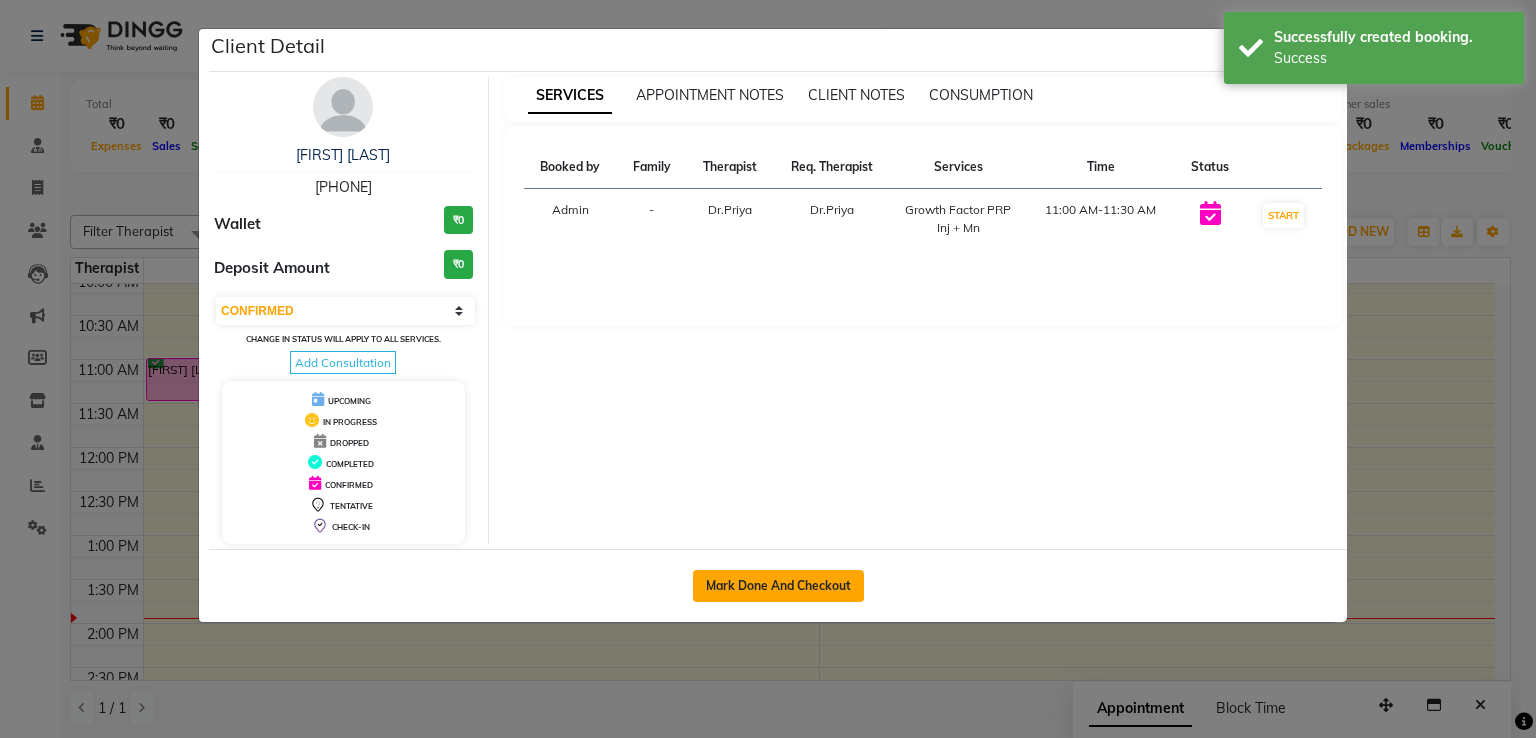 click on "Mark Done And Checkout" 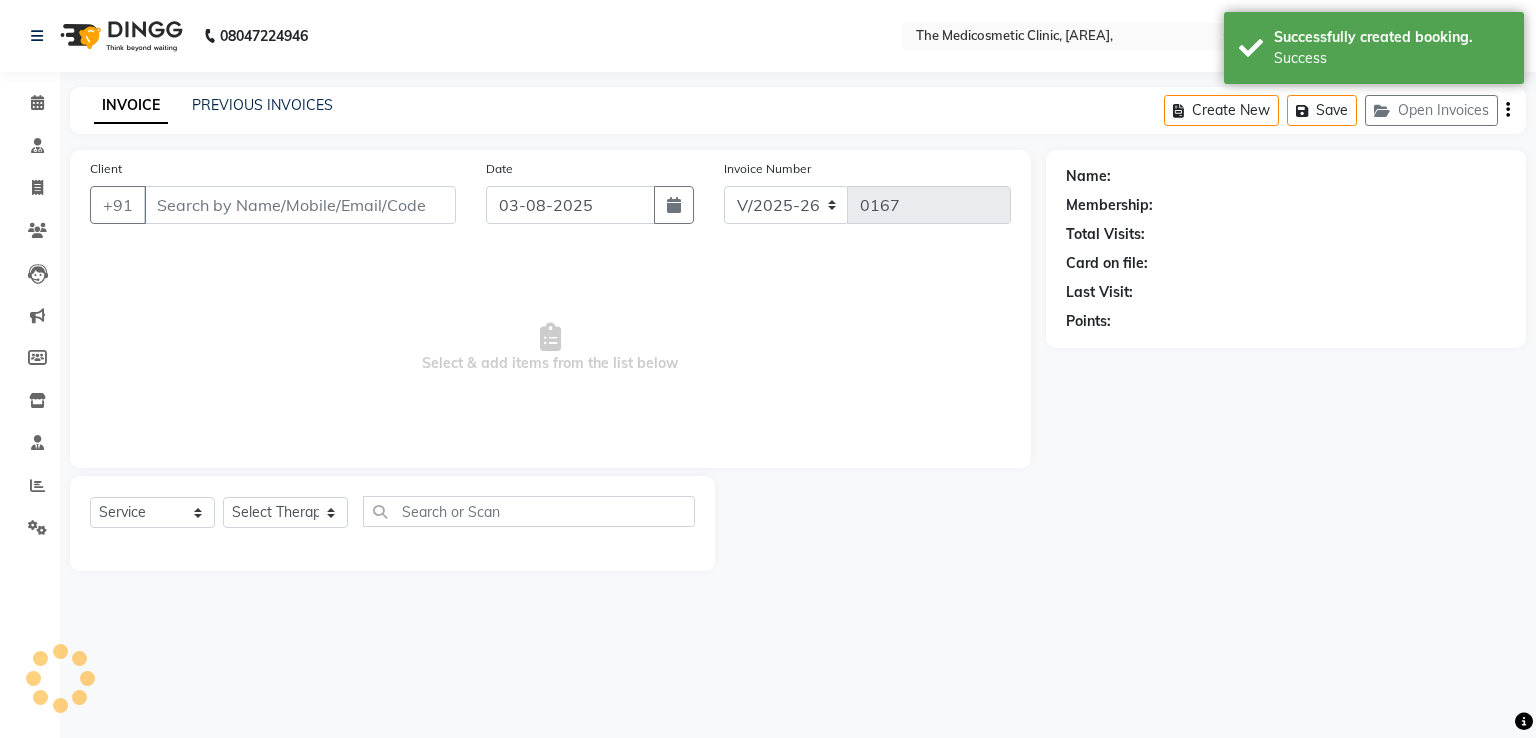 select on "P" 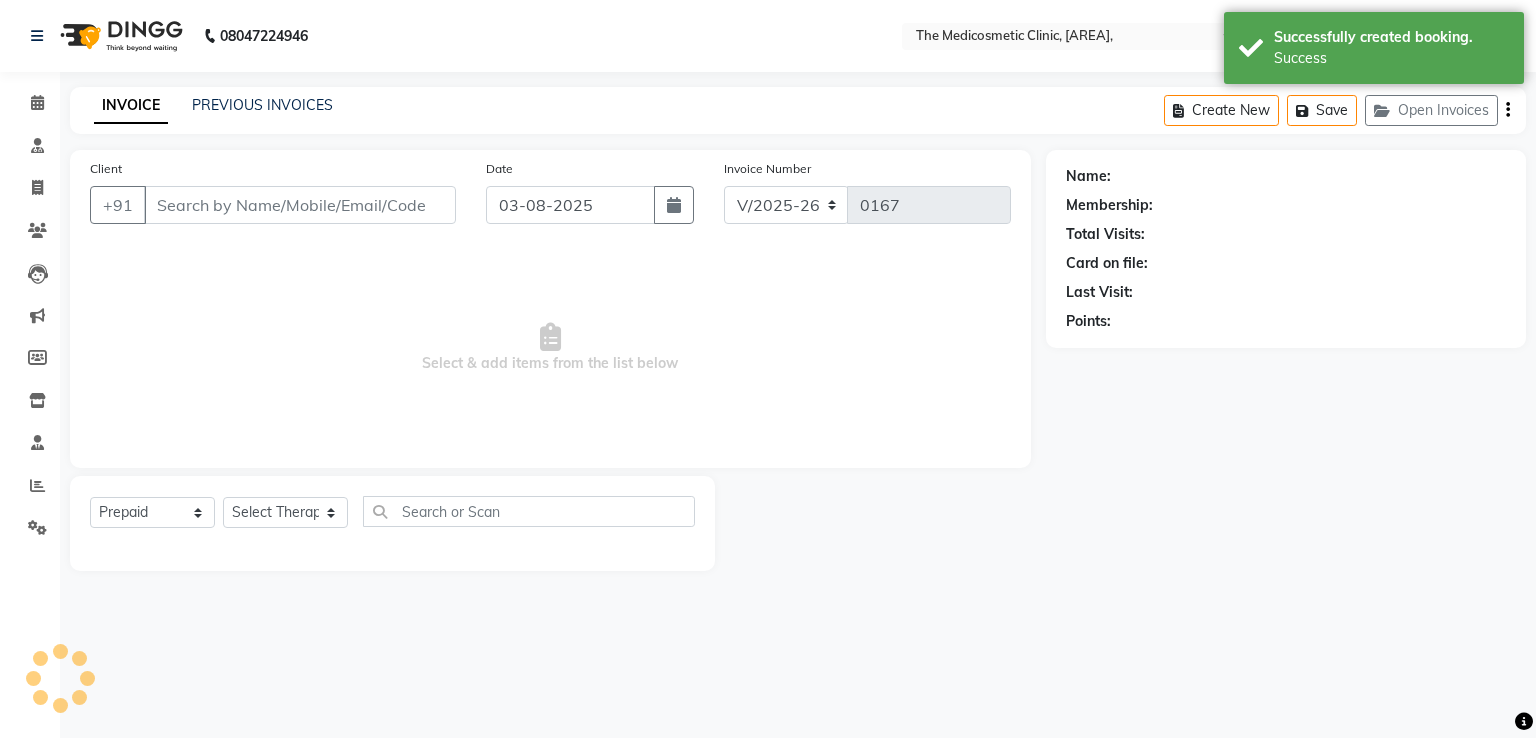 type on "[PHONE]" 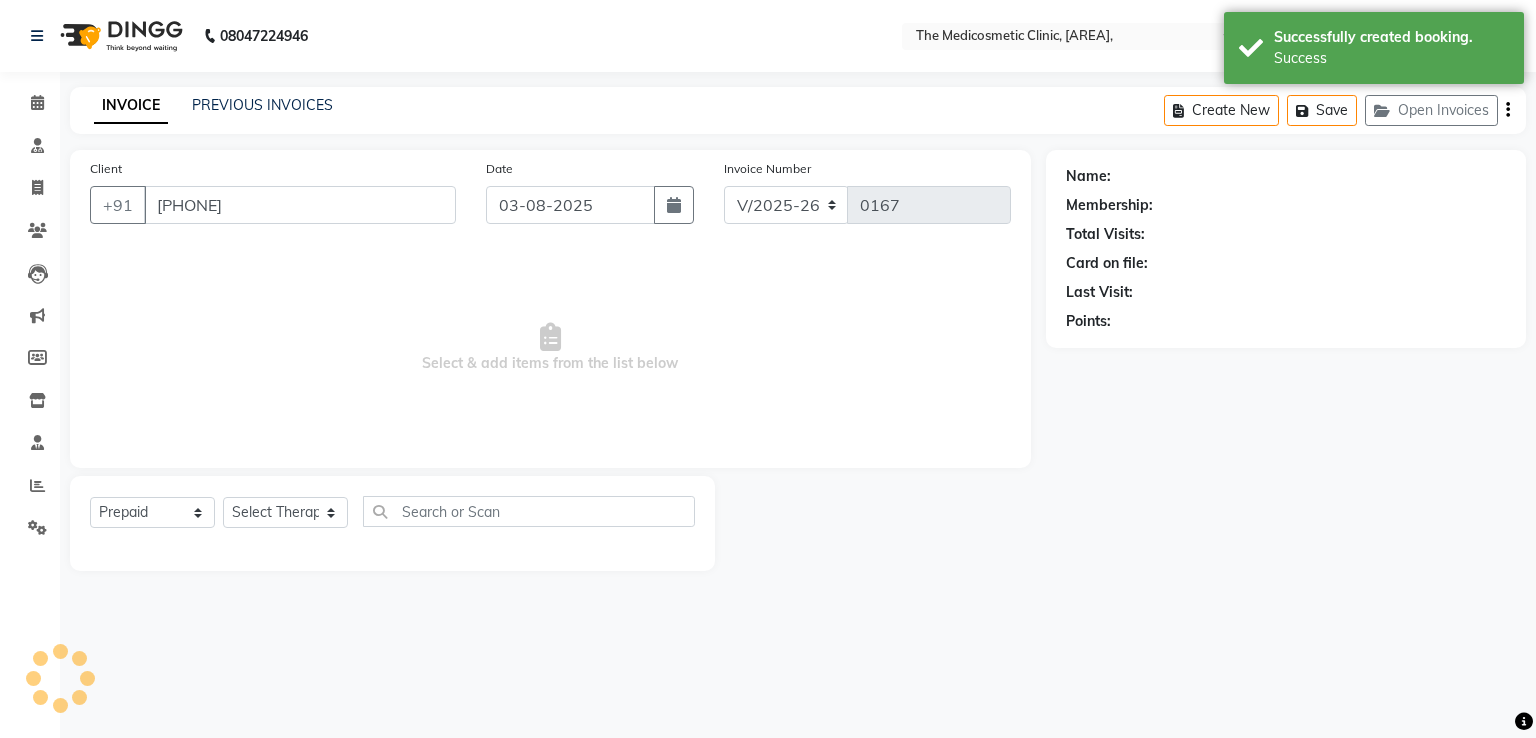 select on "28876" 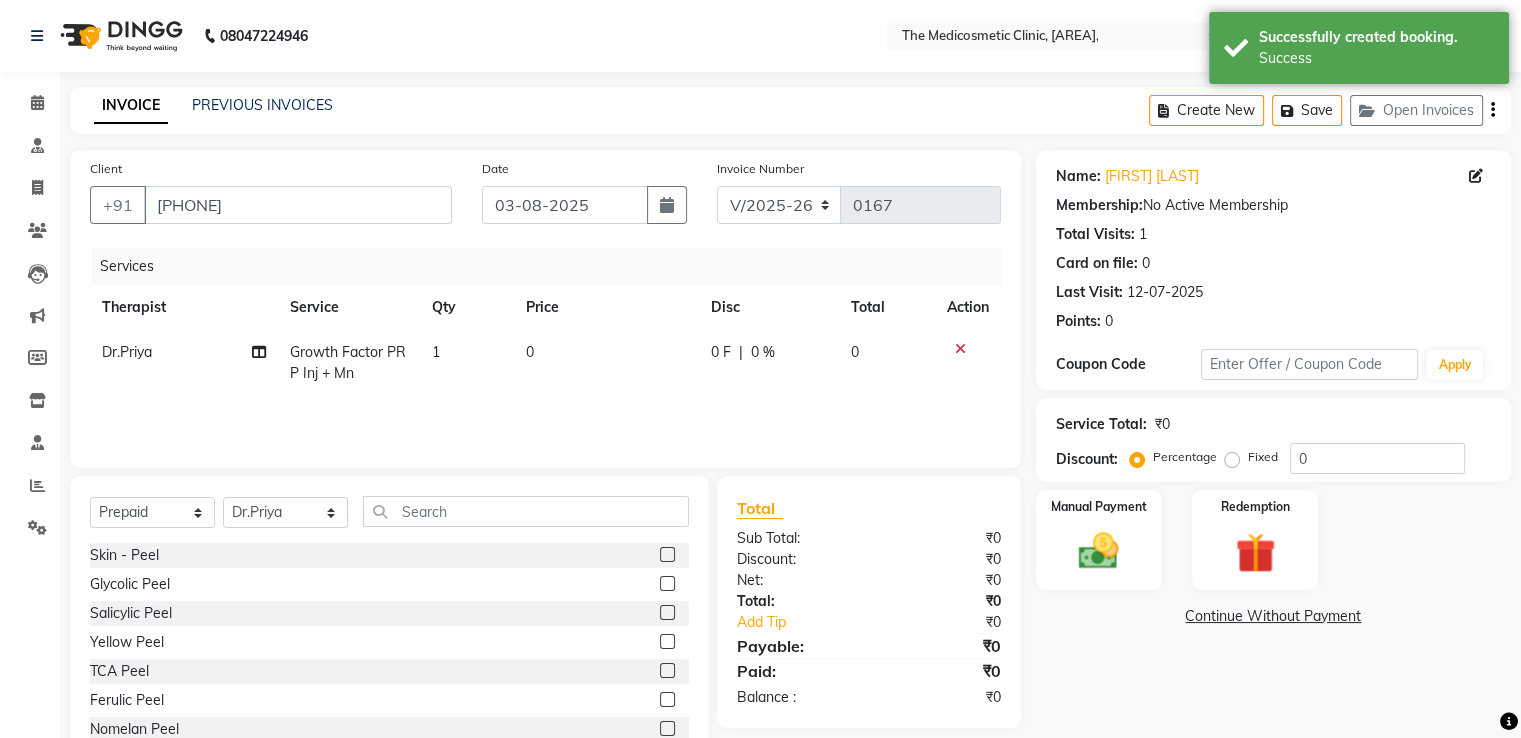 click on "0" 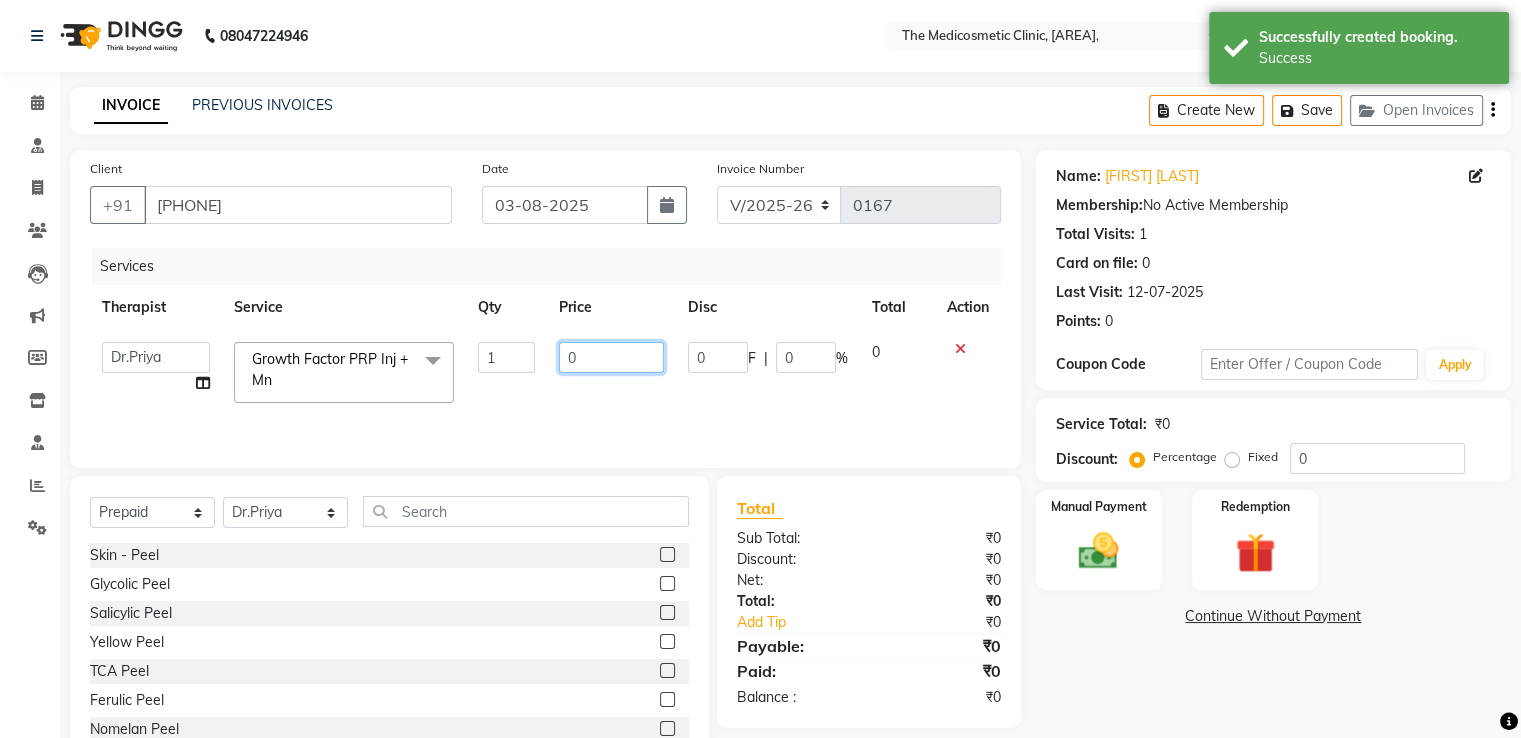 drag, startPoint x: 585, startPoint y: 357, endPoint x: 537, endPoint y: 360, distance: 48.09366 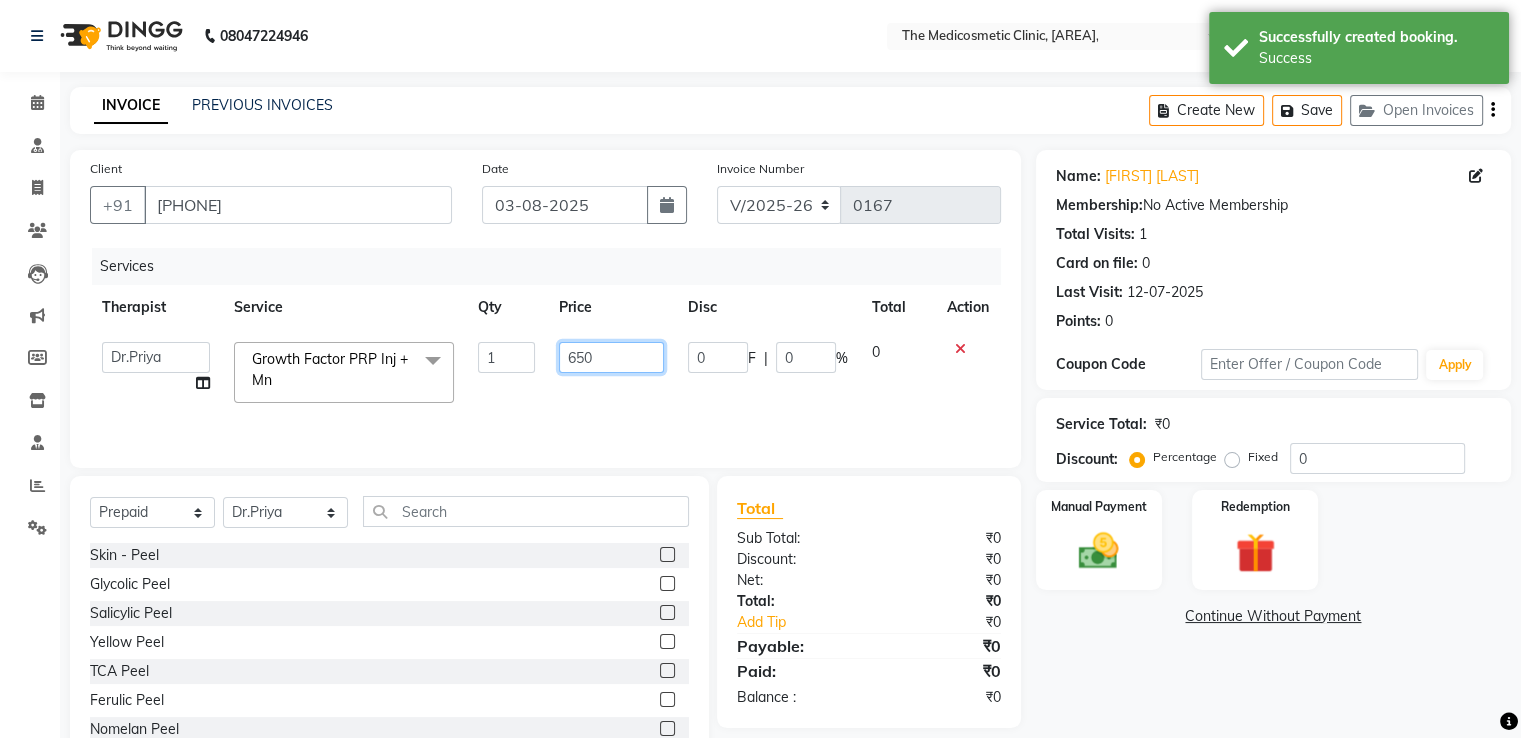 type on "6500" 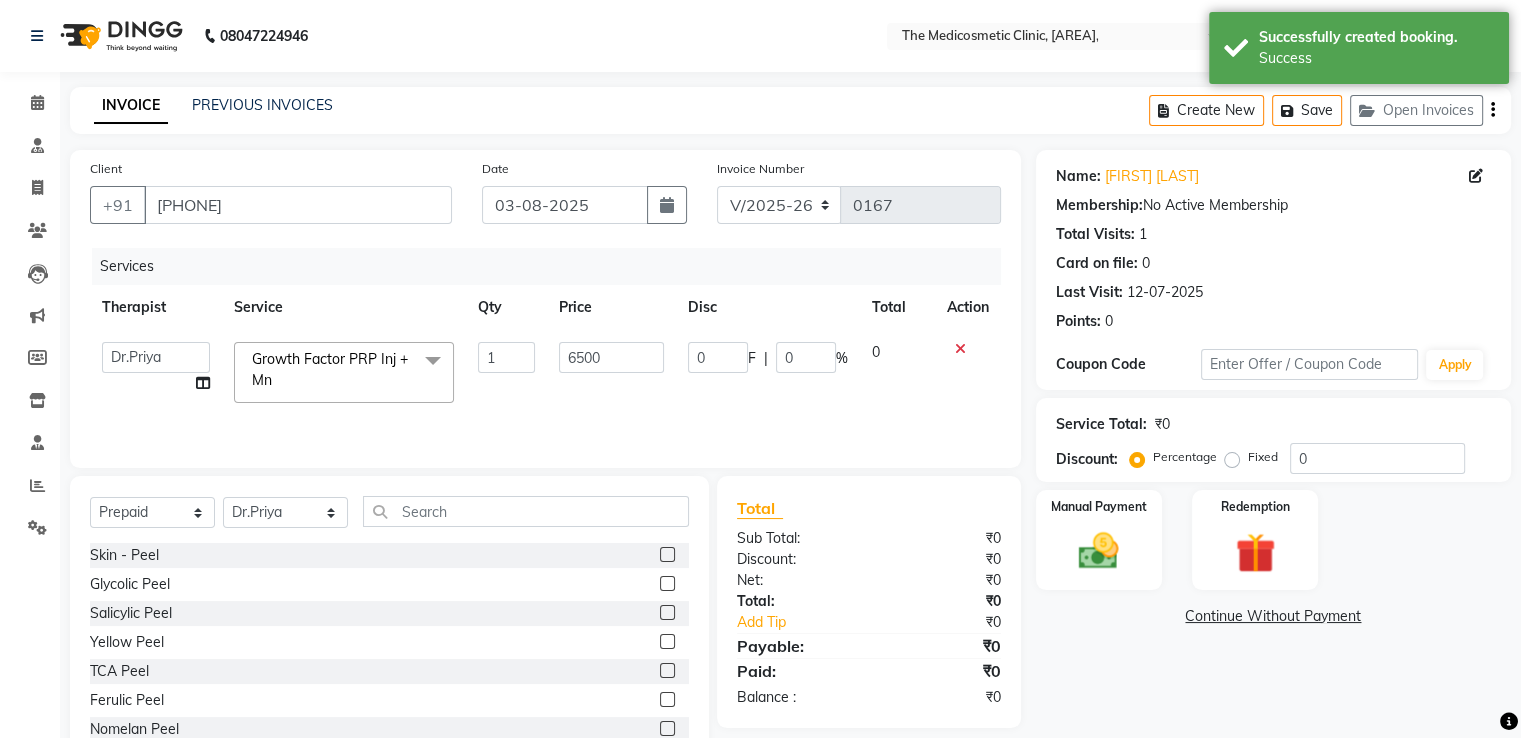 click on "Services Therapist Service Qty Price Disc Total Action Aarti Amol Ghodke Dr.Priya Dr.Sadaf Reception Growth Factor PRP Inj + Mn x Skin - Peel Glycolic Peel Salicylic Peel Yellow Peel TCA Peel Ferulic Peel Nomelan Peel Arginine Peel Lactic Peel Mandalic Peel Skin Consultation Skin Followup Hair Consultation Hair followup Hair transplant followup Microblading Clot removal Pending amount Cautery for mole removal Skin & Hair Consultation Laser Hair Removal Chest & Stomach whitening mask High Frequency with Anti Dandruff Treatment Vampire facial Next followup Date Kenacort Injection Booking amount Package Closed Medi Facial Hair PRP with DermaRoller Laser Hair Removal Chin Hair Transplant Consultation CO2 Fraction [ Laser ] Advance amount BB Glow Warts Removal Hair and Skin Followup Microdermabrasion (MDA) Under Arms Peel Skin Treatment Package IPL Treatment Laser Toning Treatment Hand Peel Foot Peel Face Cleanup Hair PRP + LLLT Double Chin Reduction Lip Peel Eye Peel Hydra Facial Comedone Extraction" 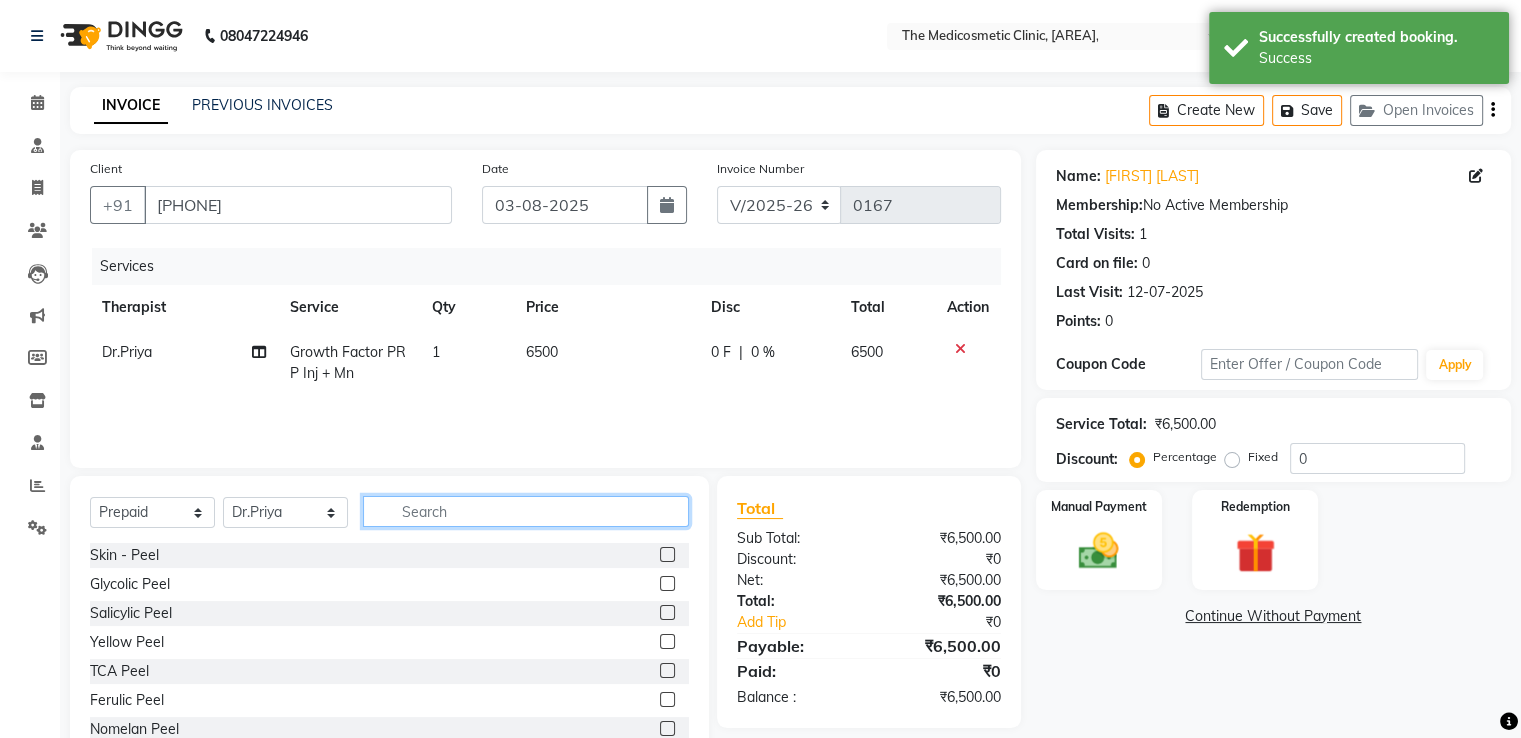click 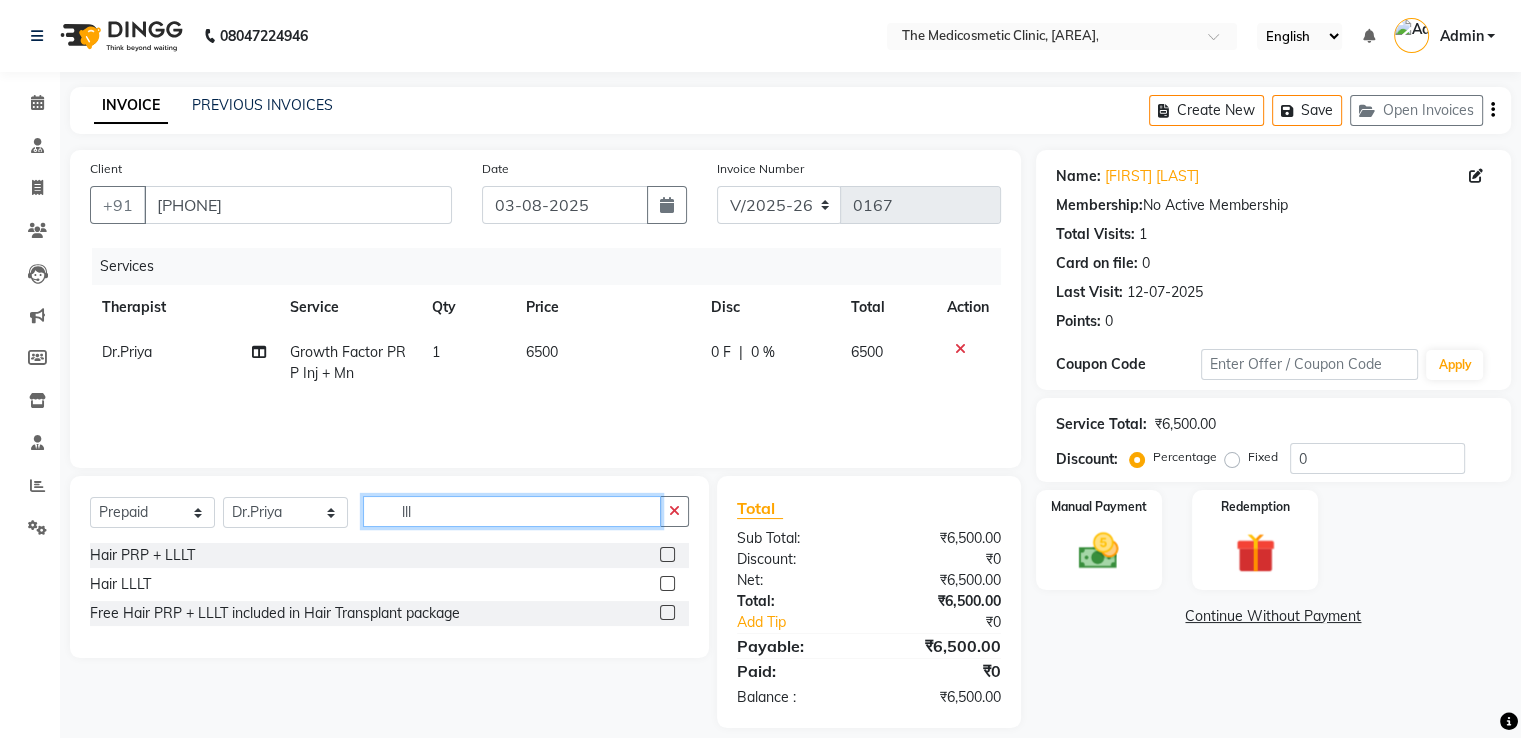 type on "lll" 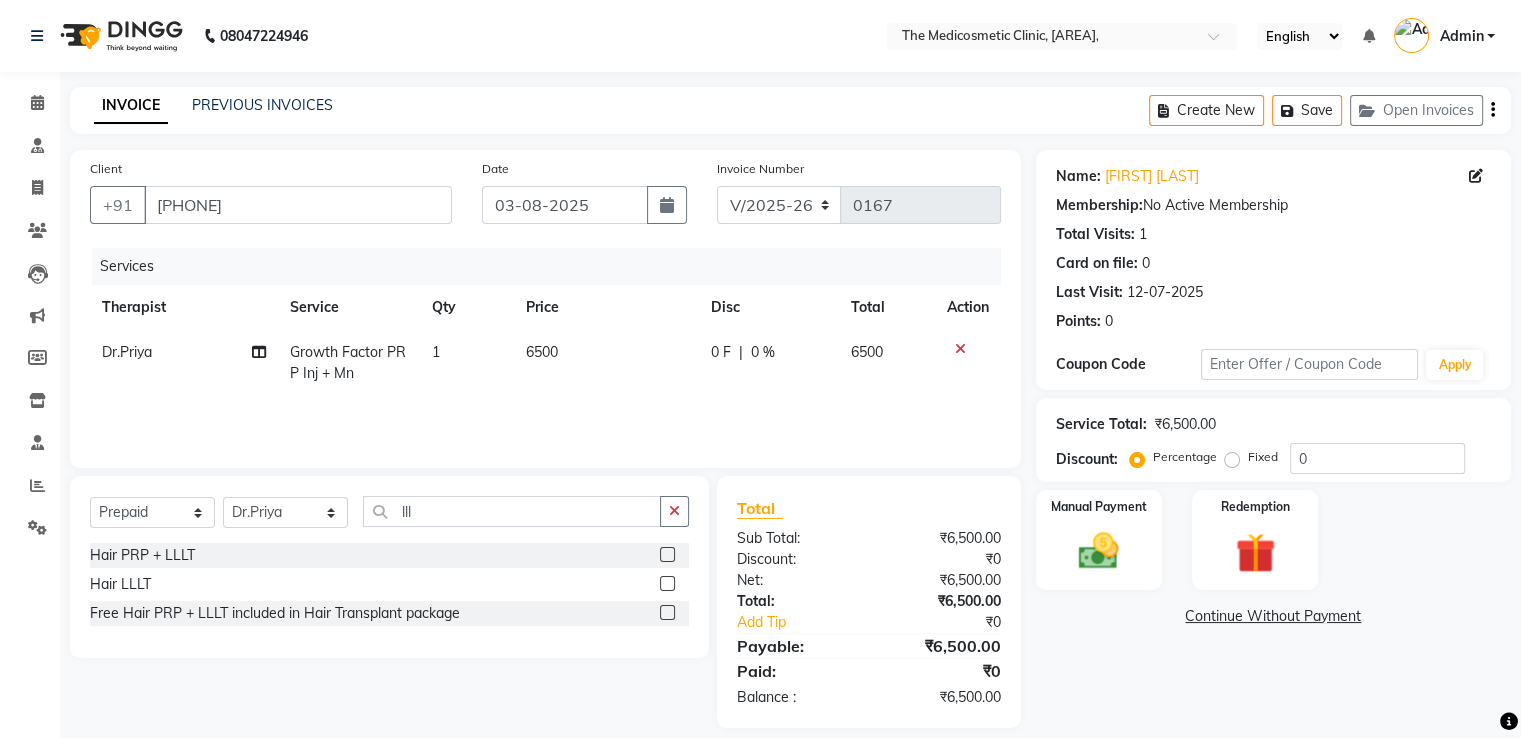 click 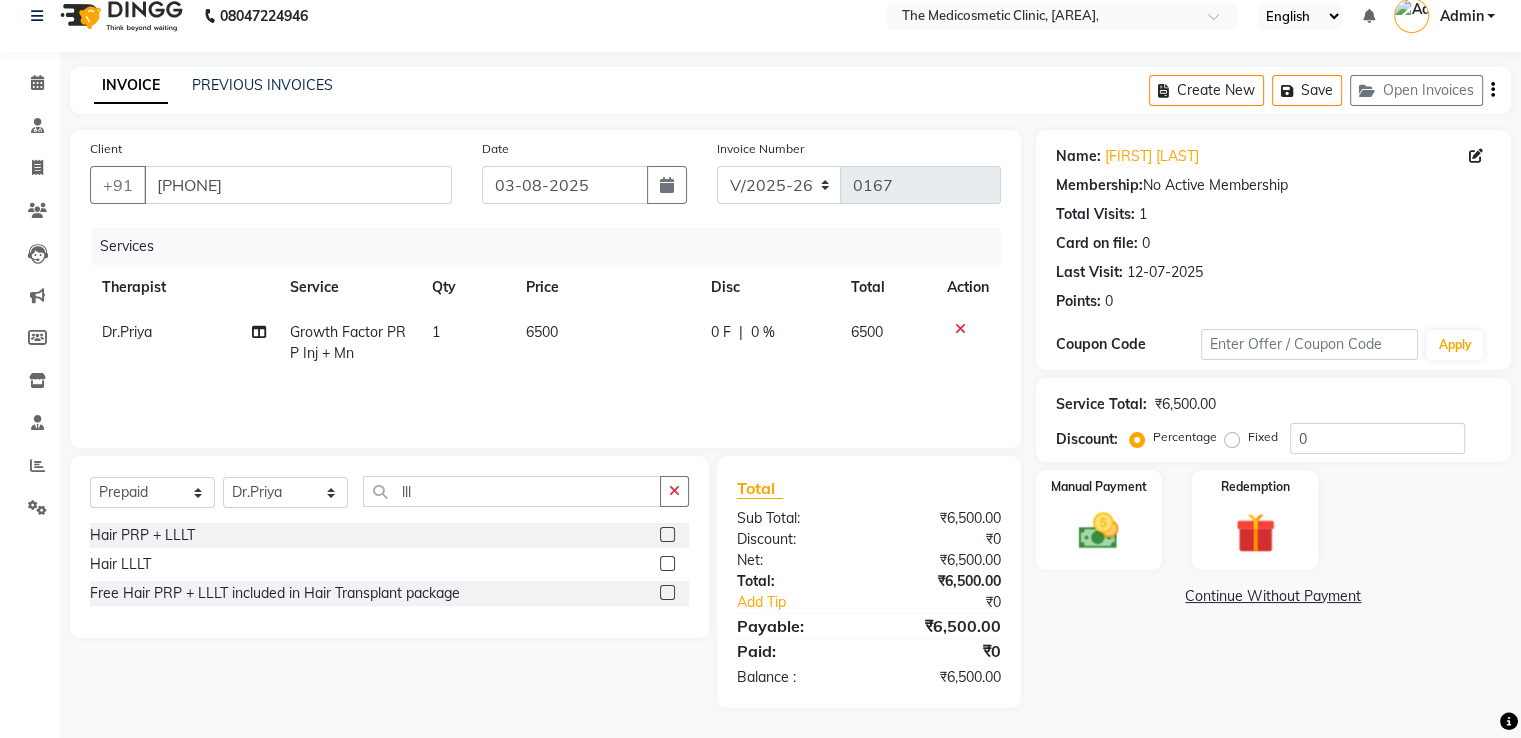 click 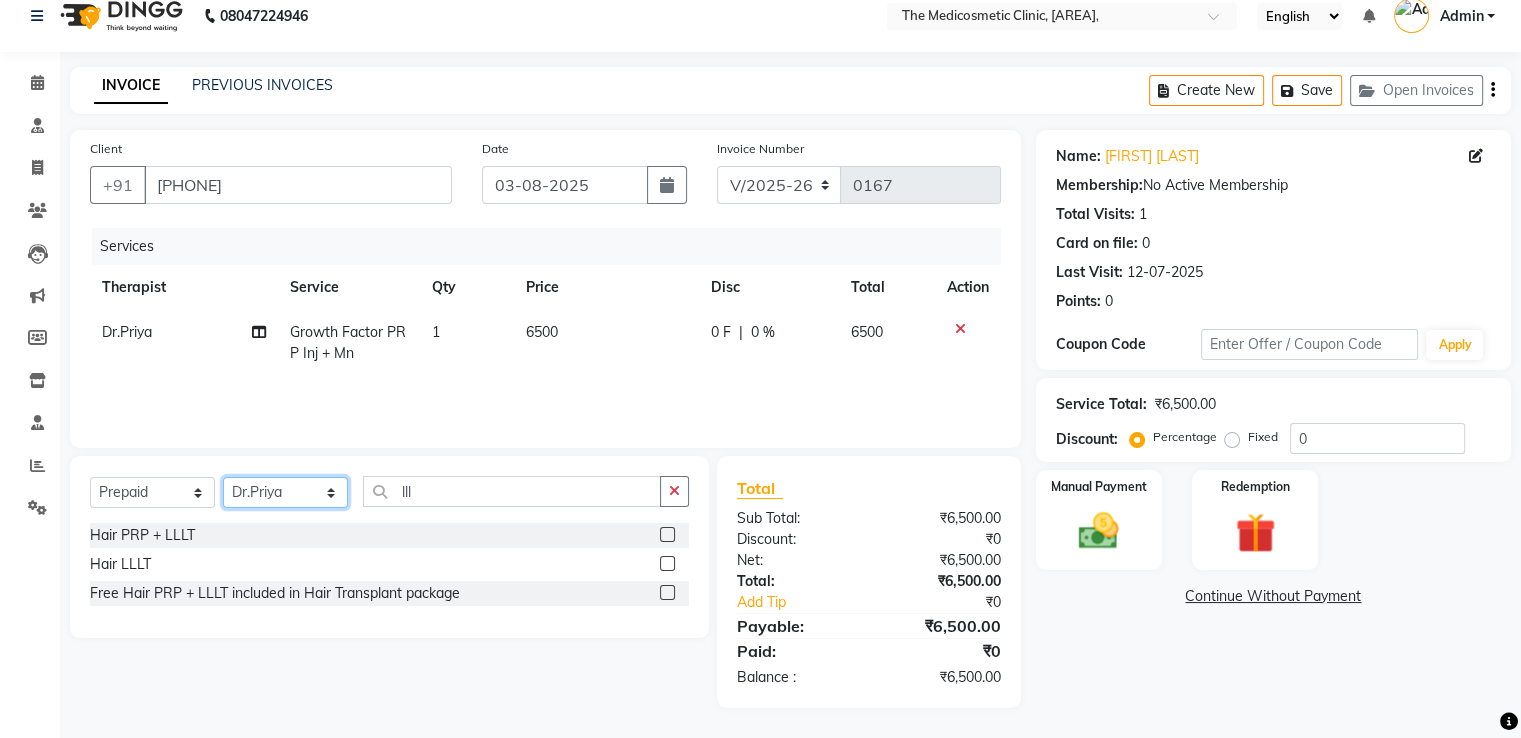 click on "Select Therapist Aarti Amol Ghodke Dr.Priya Dr.Sadaf Reception" 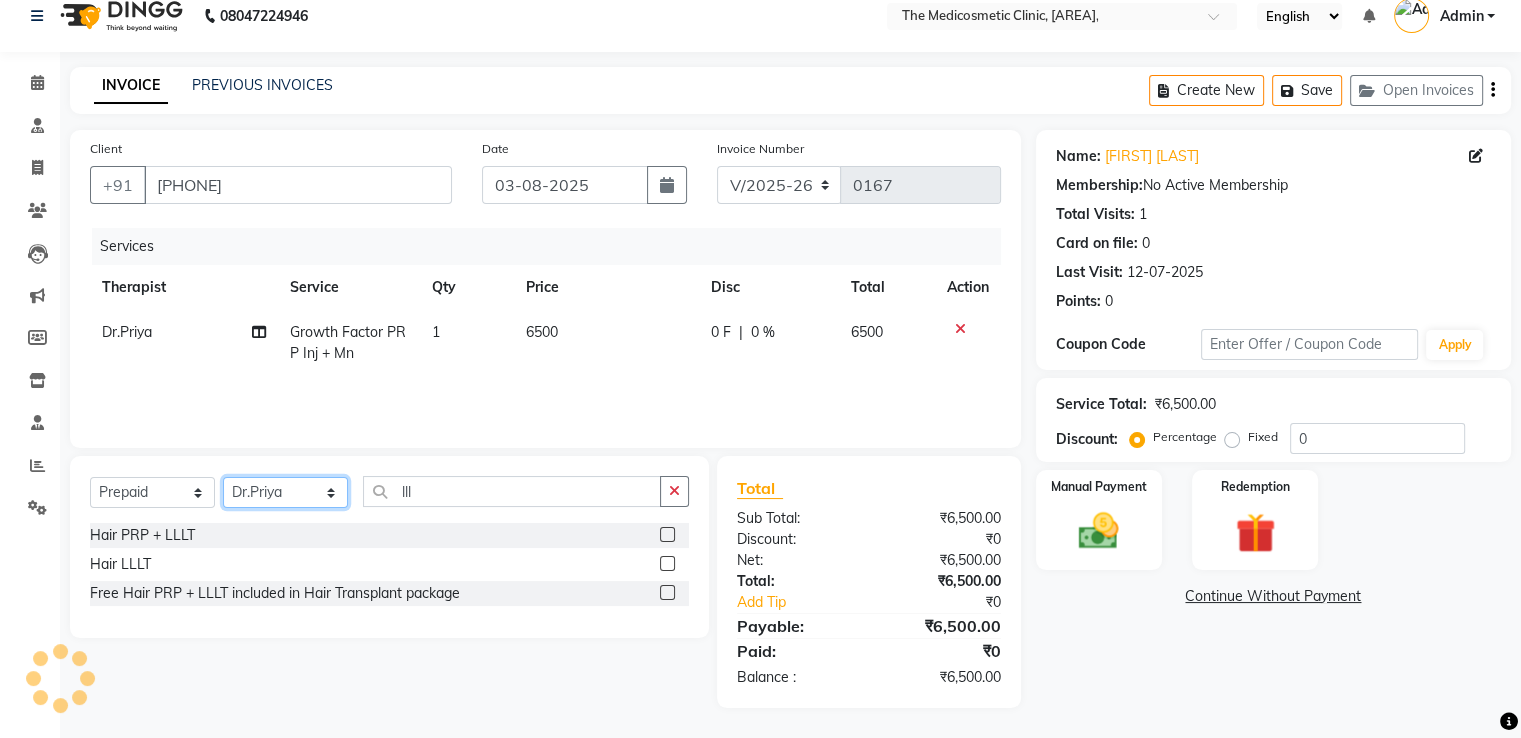 click on "Select Therapist Aarti Amol Ghodke Dr.Priya Dr.Sadaf Reception" 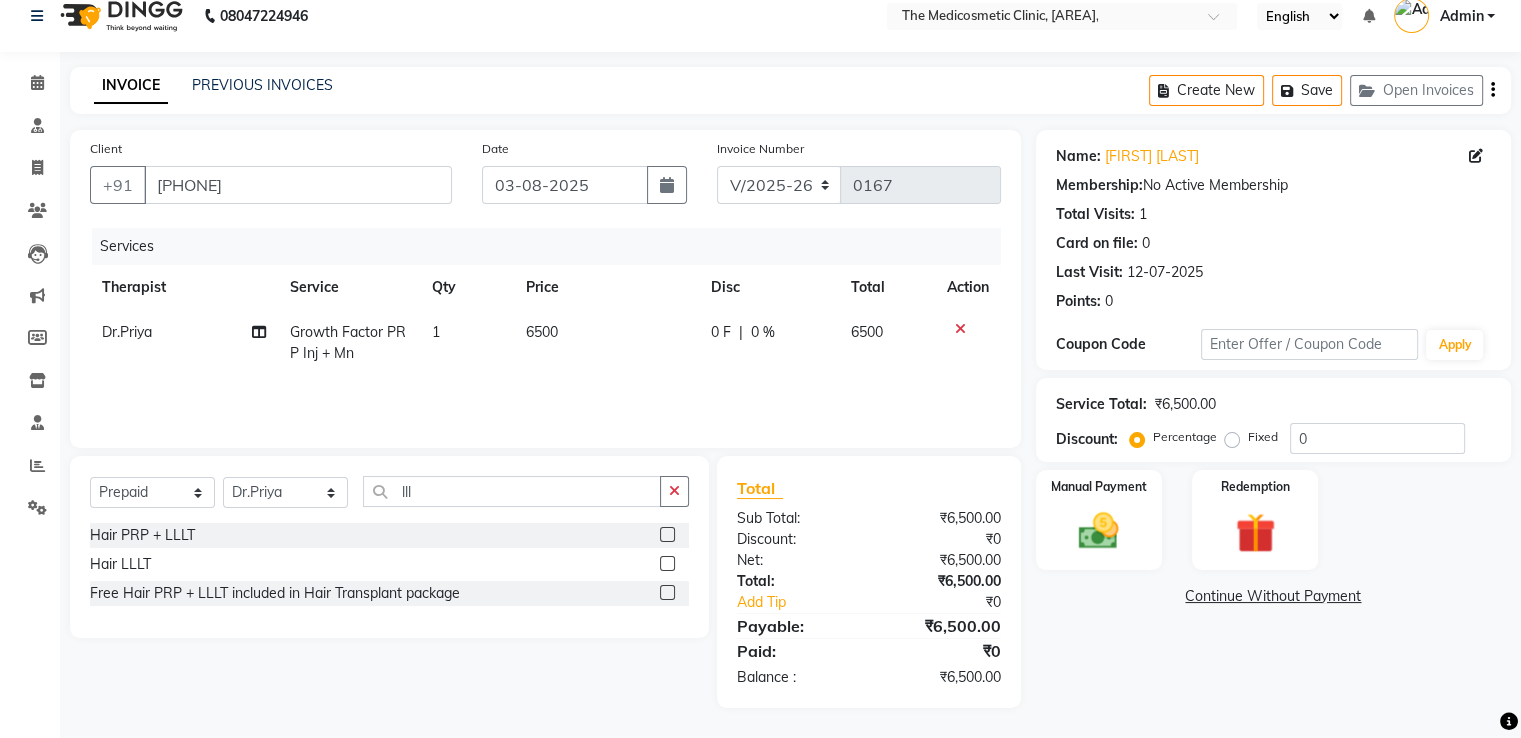 click 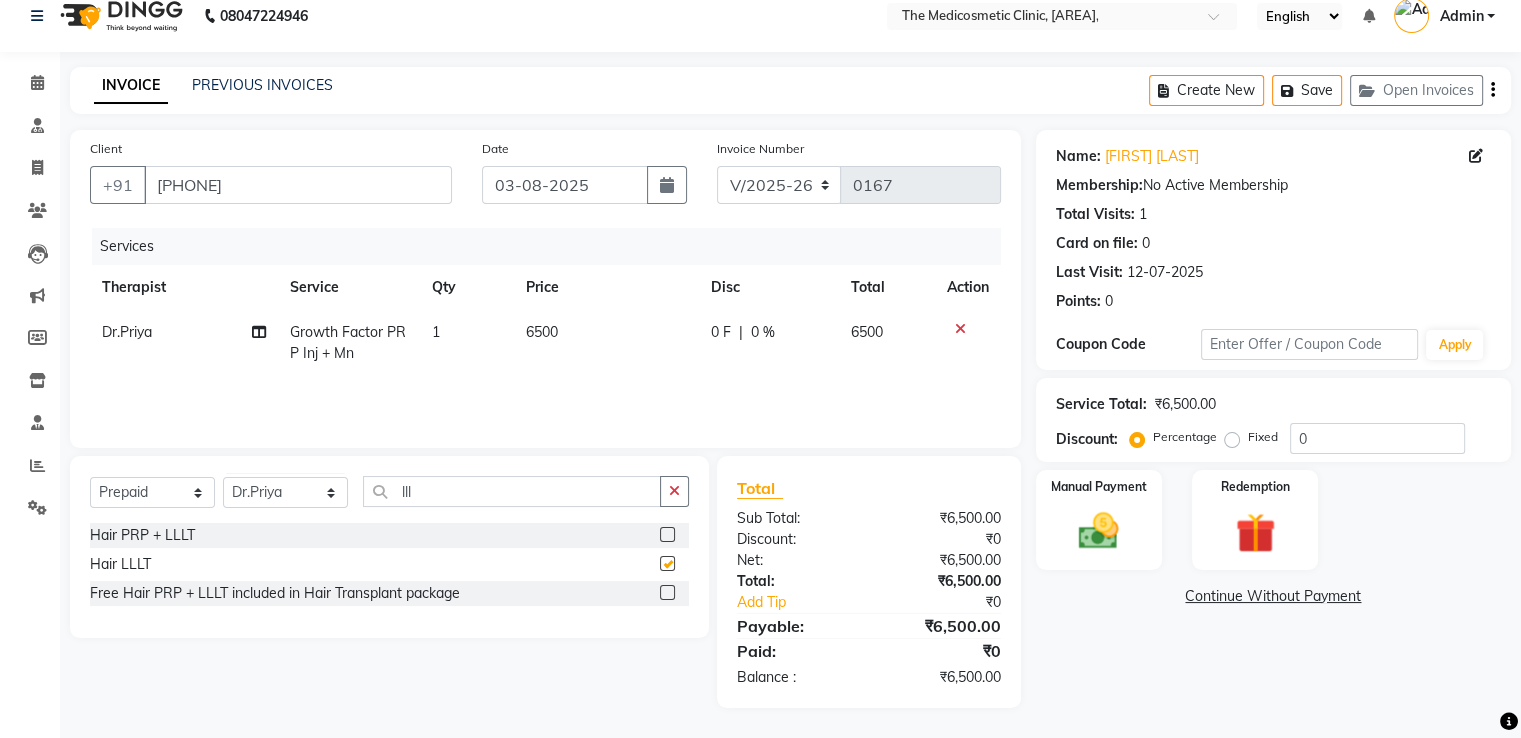 checkbox on "false" 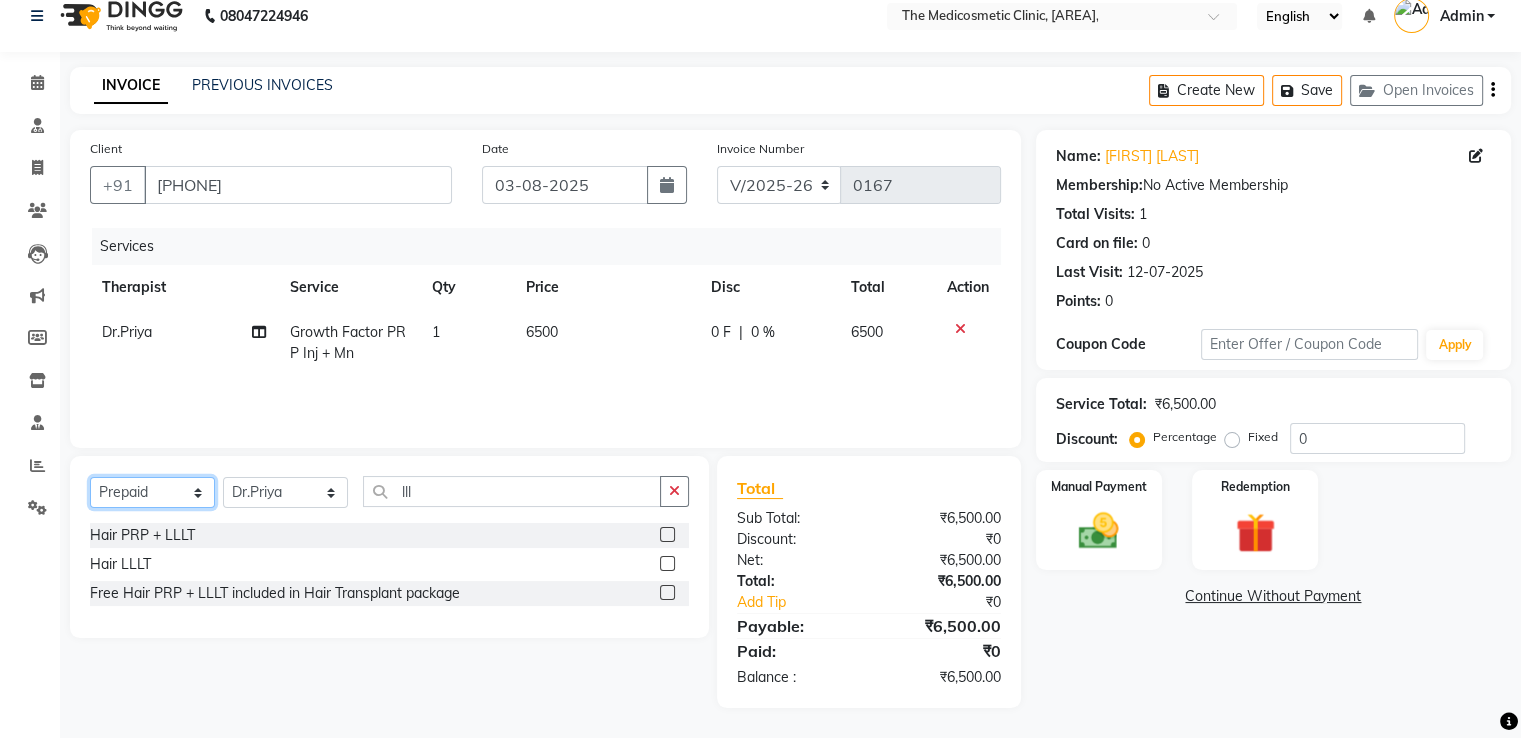 click on "Select  Service  Product  Membership  Package Voucher Prepaid Gift Card" 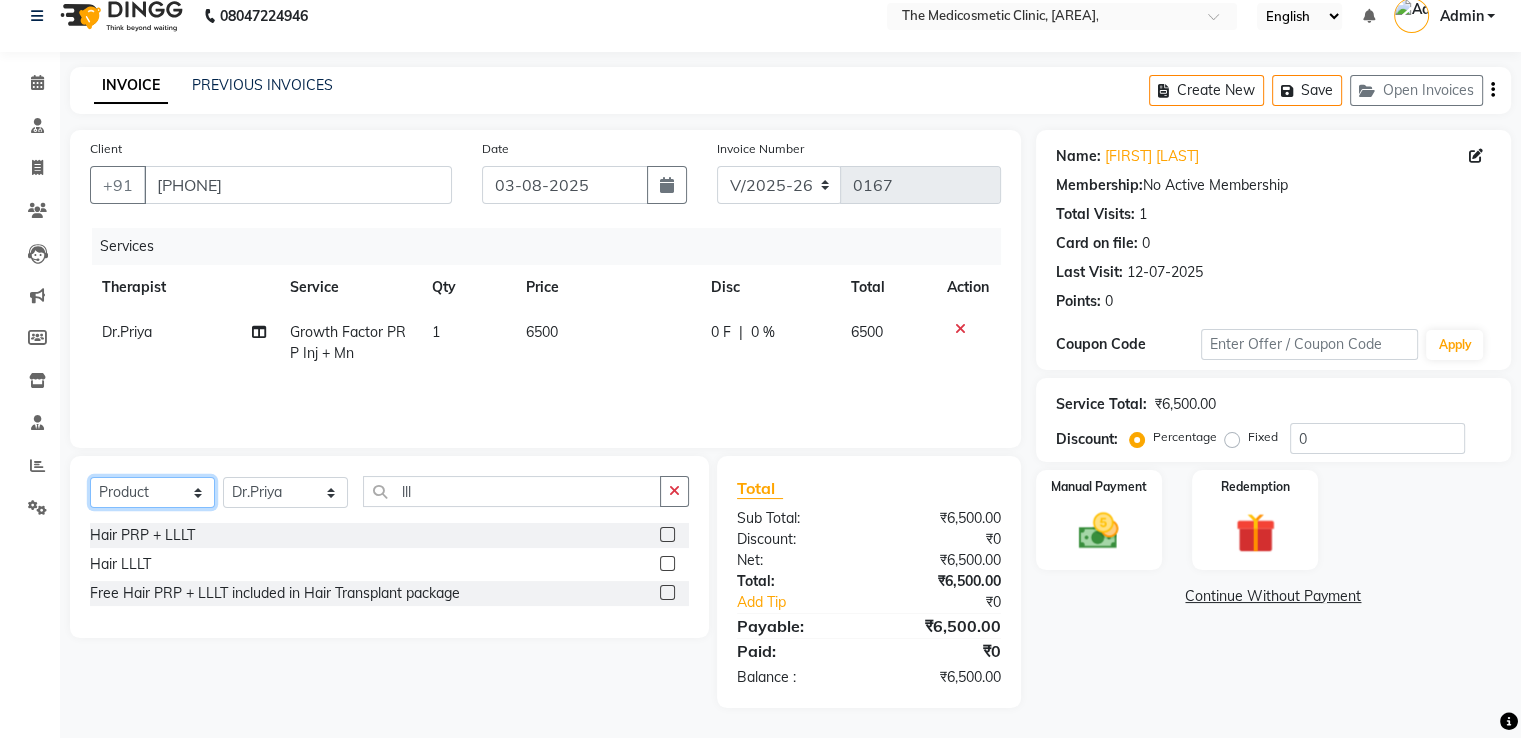 click on "Select  Service  Product  Membership  Package Voucher Prepaid Gift Card" 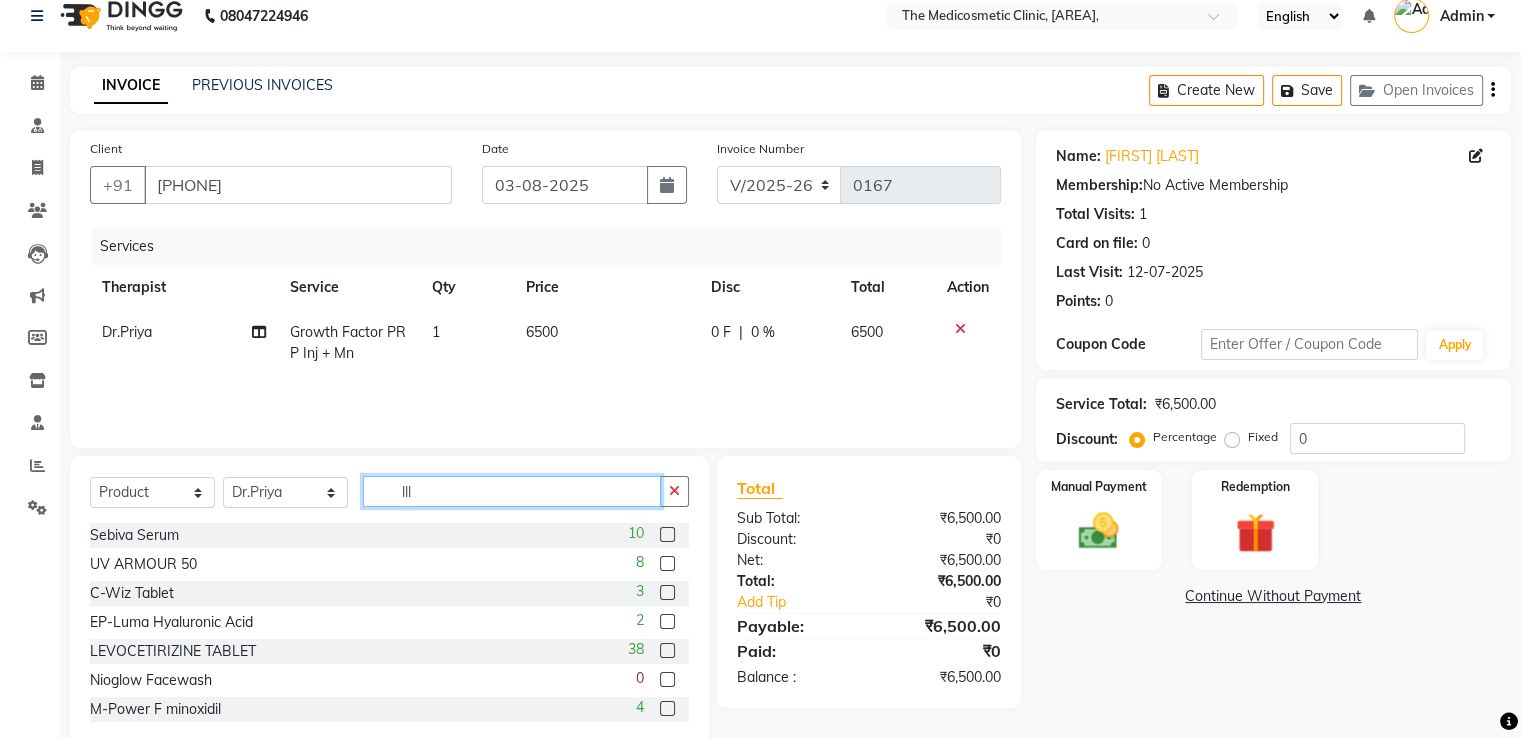 click on "lll" 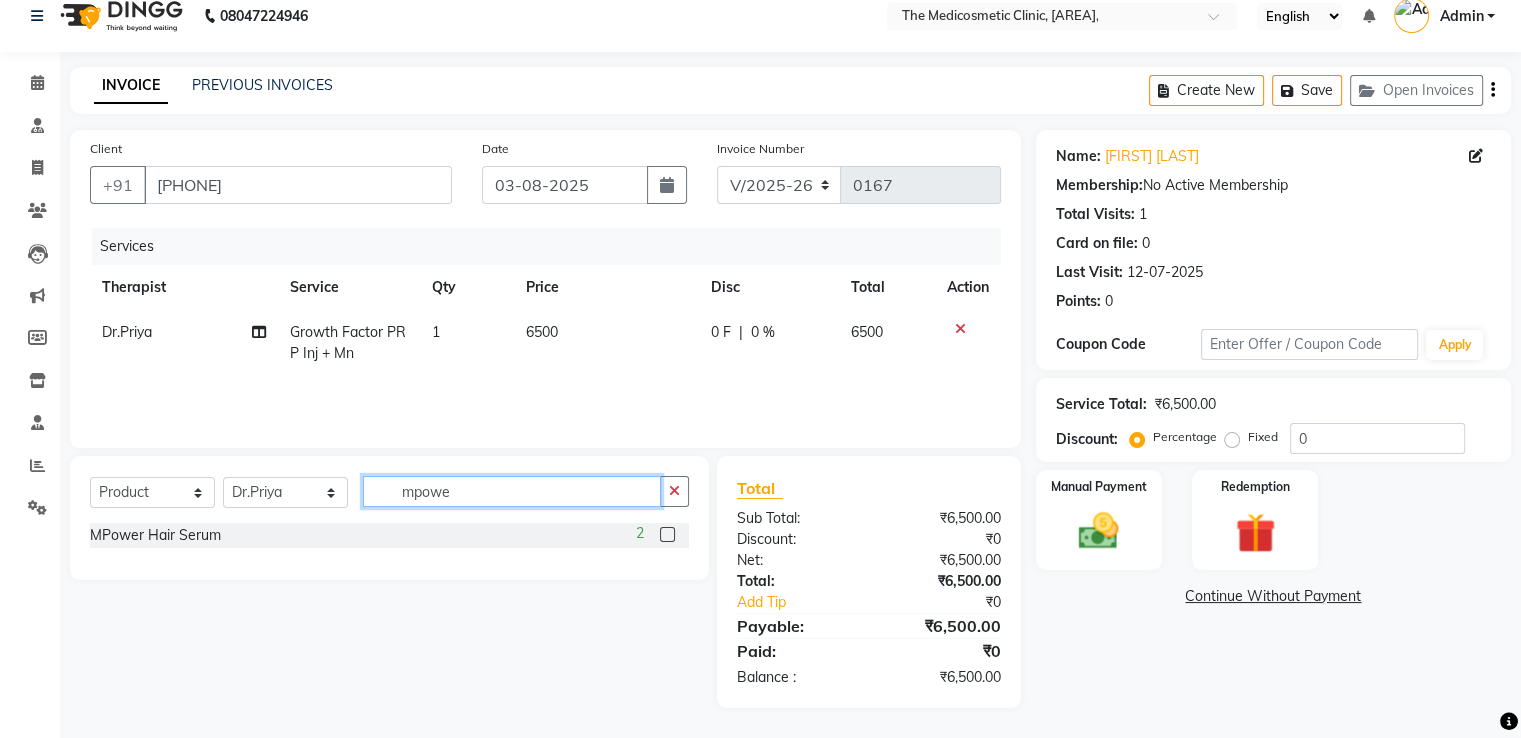 type on "mpowe" 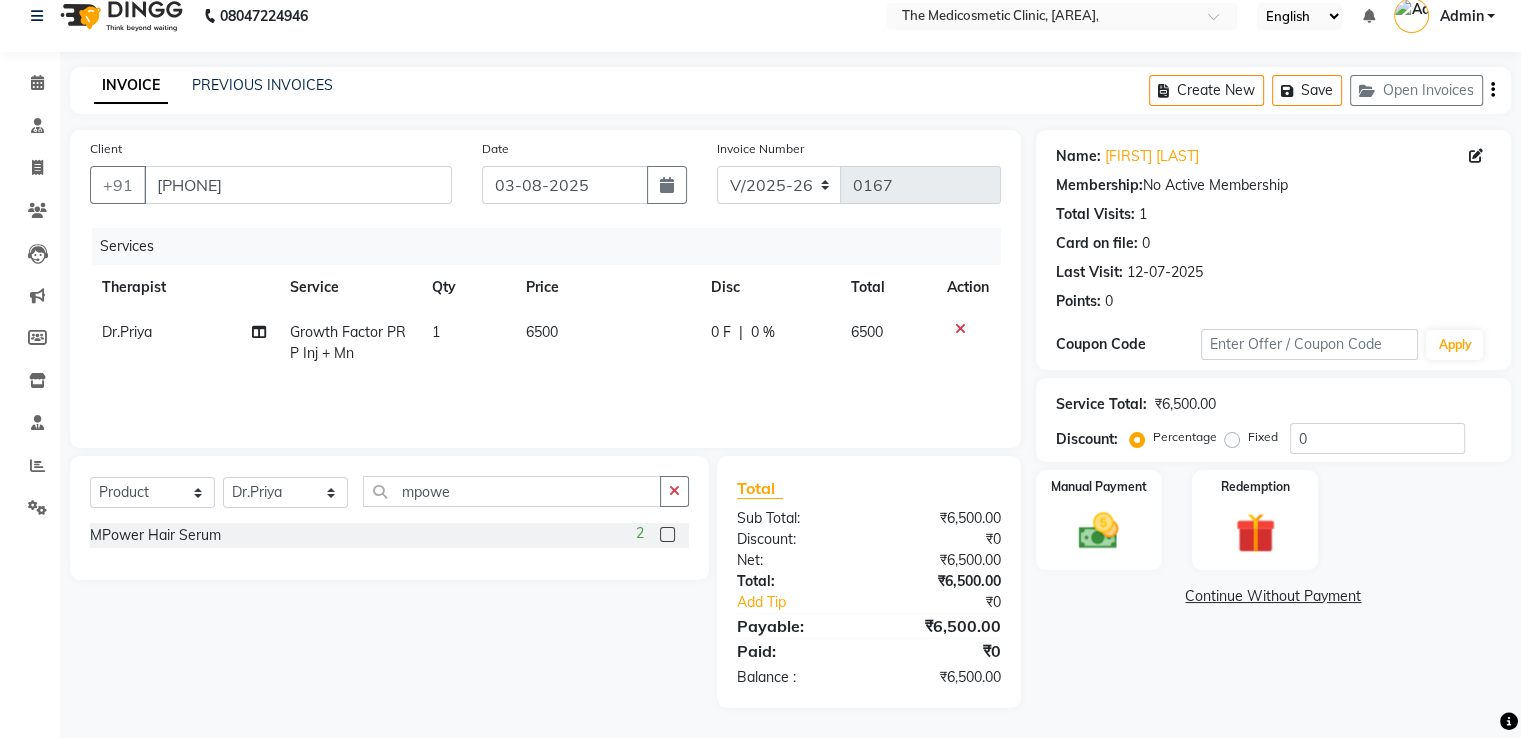 click 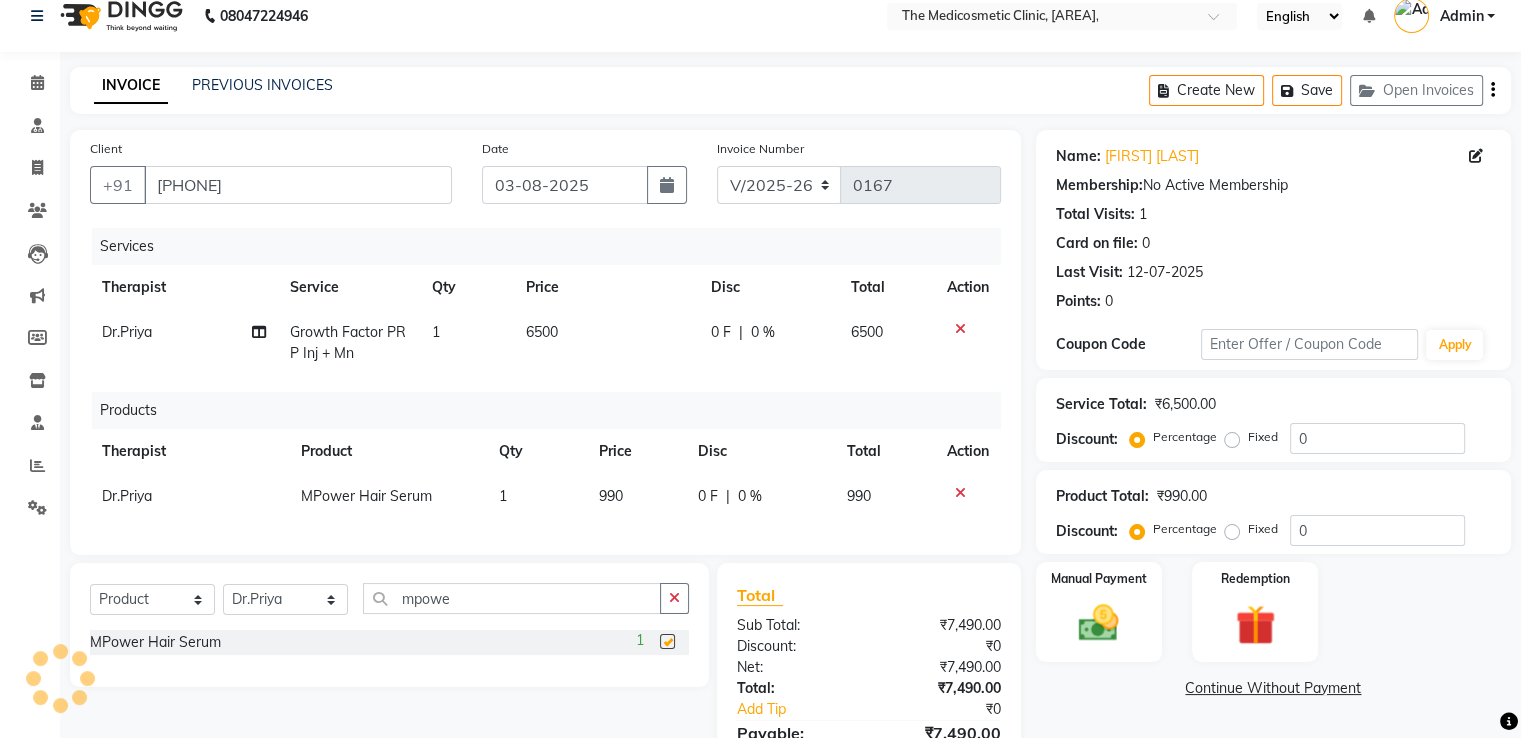 checkbox on "false" 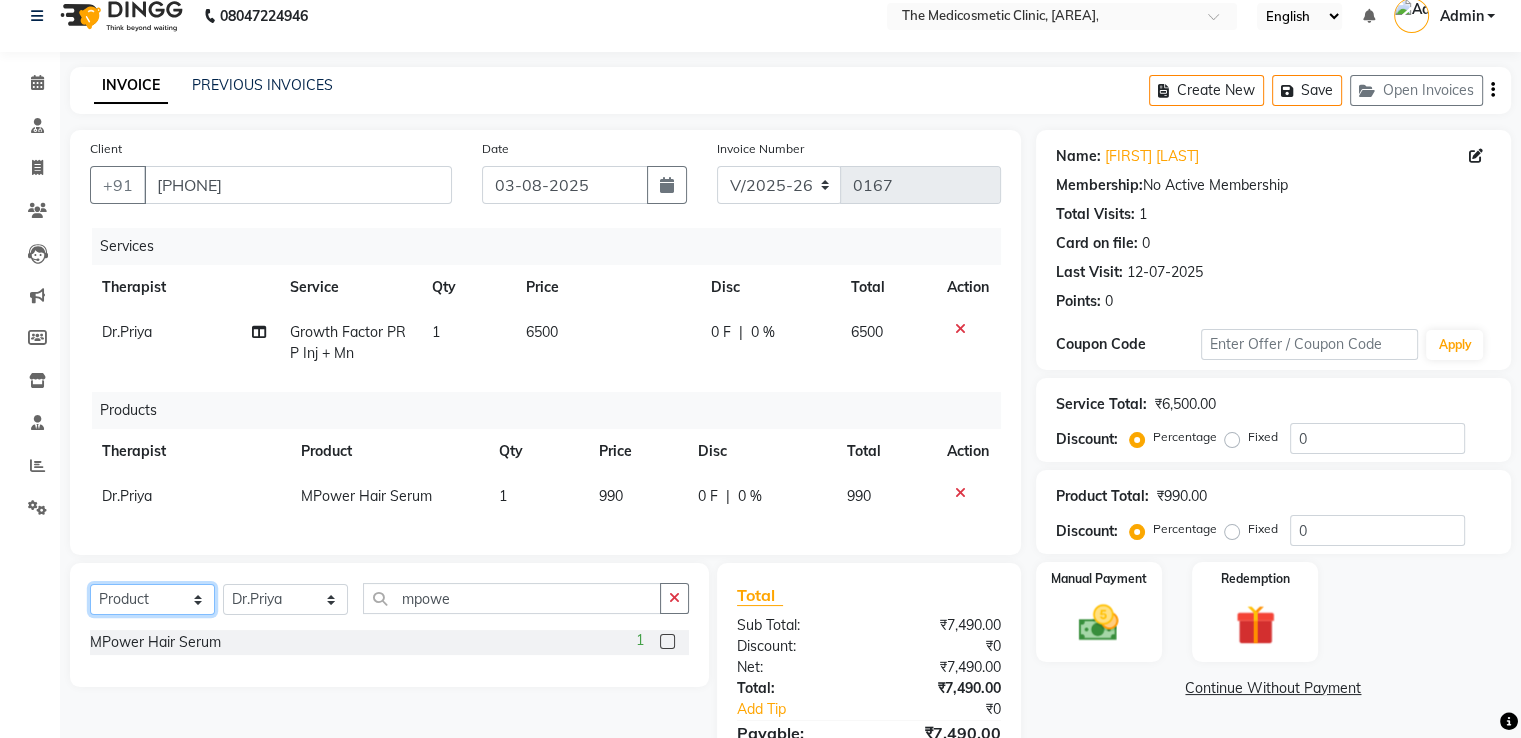 click on "Select  Service  Product  Membership  Package Voucher Prepaid Gift Card" 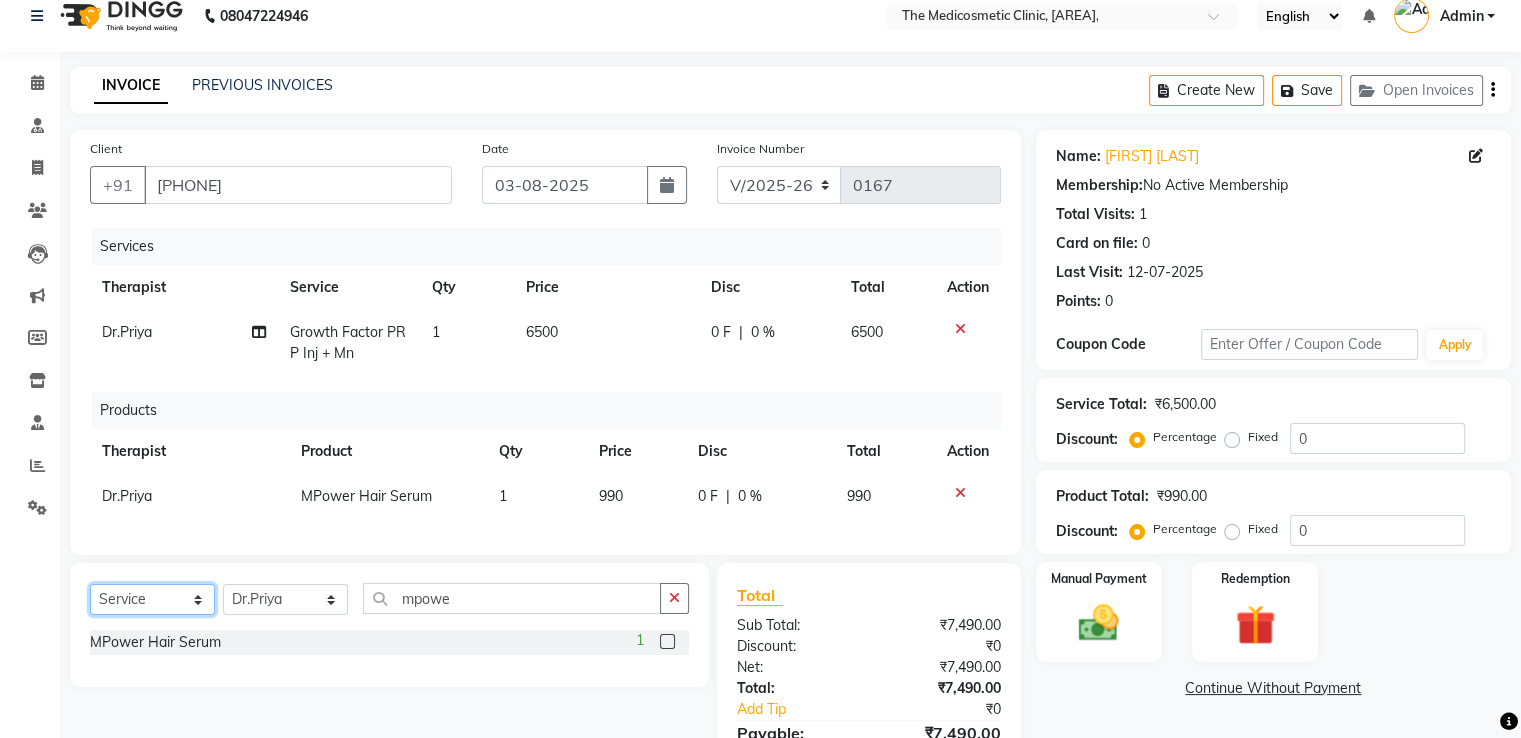 click on "Select  Service  Product  Membership  Package Voucher Prepaid Gift Card" 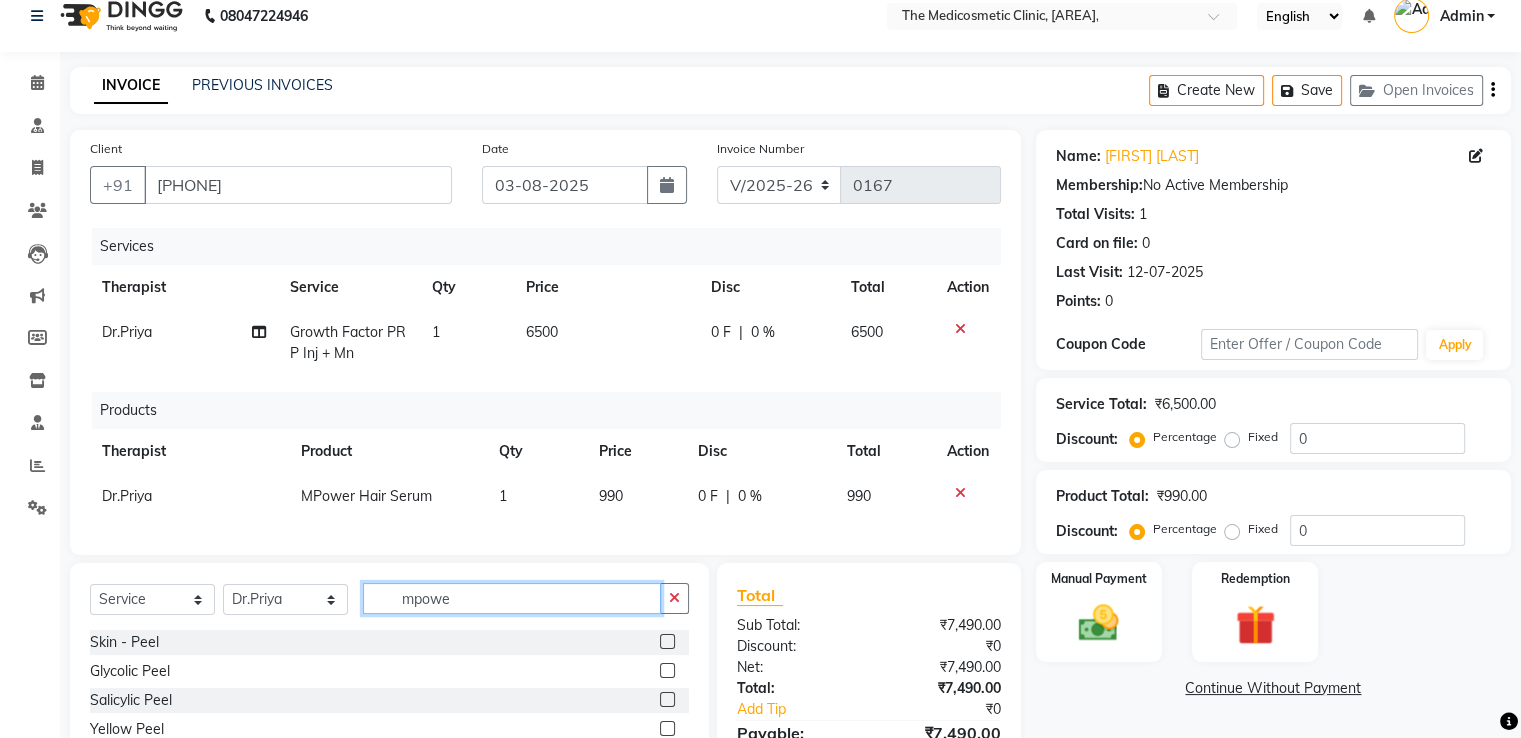 drag, startPoint x: 458, startPoint y: 613, endPoint x: 359, endPoint y: 624, distance: 99.60924 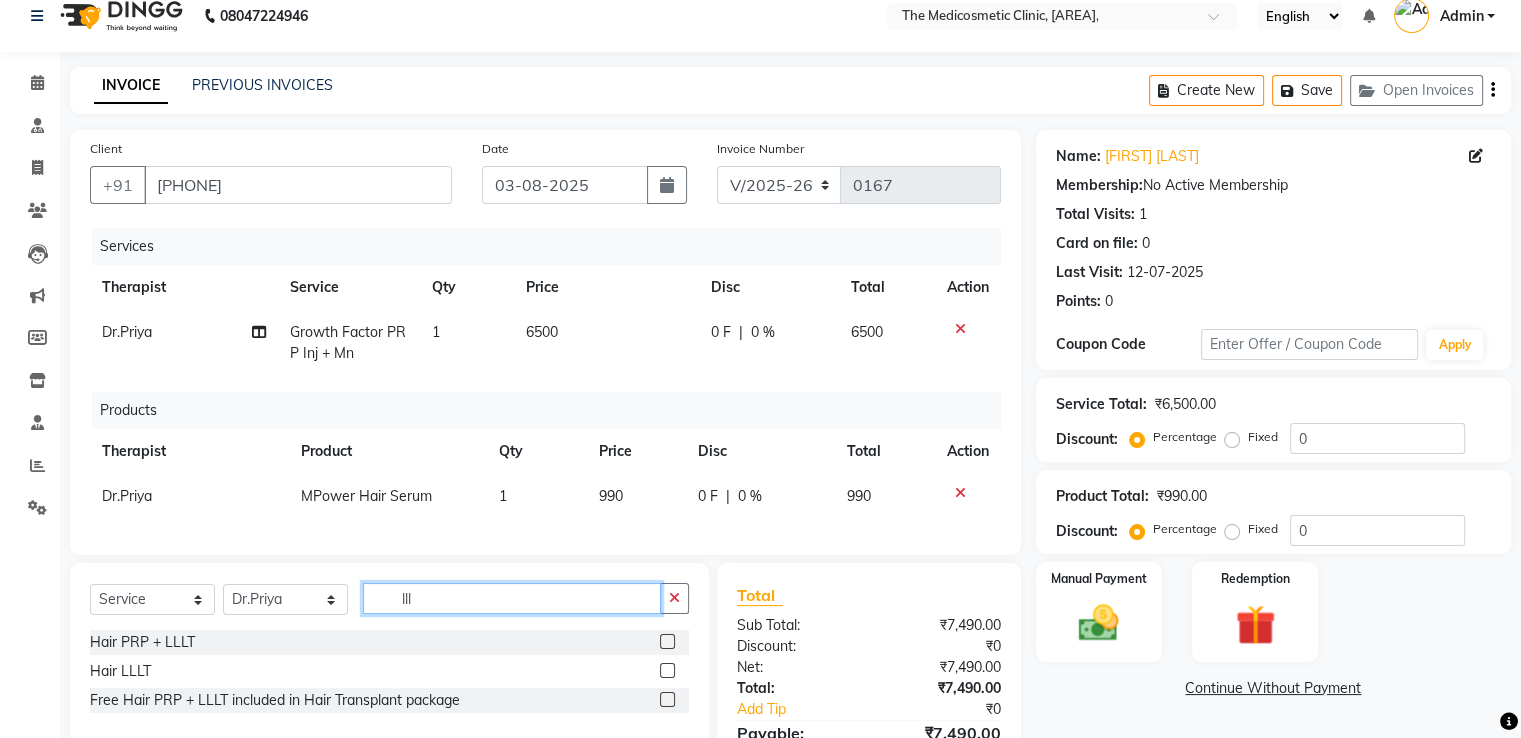 type on "lll" 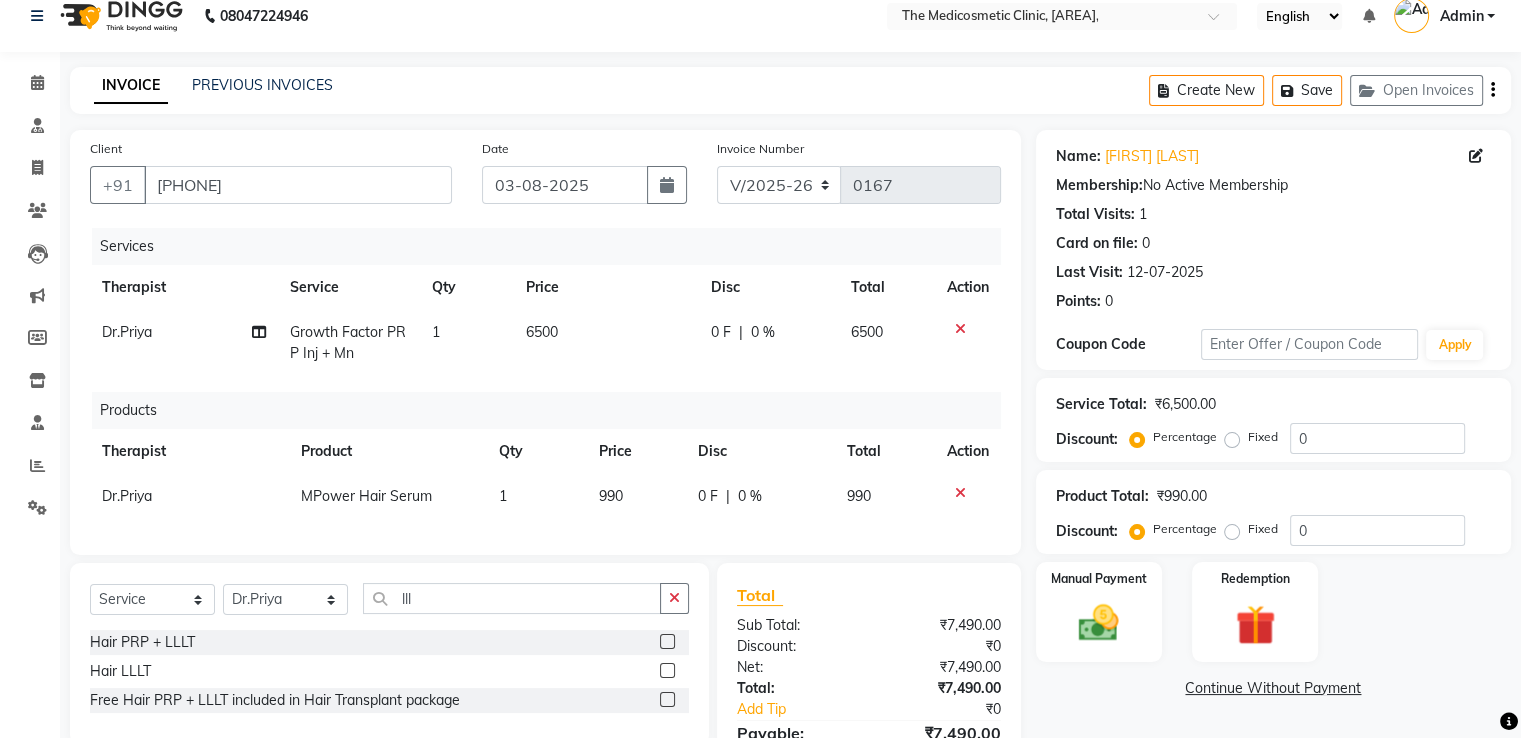 click 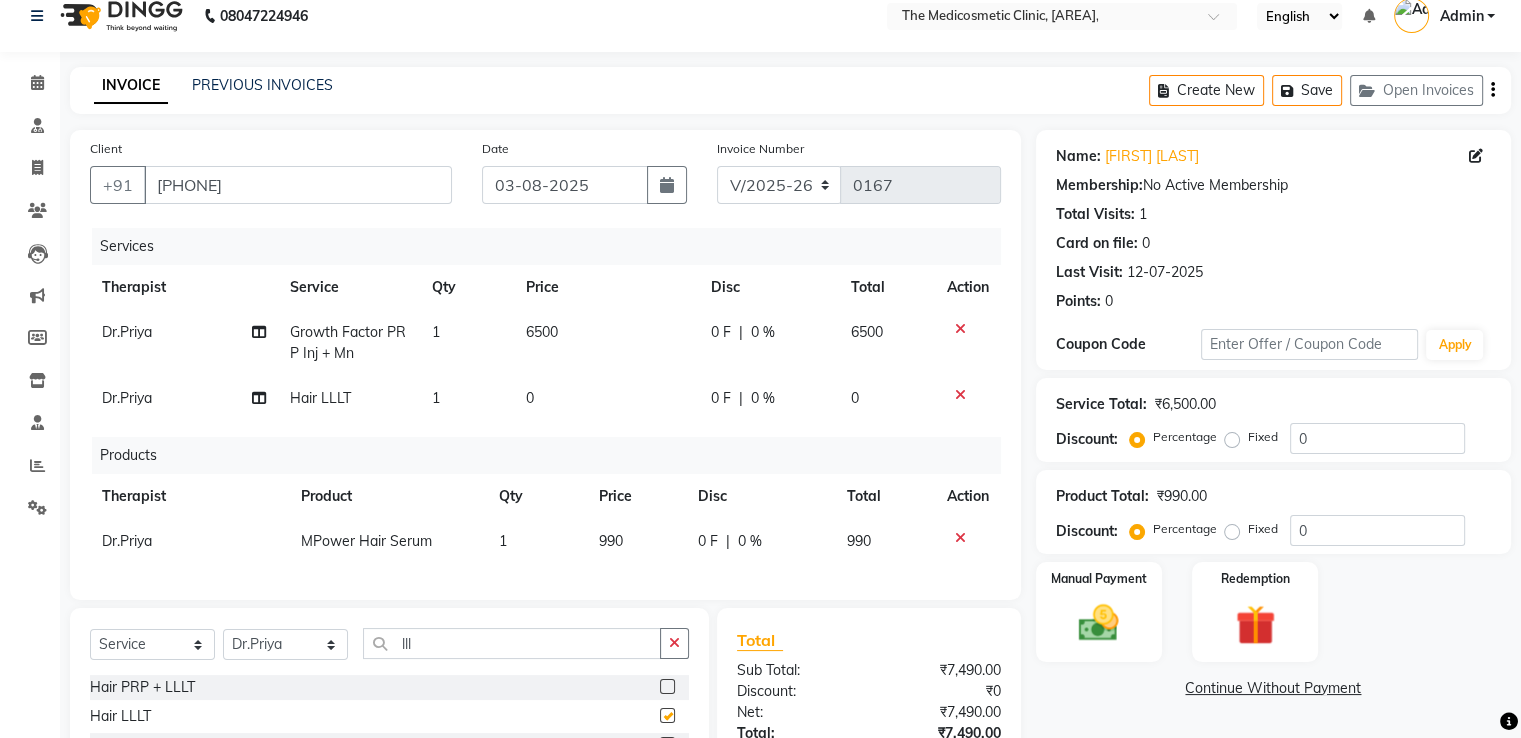 checkbox on "false" 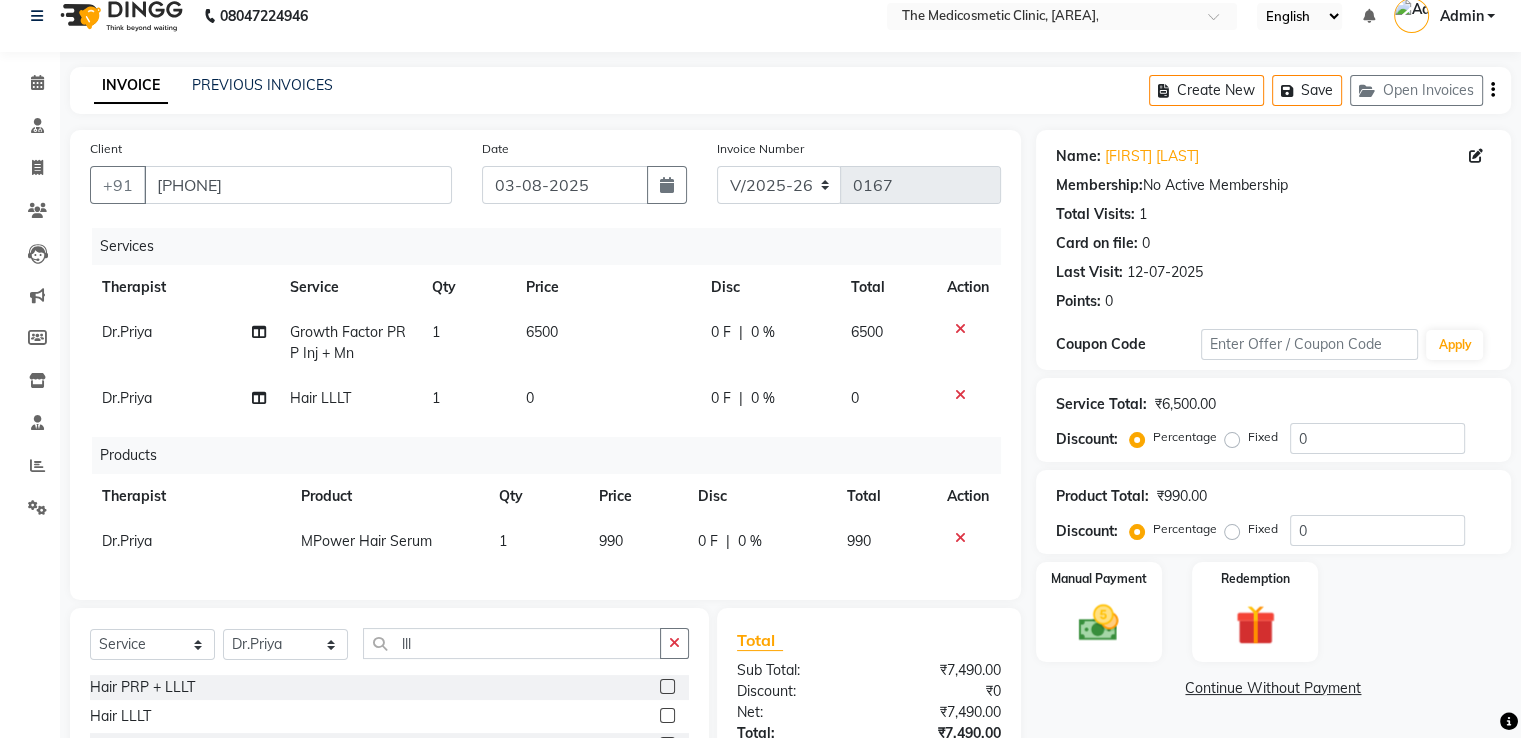 scroll, scrollTop: 188, scrollLeft: 0, axis: vertical 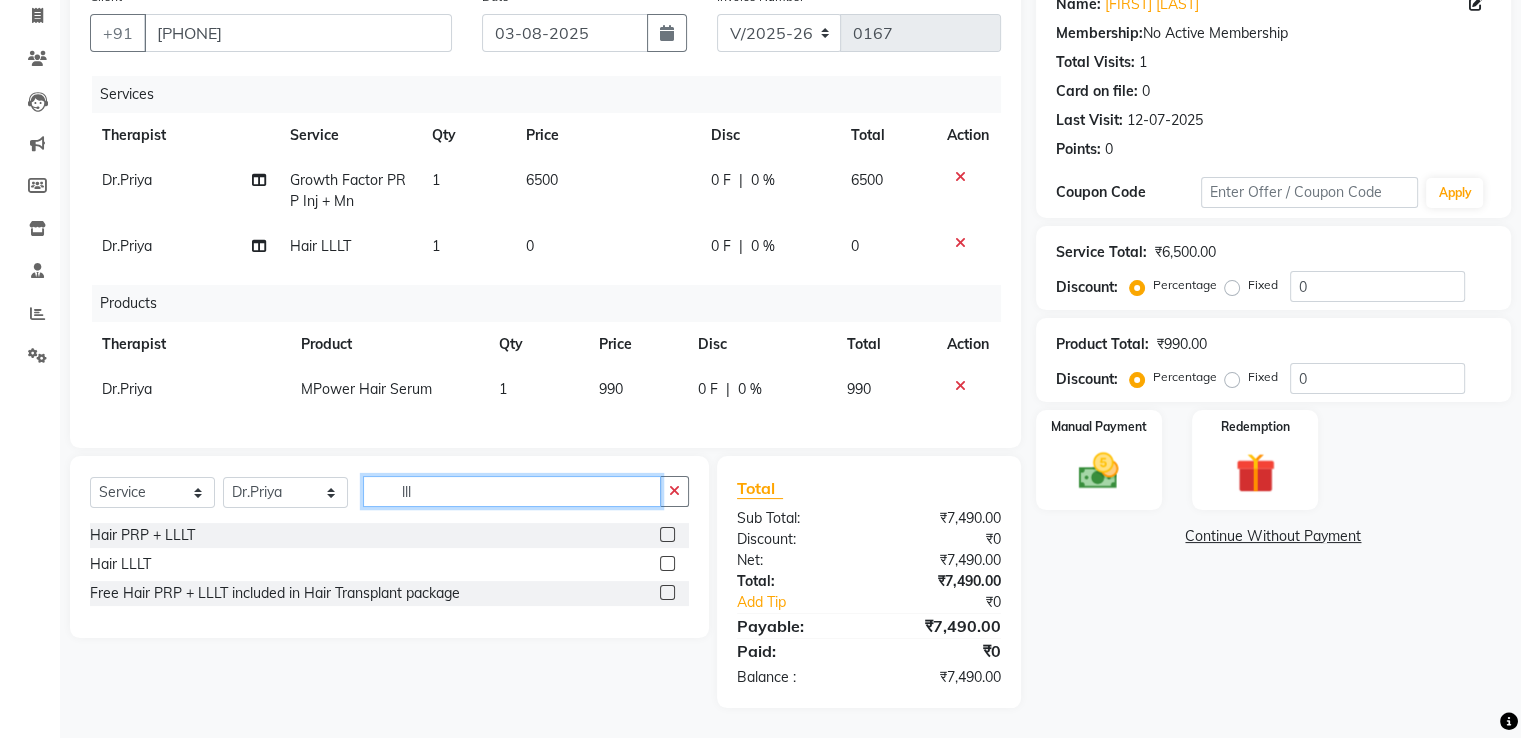 drag, startPoint x: 430, startPoint y: 494, endPoint x: 329, endPoint y: 490, distance: 101.07918 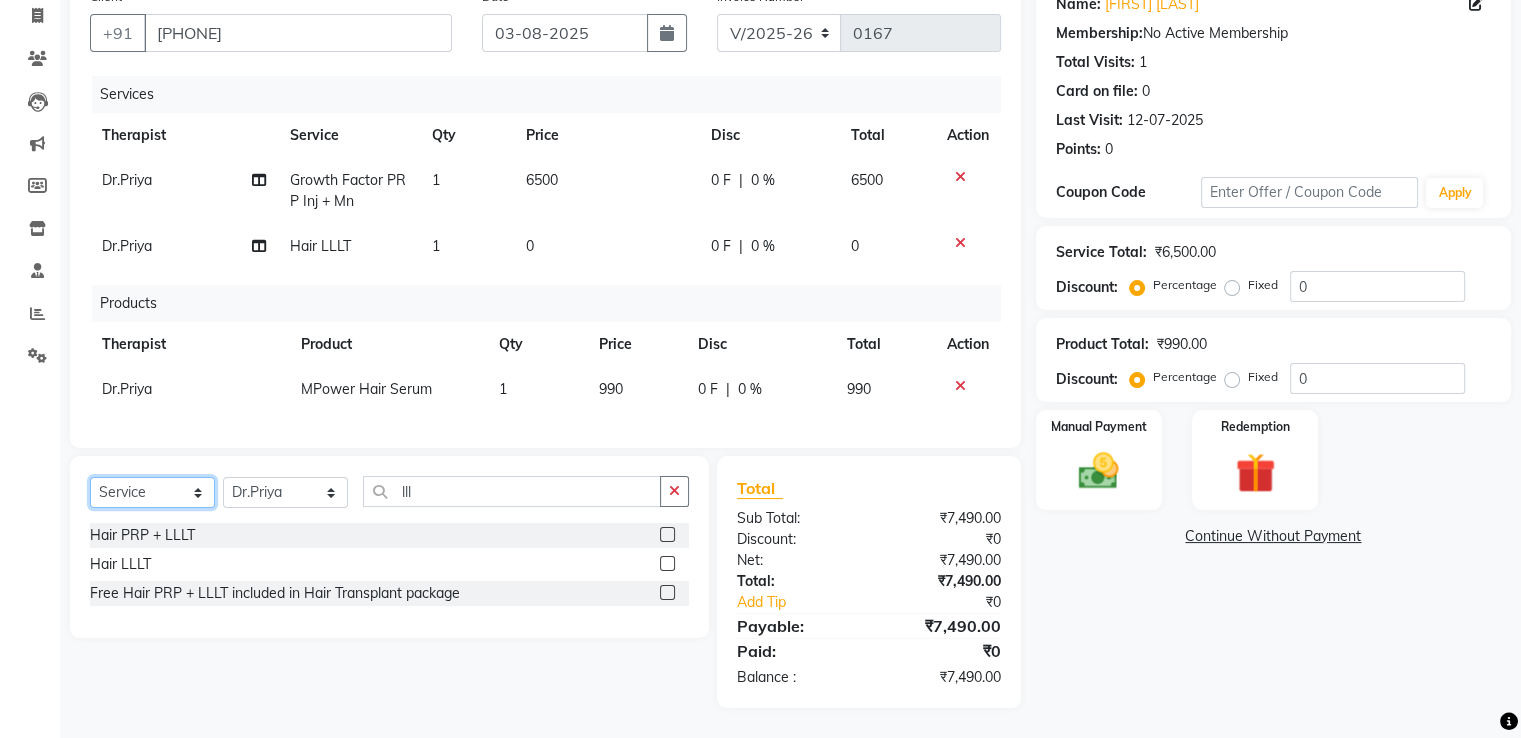 click on "Select  Service  Product  Membership  Package Voucher Prepaid Gift Card" 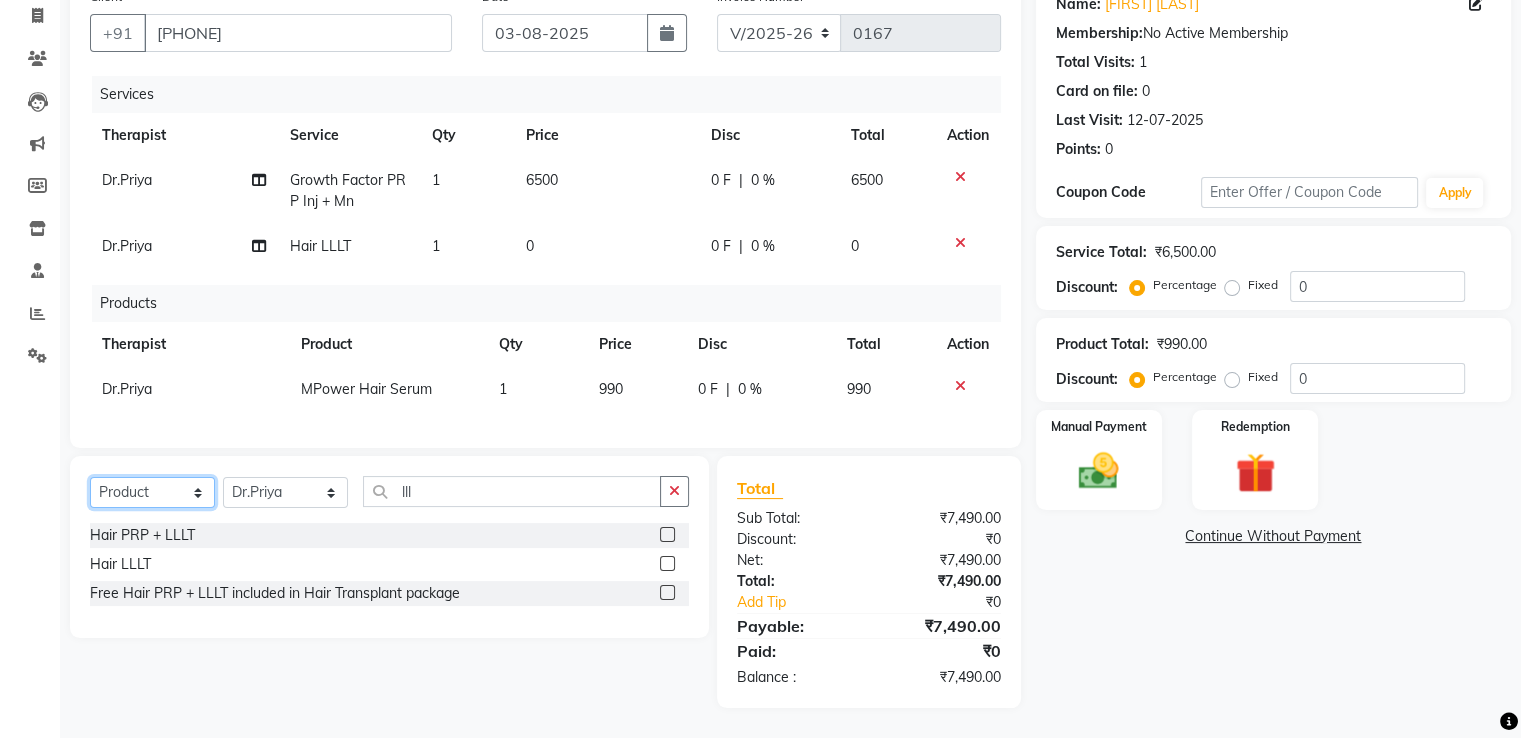 click on "Select  Service  Product  Membership  Package Voucher Prepaid Gift Card" 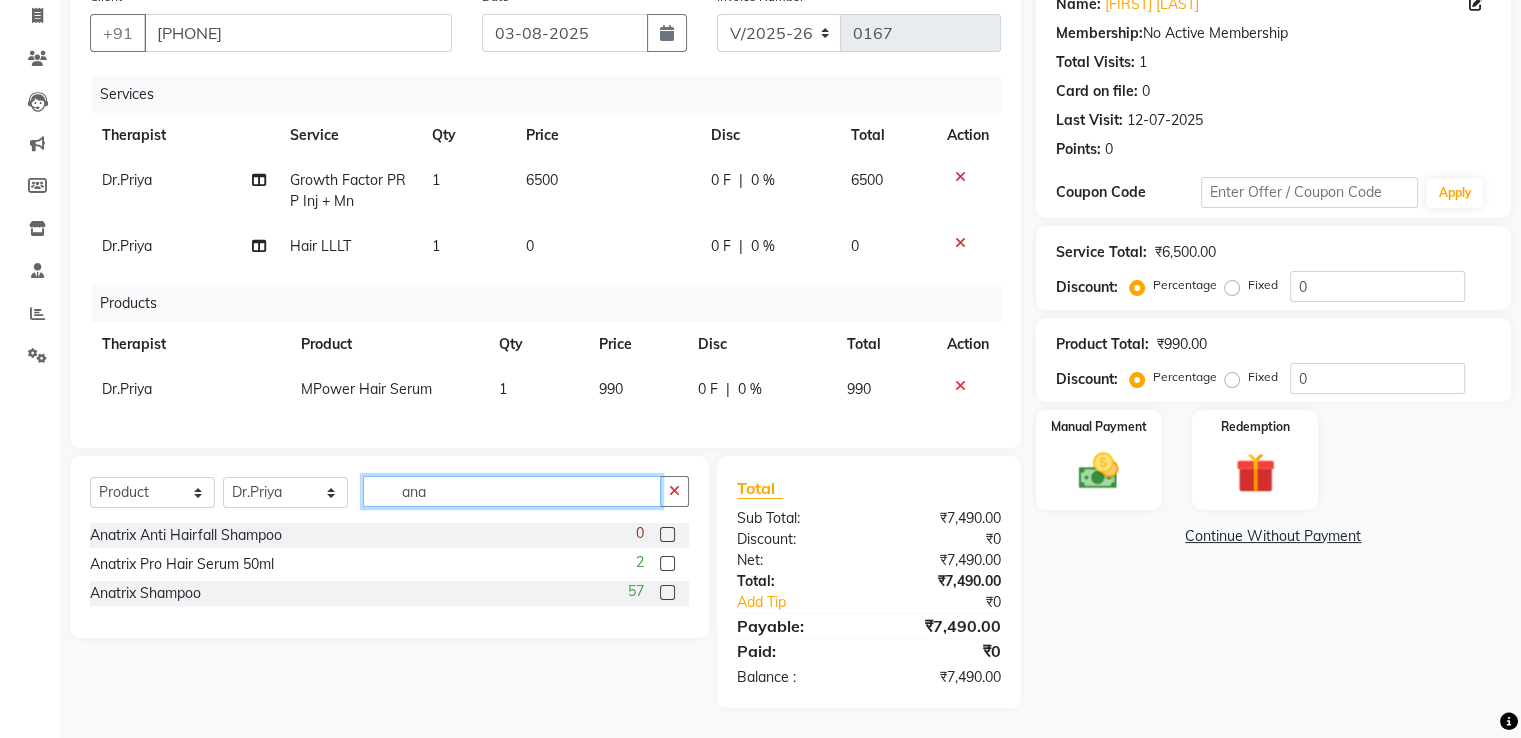 type on "ana" 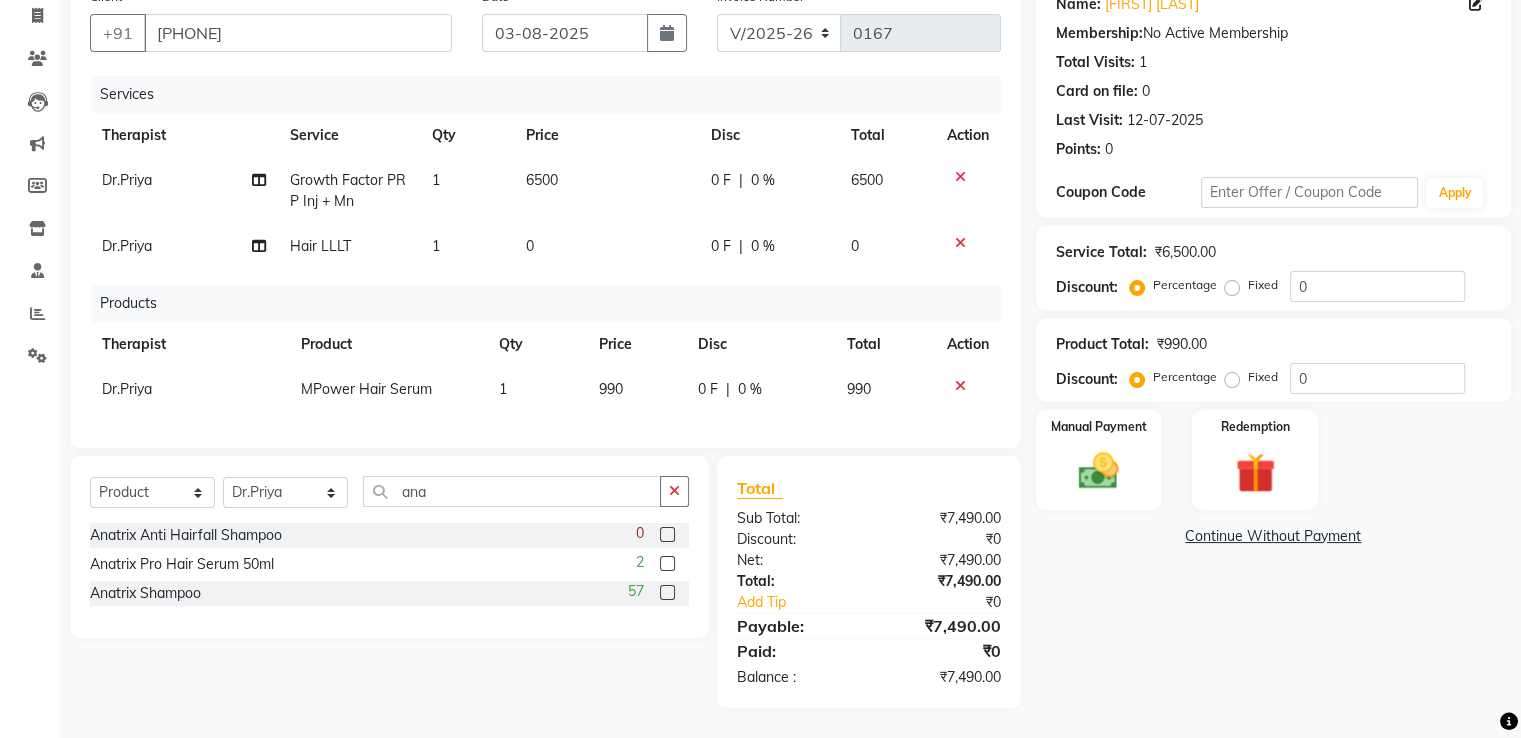 click 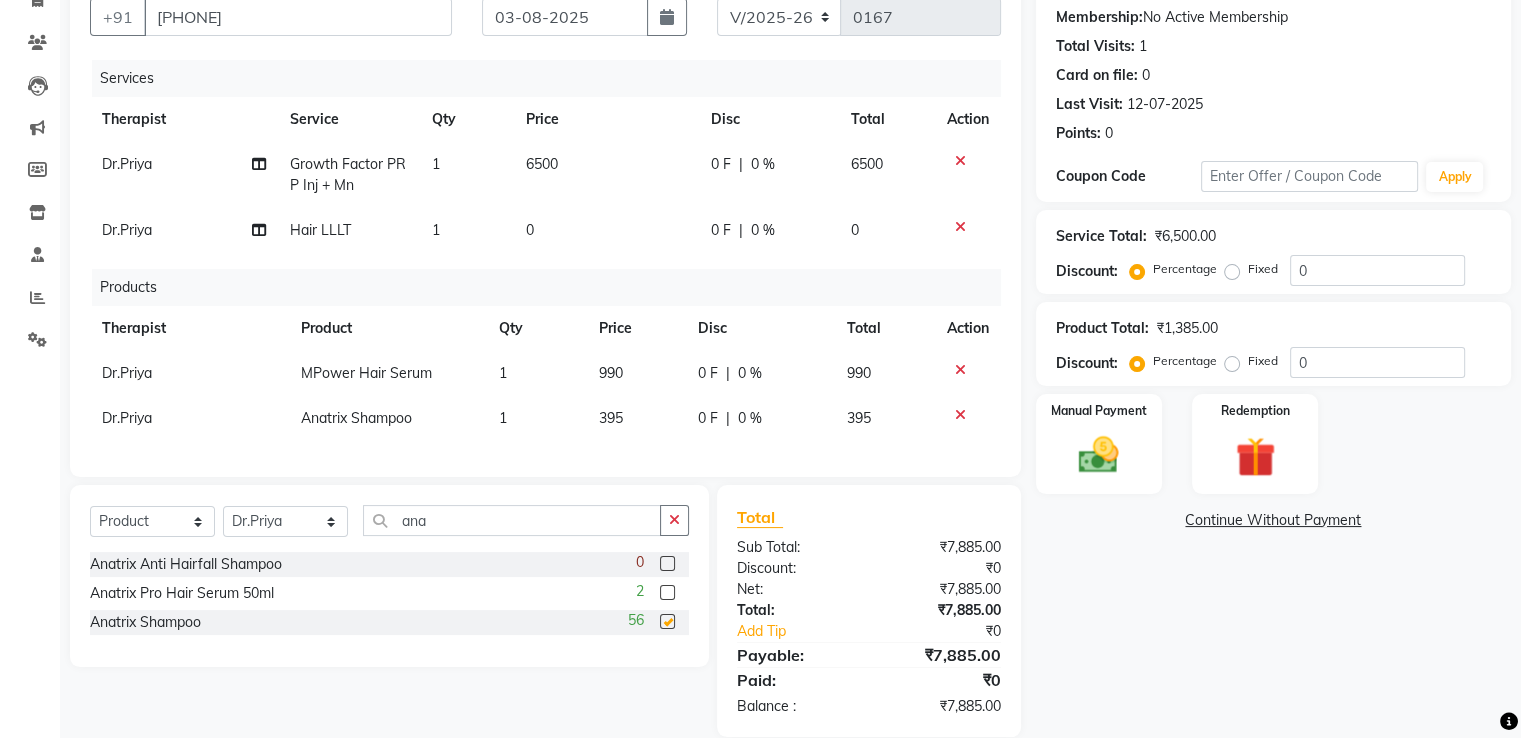 checkbox on "false" 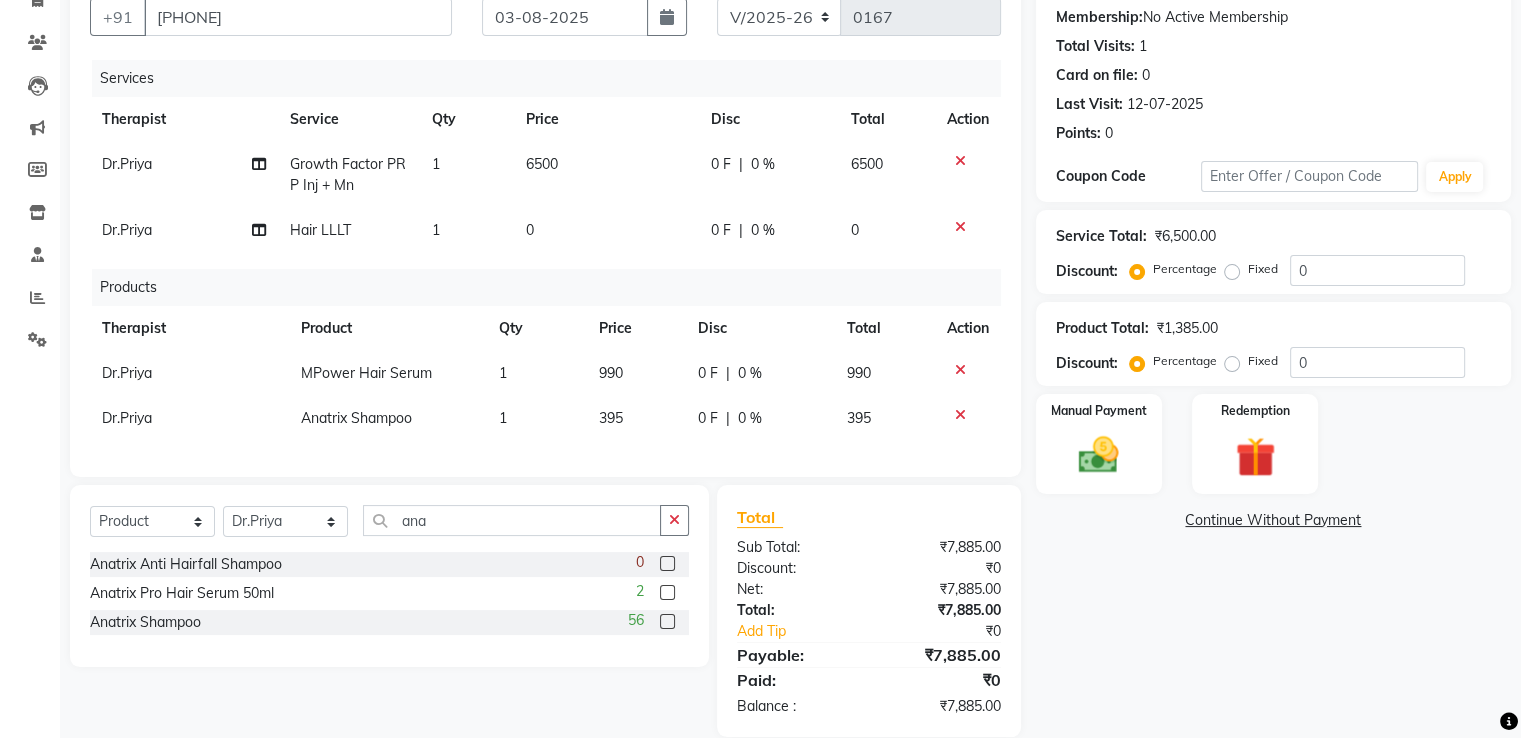 click on "395" 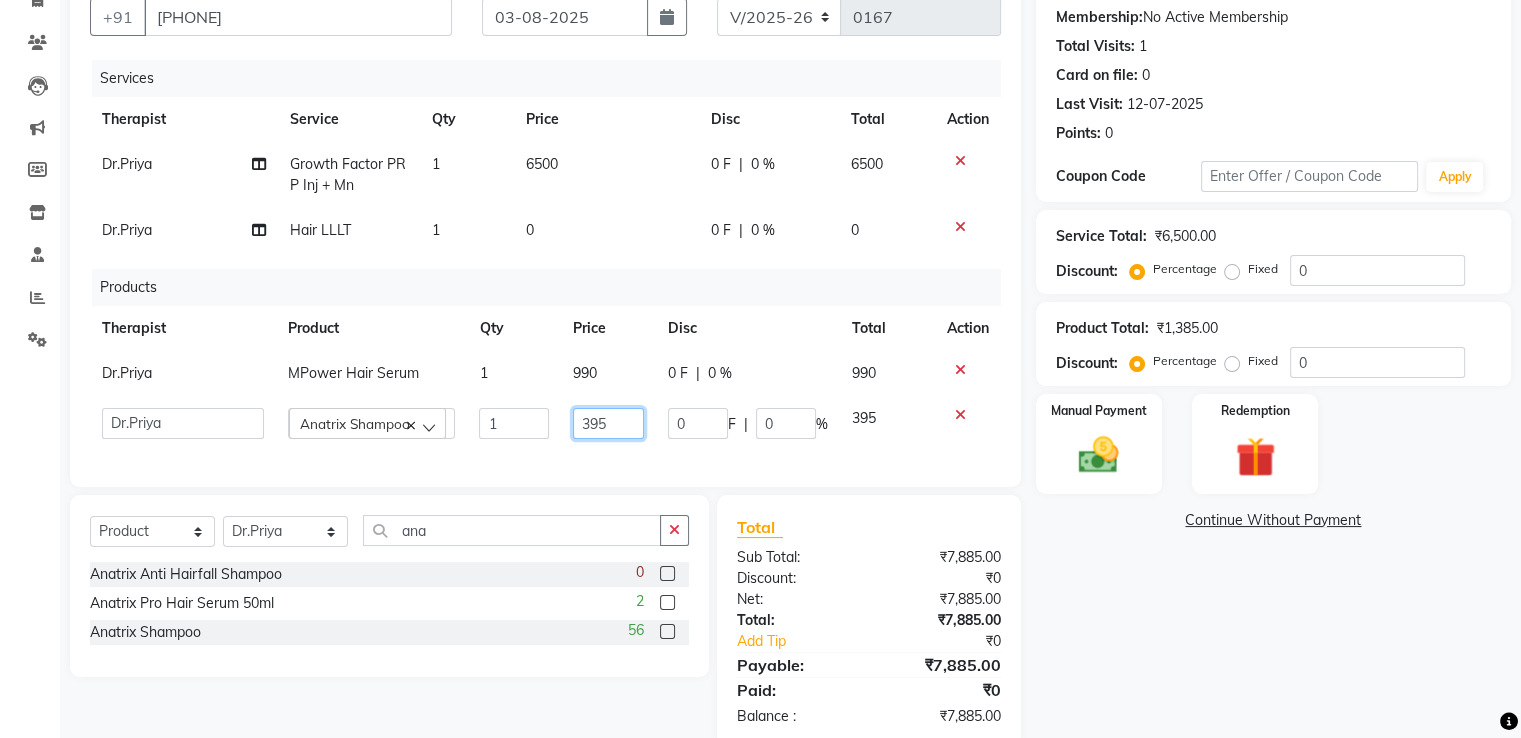drag, startPoint x: 636, startPoint y: 425, endPoint x: 549, endPoint y: 424, distance: 87.005745 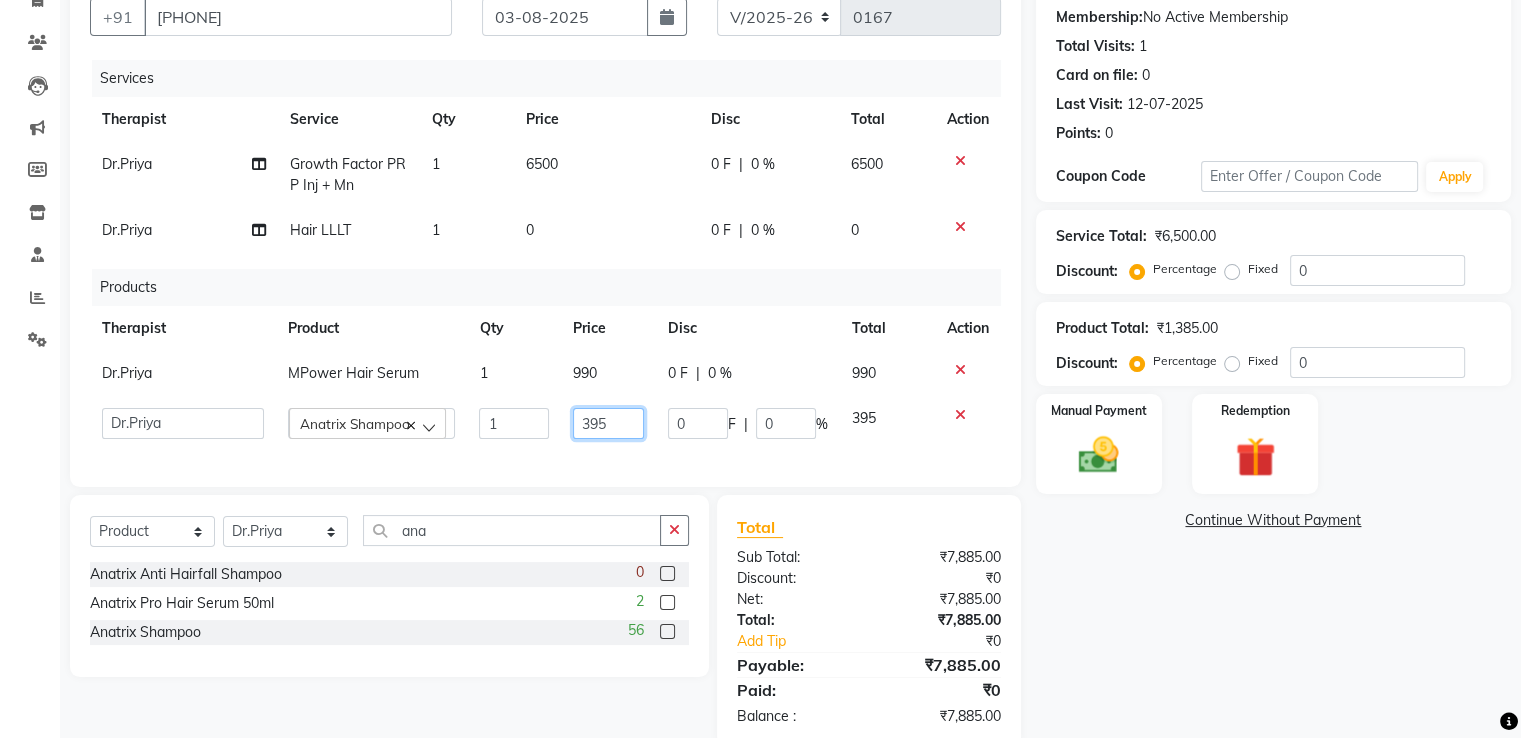 click on "395" 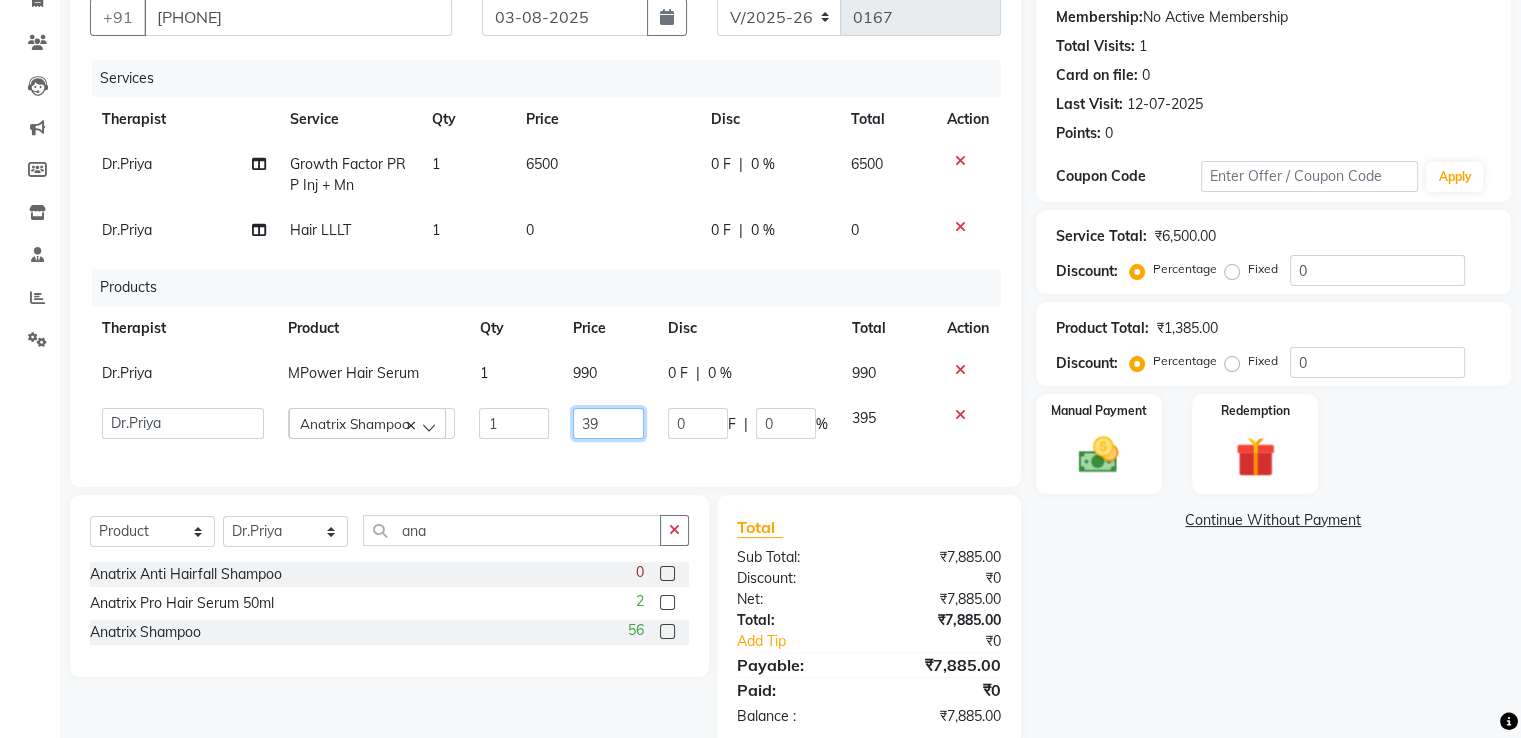 type on "3" 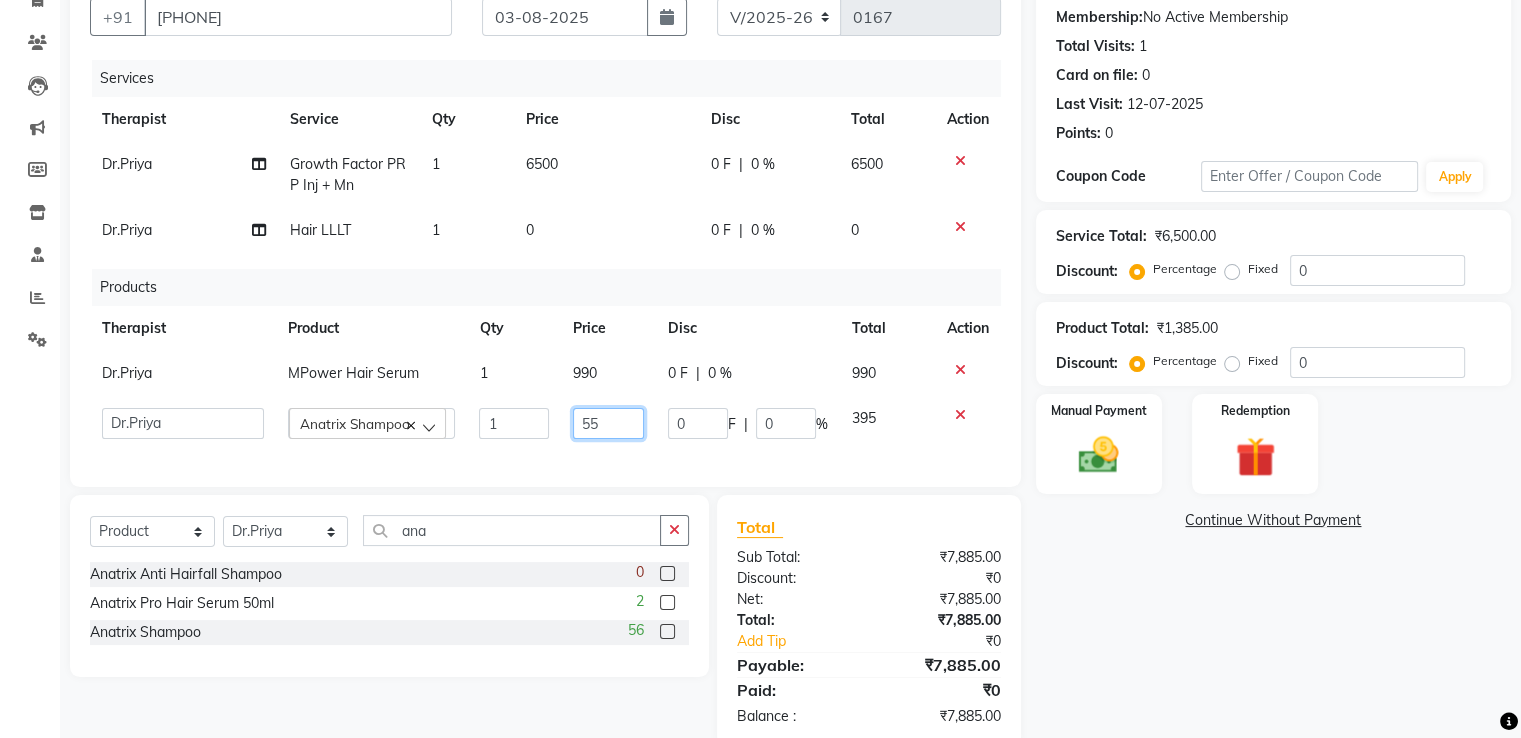 type on "550" 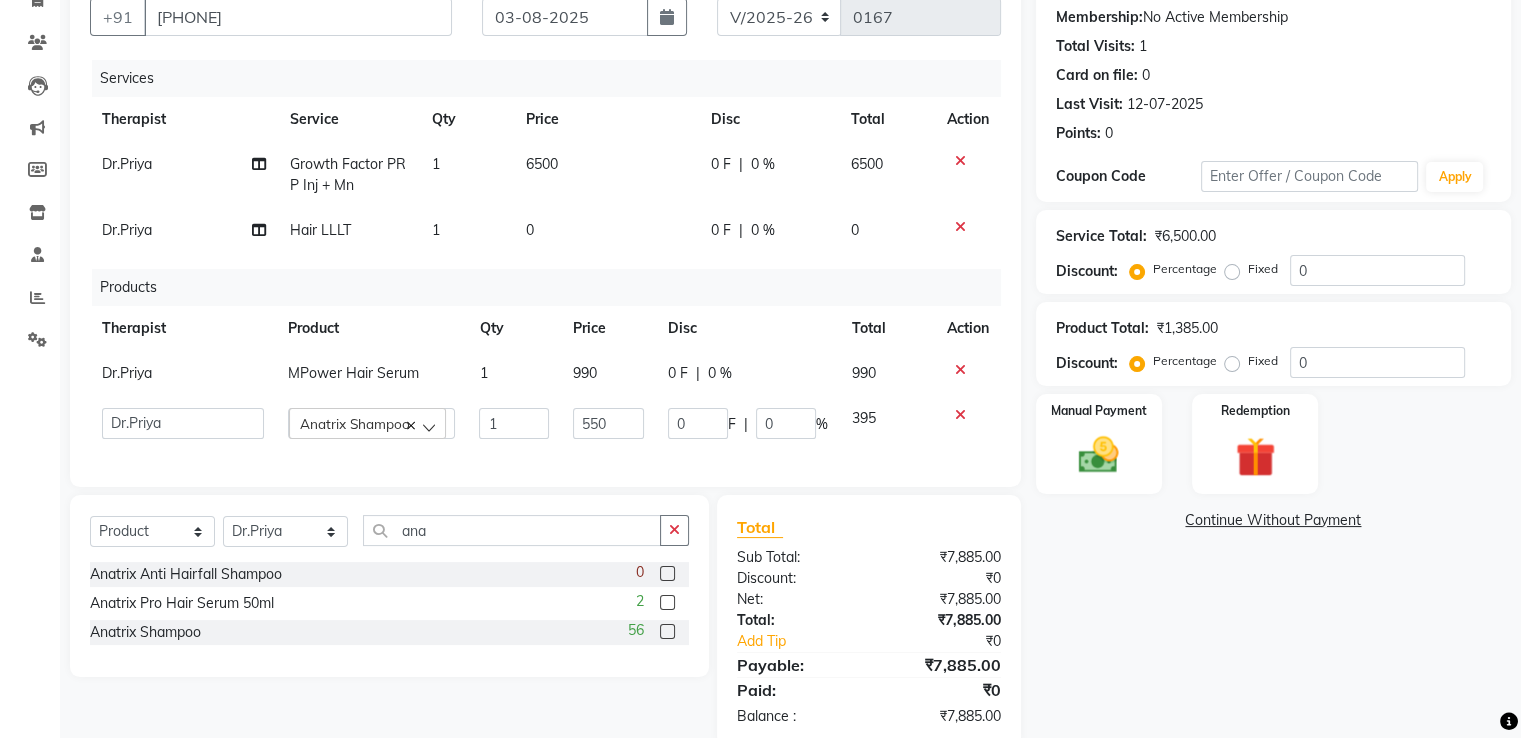 click on "Services Therapist Service Qty Price Disc Total Action Dr.Priya Growth Factor PRP Inj + Mn 1 6500 0 F | 0 % 6500 Dr.Priya Hair LLLT 1 0 0 F | 0 % 0 Products Therapist Product Qty Price Disc Total Action Dr.Priya MPower Hair Serum 1 990 0 F | 0 % 990  Aarti Amol Ghodke   Dr.Priya   Dr.Sadaf    Reception   Anatrix Shampoo  1 550 0 F | 0 % 395" 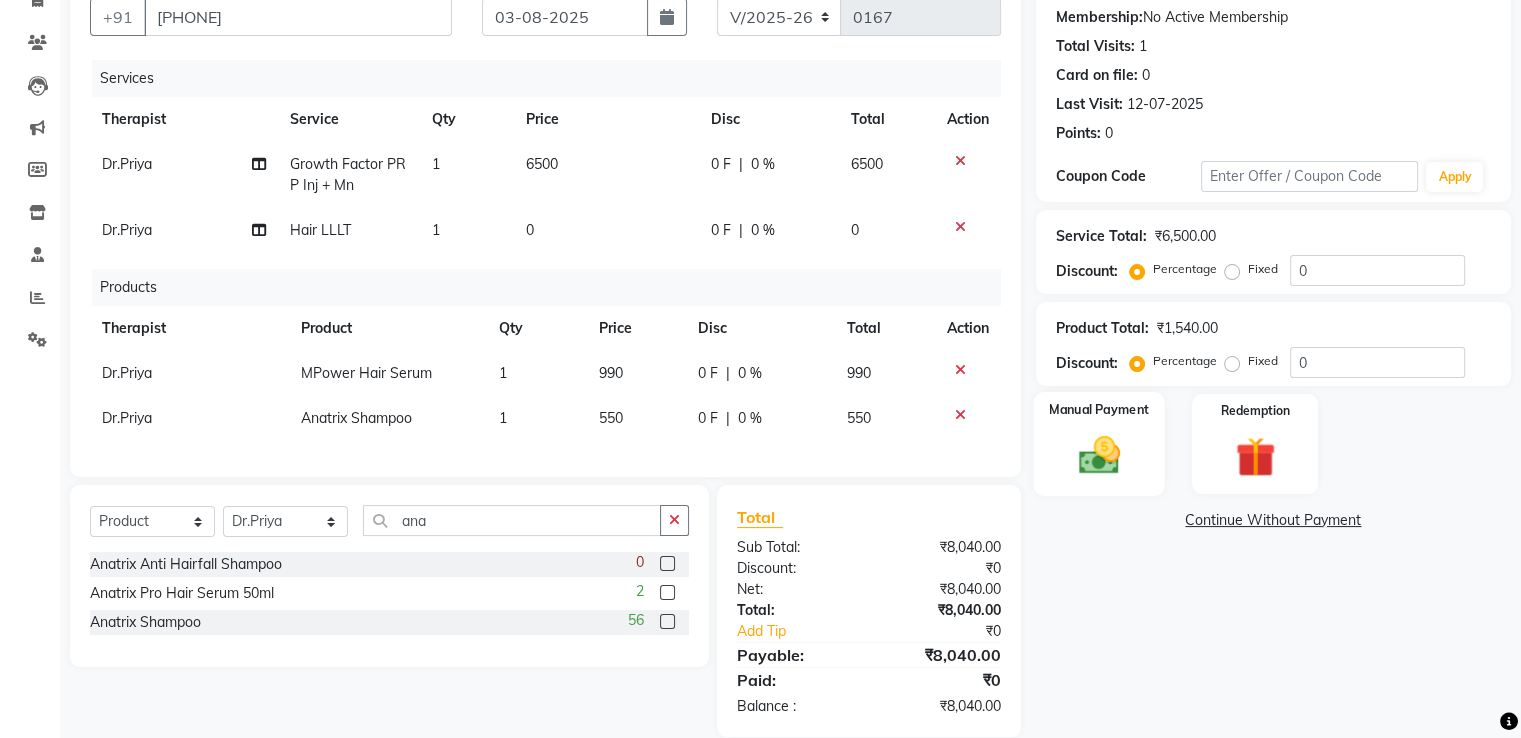 click 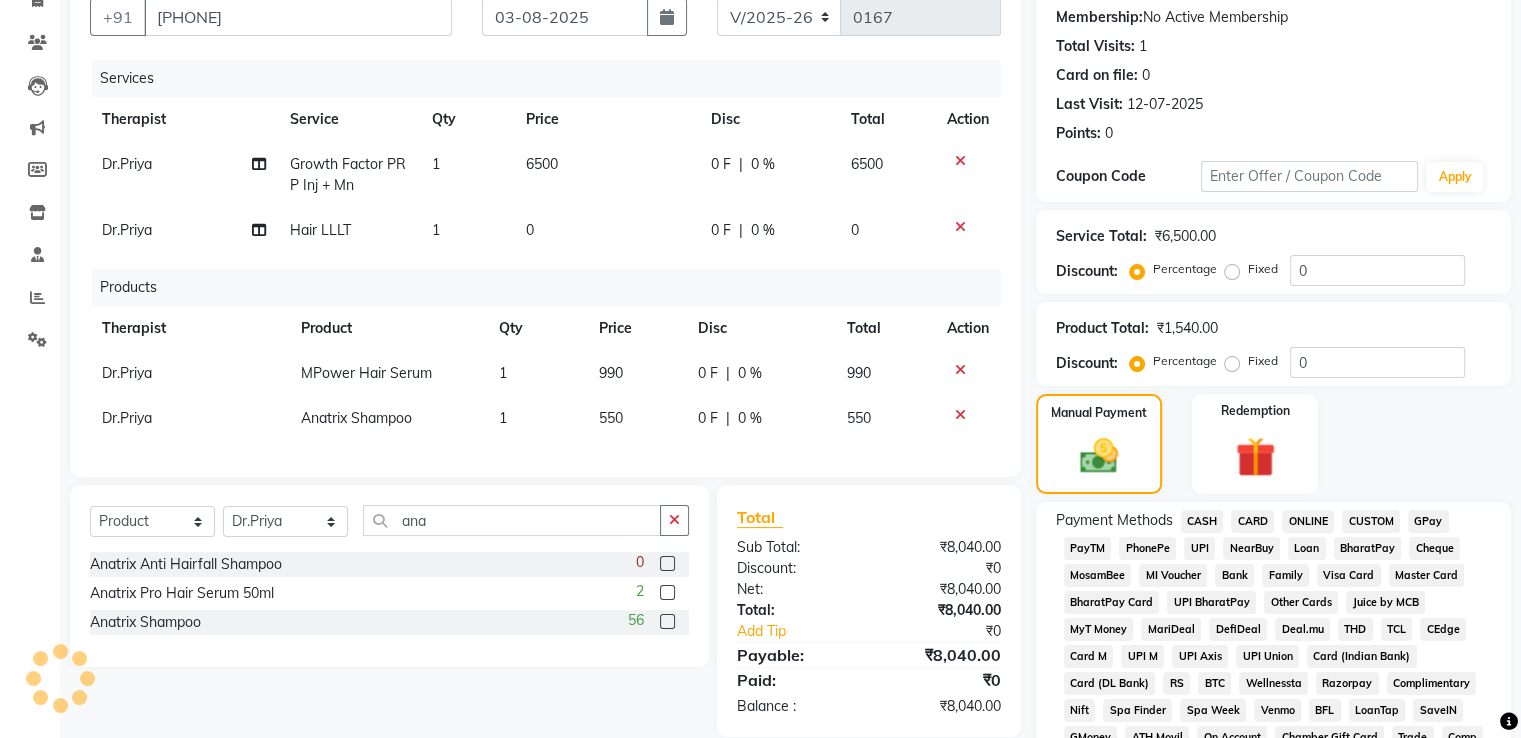 scroll, scrollTop: 488, scrollLeft: 0, axis: vertical 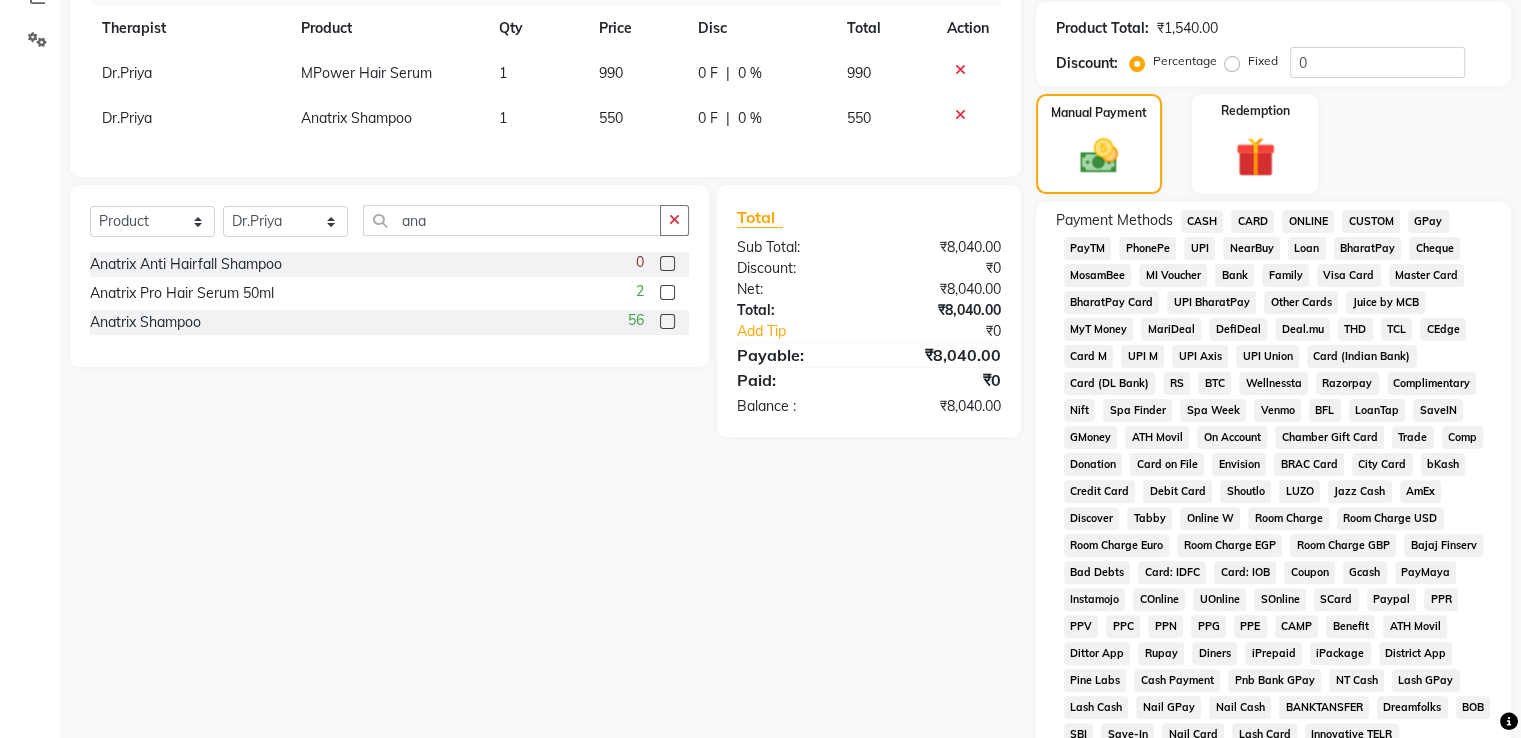 click on "GPay" 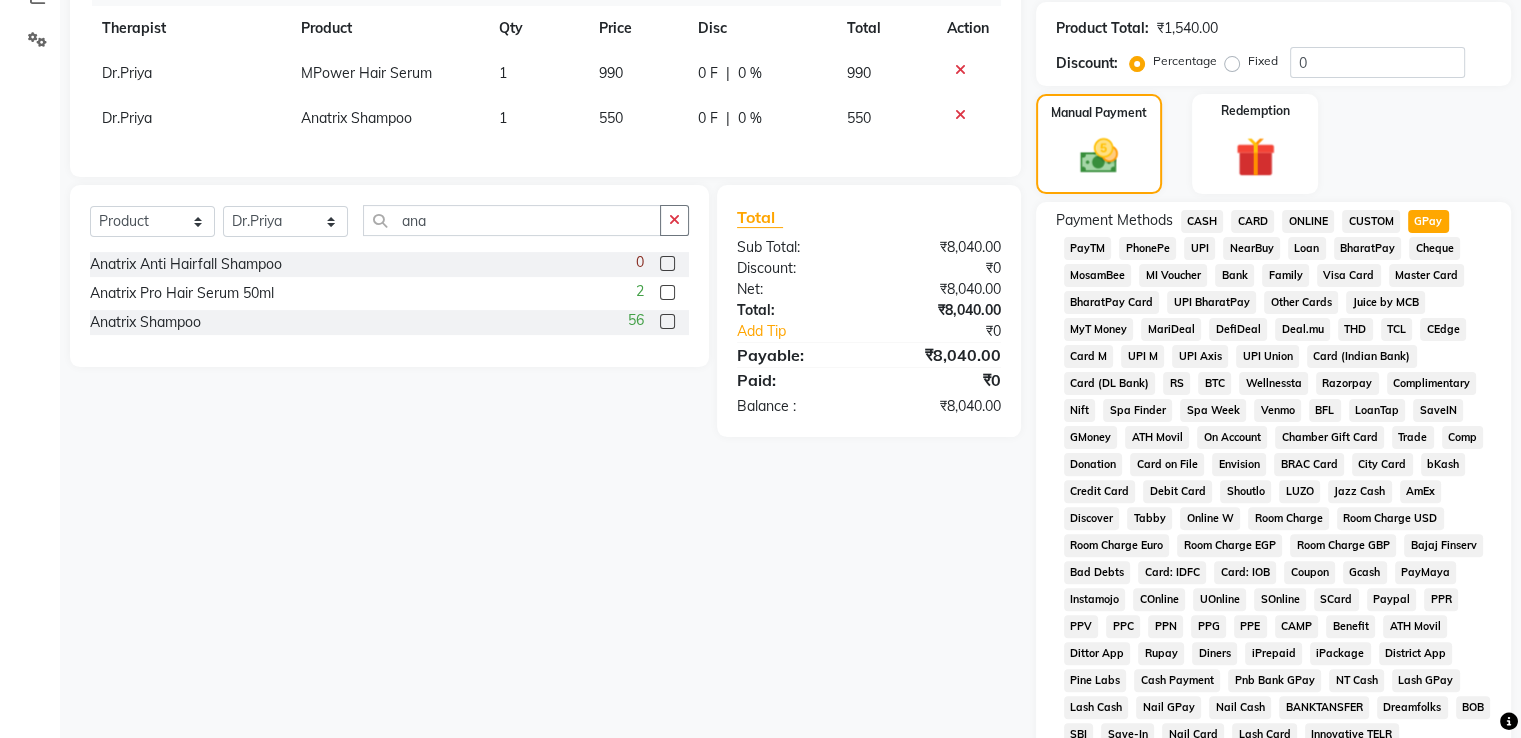 scroll, scrollTop: 777, scrollLeft: 0, axis: vertical 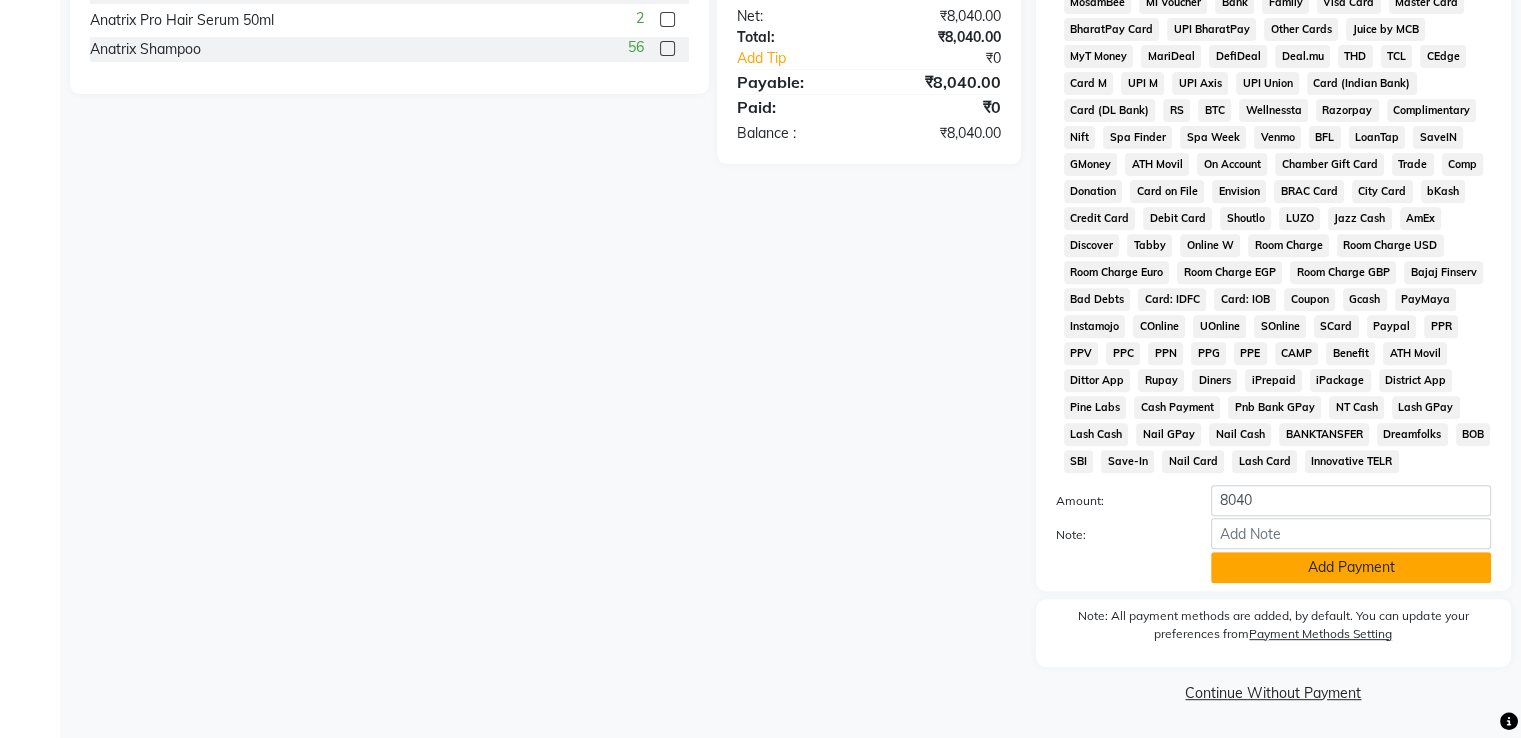 click on "Add Payment" 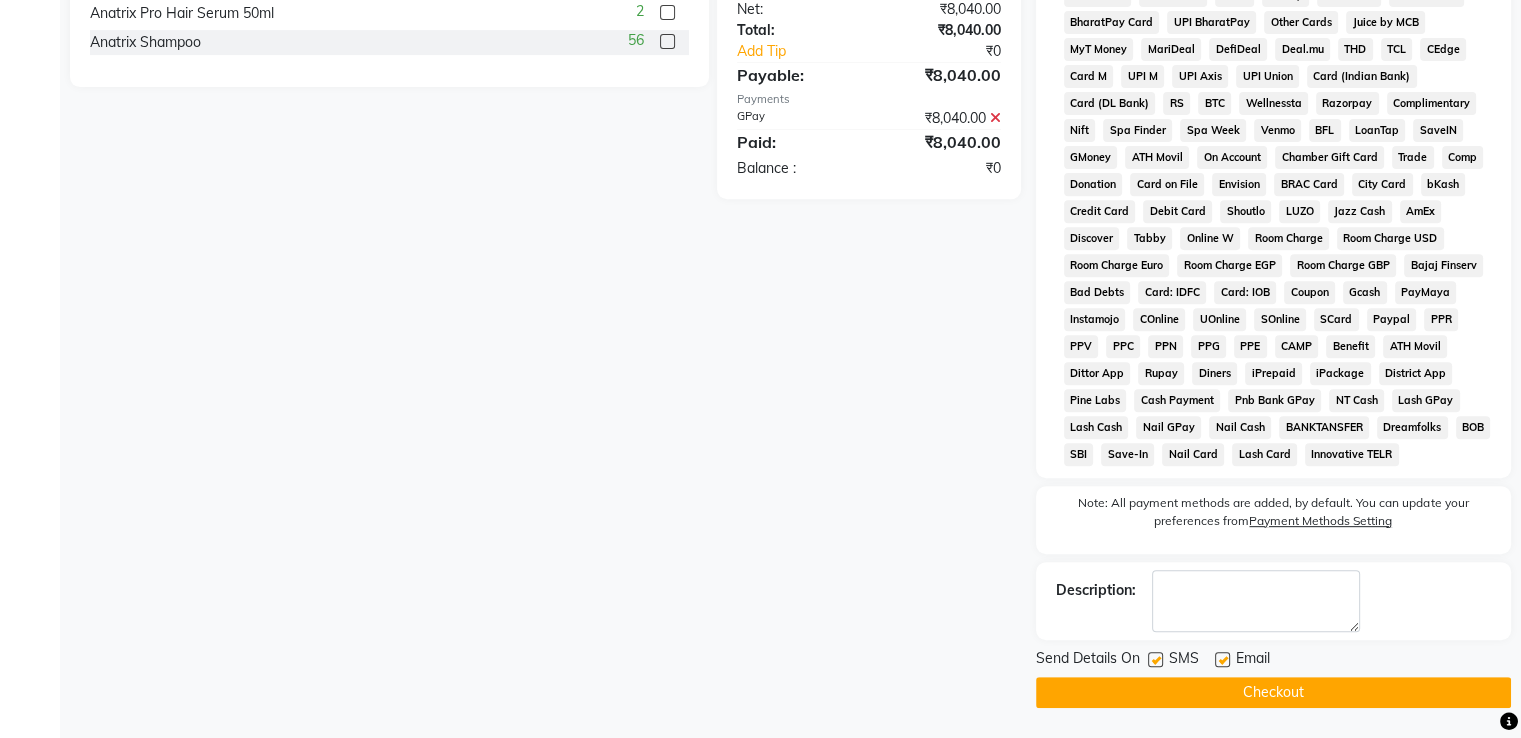 click on "Checkout" 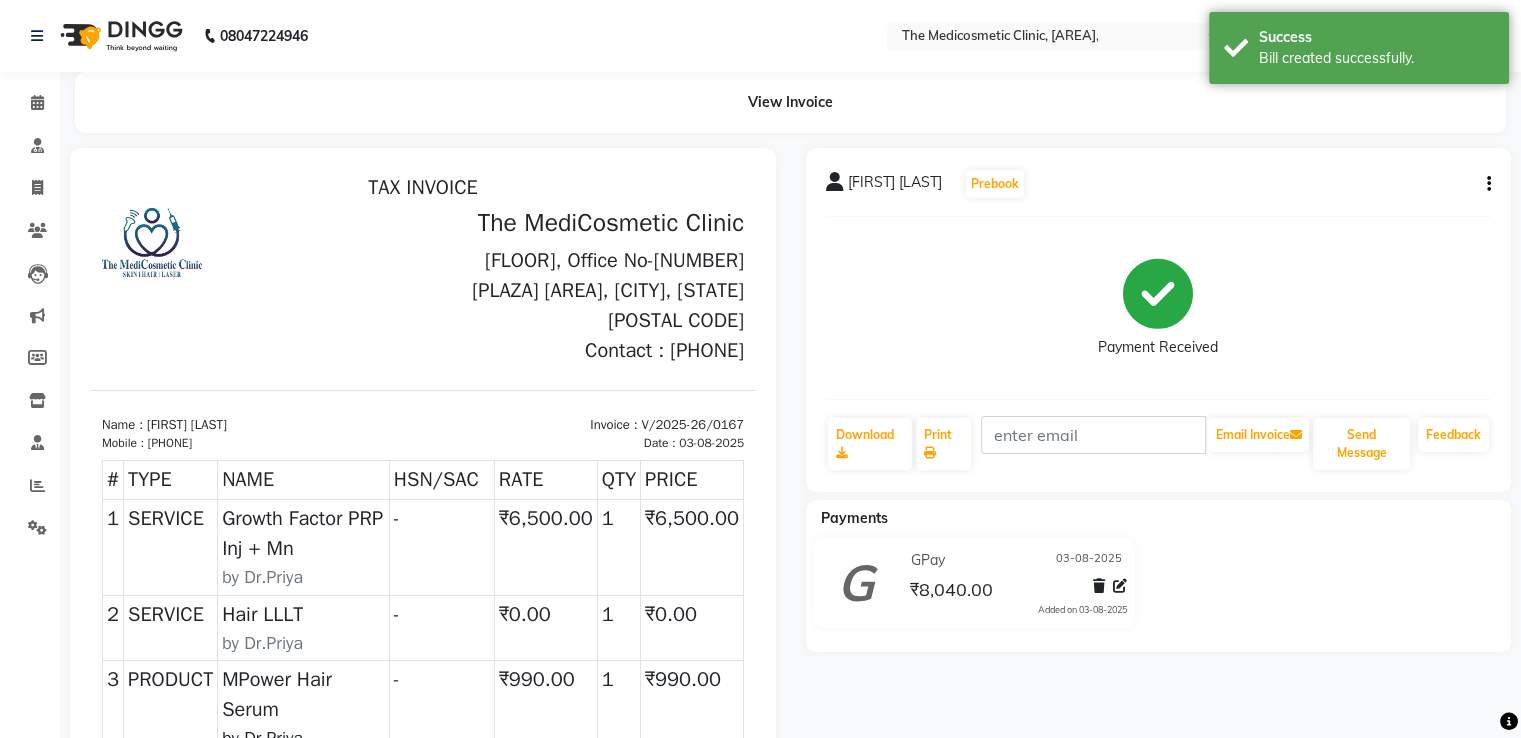 scroll, scrollTop: 0, scrollLeft: 0, axis: both 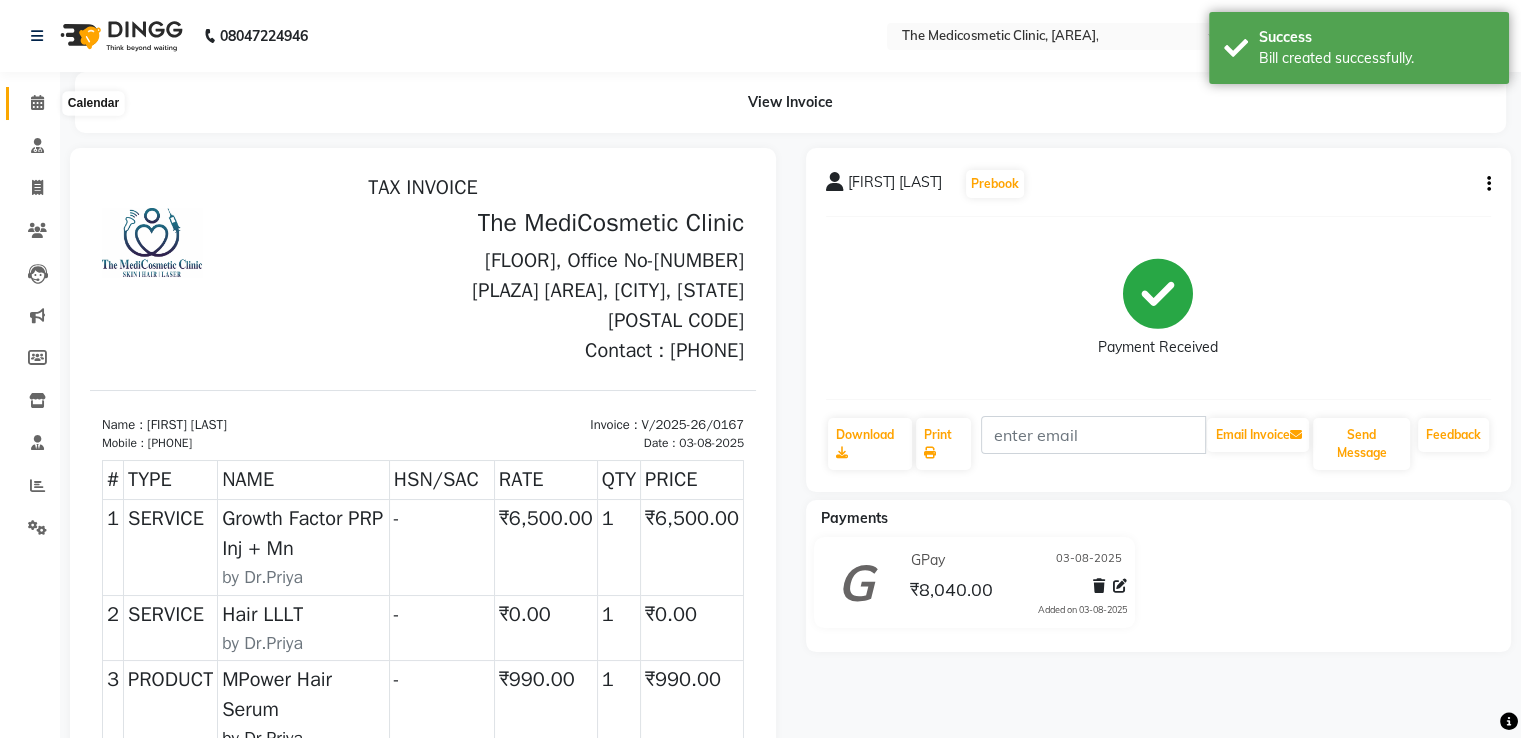 click 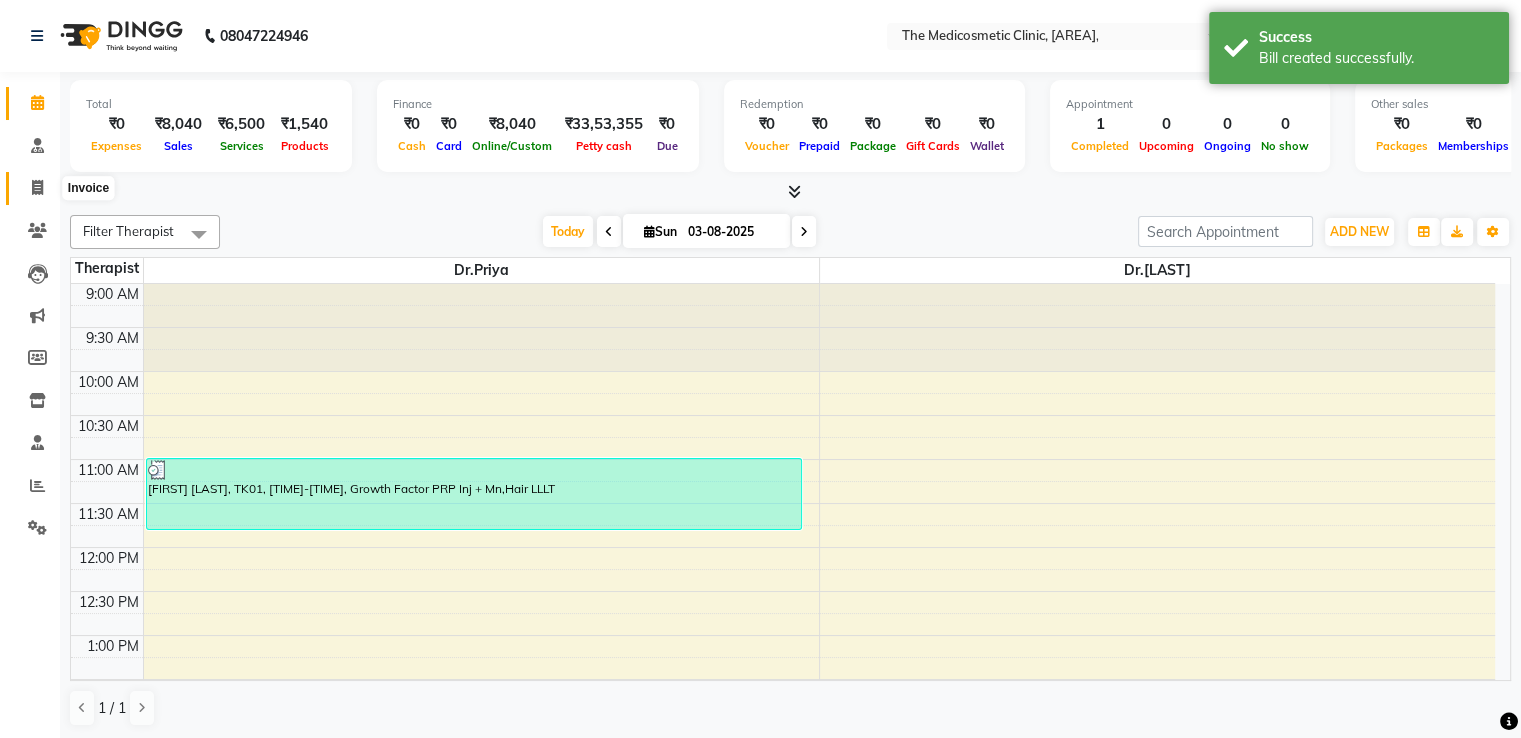 click 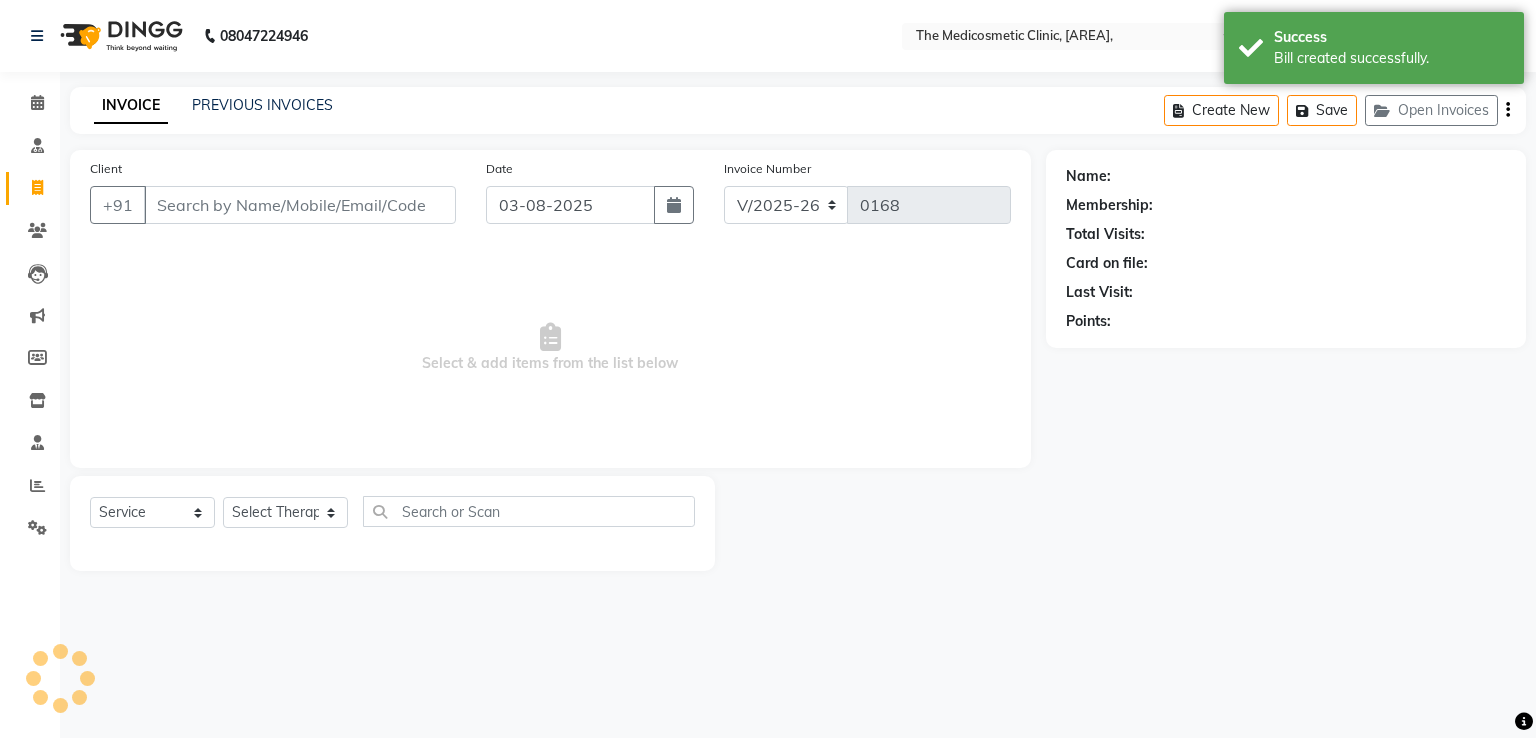 select on "P" 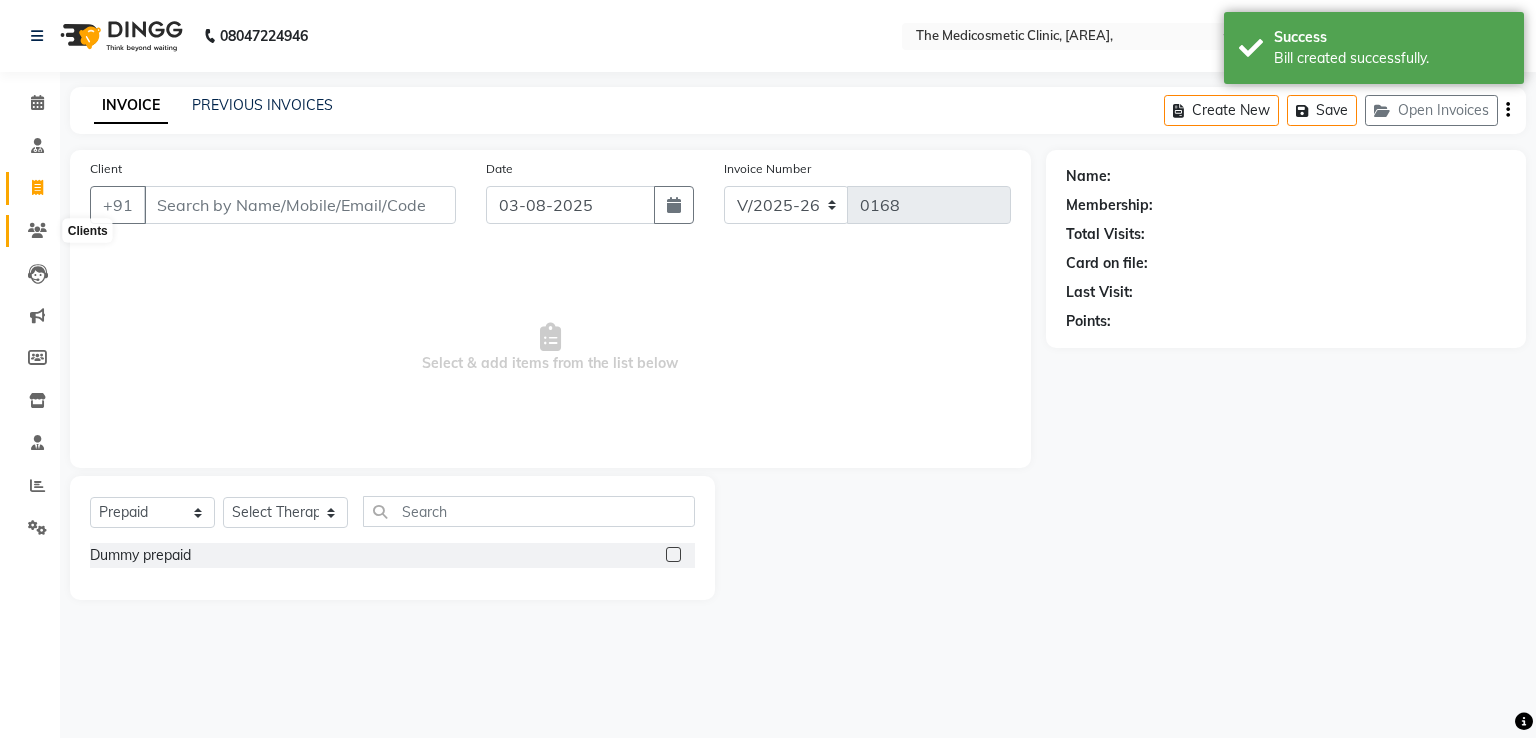 click 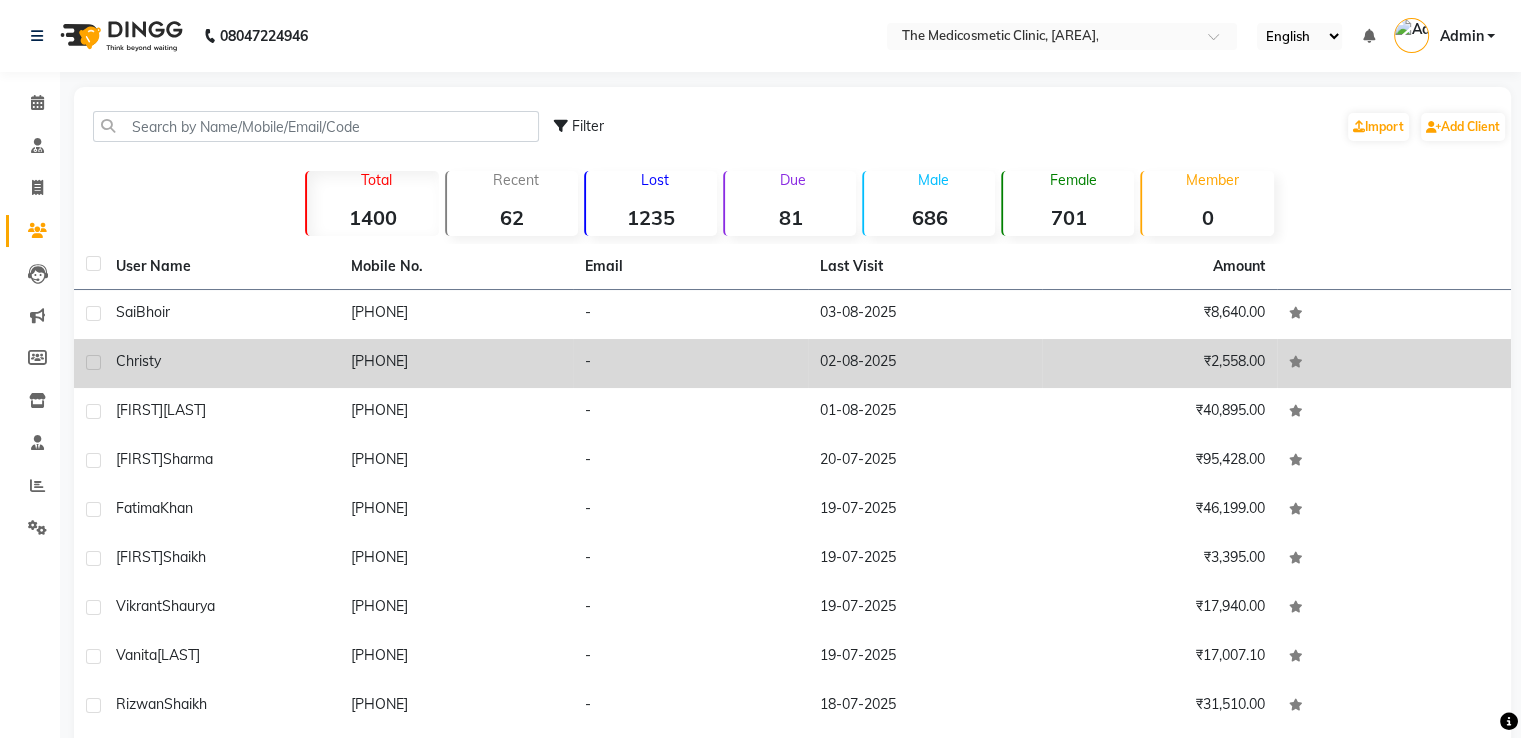 click on "Christy" 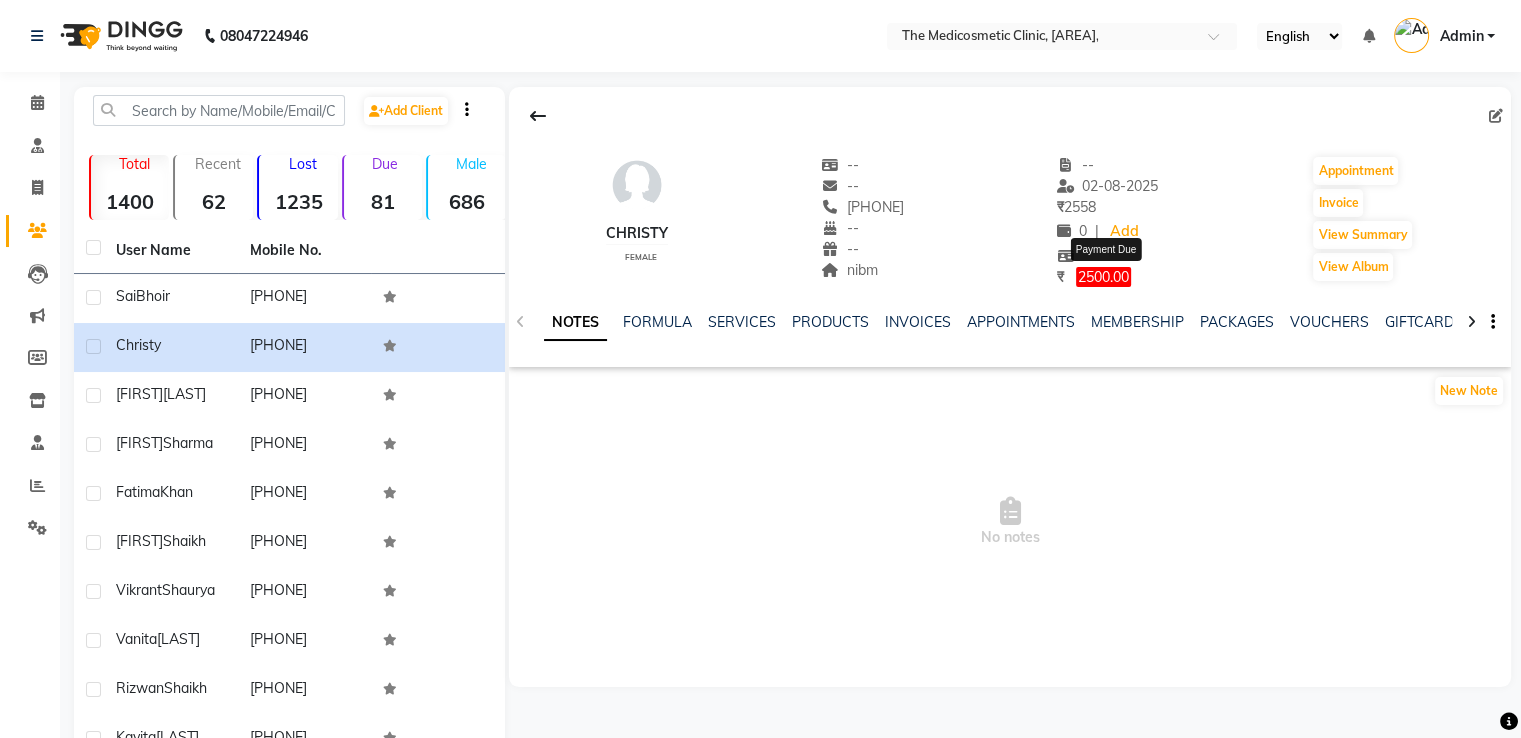 click on "2500.00" 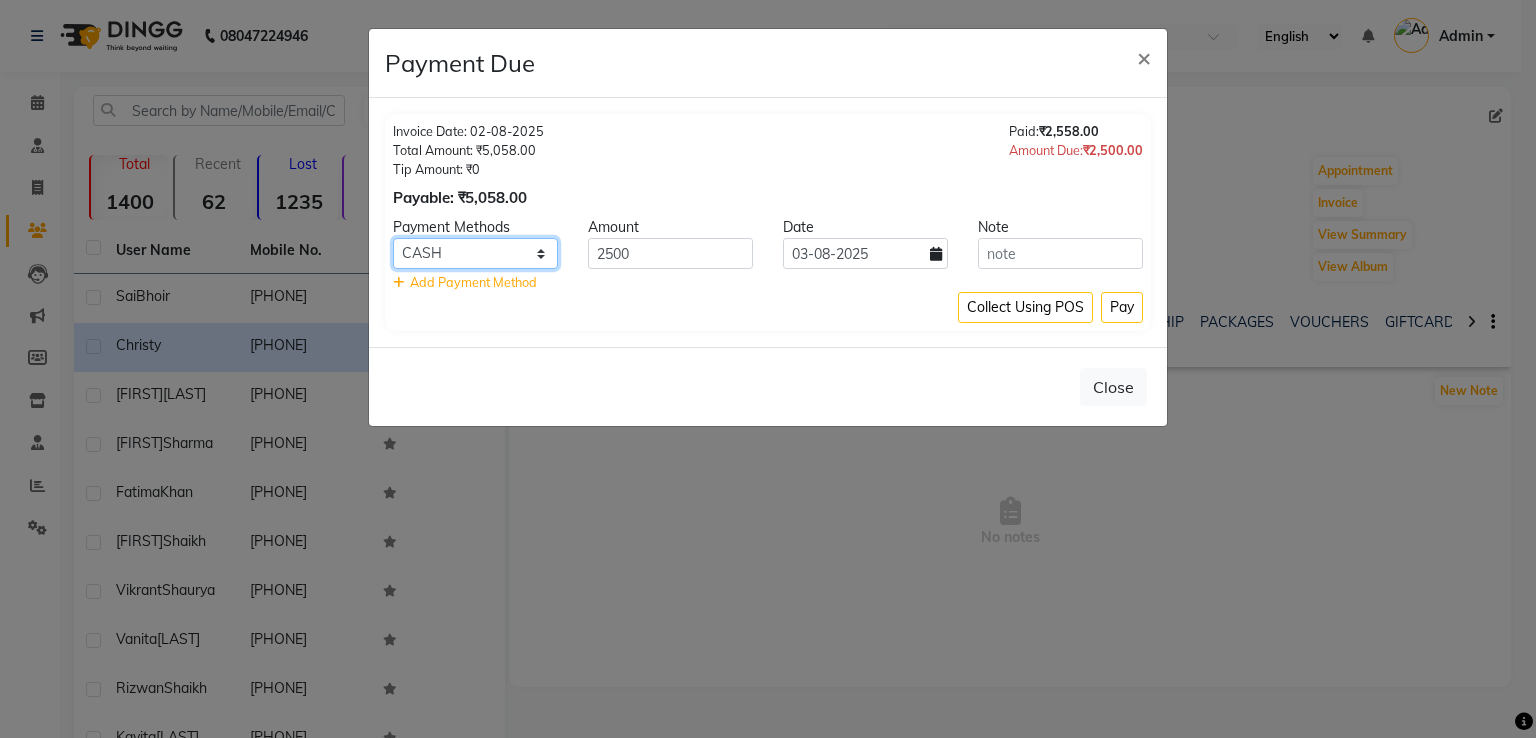 click on "CASH CARD ONLINE CUSTOM GPay PayTM PhonePe UPI NearBuy Loan BharatPay Cheque MosamBee MI Voucher Bank Family Visa Card Master Card BharatPay Card UPI BharatPay Other Cards Juice by MCB MyT Money MariDeal DefiDeal Deal.mu THD TCL CEdge Card M UPI M UPI Axis UPI Union Card (Indian Bank) Card (DL Bank) RS BTC Wellnessta Razorpay Complimentary Nift Spa Finder Spa Week Venmo BFL LoanTap SaveIN GMoney ATH Movil On Account Chamber Gift Card Trade Comp Donation Card on File Envision BRAC Card City Card bKash Credit Card Debit Card Shoutlo LUZO Jazz Cash AmEx Discover Tabby Online W Room Charge Room Charge USD Room Charge Euro Room Charge EGP Room Charge GBP Bajaj Finserv Bad Debts Card: IDFC Card: IOB Coupon Gcash PayMaya Instamojo COnline UOnline SOnline SCard Paypal PPR PPV PPC PPN PPG PPE CAMP Benefit ATH Movil Dittor App Rupay Diners iPrepaid iPackage District App Pine Labs Cash Payment Pnb Bank GPay NT Cash Lash GPay Lash Cash Nail GPay Nail Cash BANKTANSFER Dreamfolks BOB SBI Save-In Nail Card Lash Card" 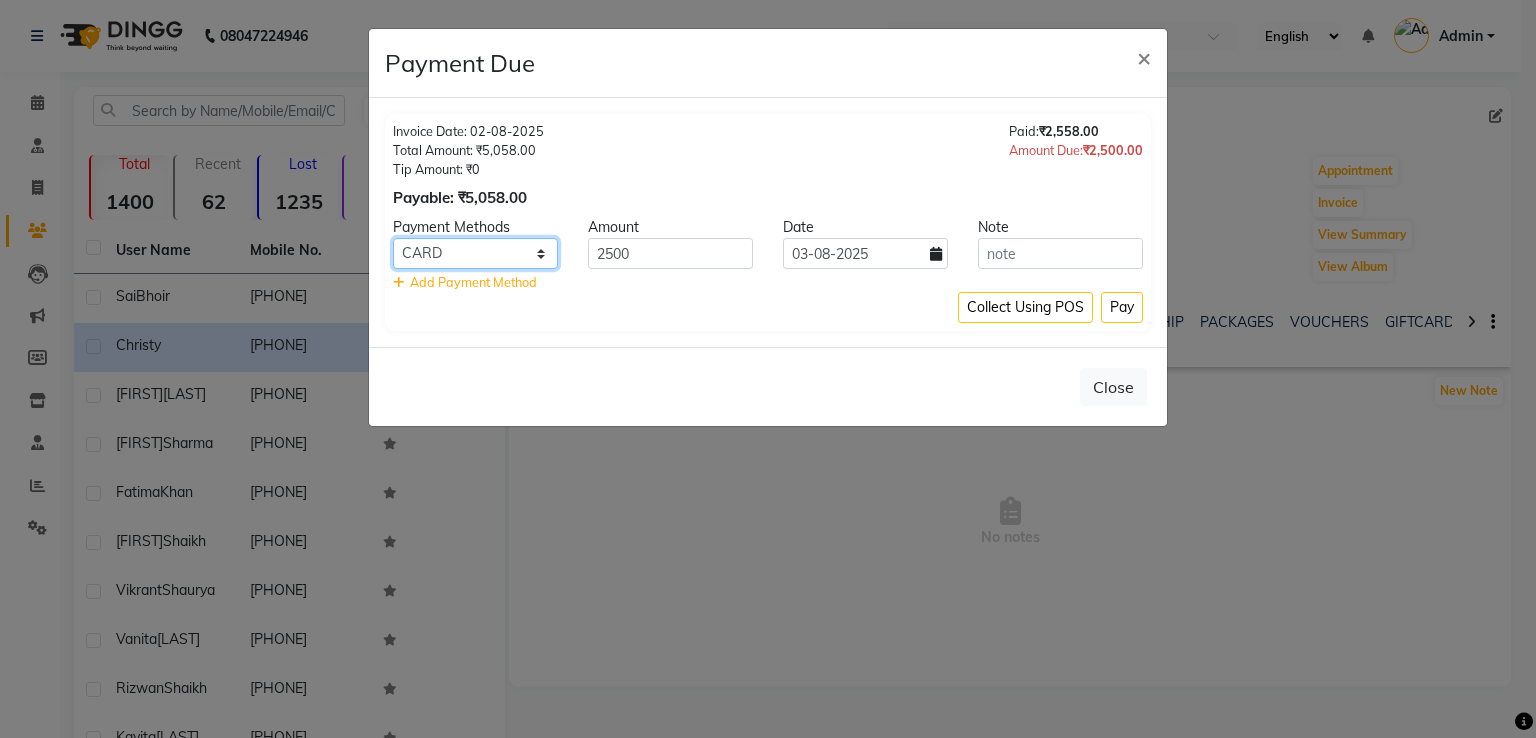 click on "CASH CARD ONLINE CUSTOM GPay PayTM PhonePe UPI NearBuy Loan BharatPay Cheque MosamBee MI Voucher Bank Family Visa Card Master Card BharatPay Card UPI BharatPay Other Cards Juice by MCB MyT Money MariDeal DefiDeal Deal.mu THD TCL CEdge Card M UPI M UPI Axis UPI Union Card (Indian Bank) Card (DL Bank) RS BTC Wellnessta Razorpay Complimentary Nift Spa Finder Spa Week Venmo BFL LoanTap SaveIN GMoney ATH Movil On Account Chamber Gift Card Trade Comp Donation Card on File Envision BRAC Card City Card bKash Credit Card Debit Card Shoutlo LUZO Jazz Cash AmEx Discover Tabby Online W Room Charge Room Charge USD Room Charge Euro Room Charge EGP Room Charge GBP Bajaj Finserv Bad Debts Card: IDFC Card: IOB Coupon Gcash PayMaya Instamojo COnline UOnline SOnline SCard Paypal PPR PPV PPC PPN PPG PPE CAMP Benefit ATH Movil Dittor App Rupay Diners iPrepaid iPackage District App Pine Labs Cash Payment Pnb Bank GPay NT Cash Lash GPay Lash Cash Nail GPay Nail Cash BANKTANSFER Dreamfolks BOB SBI Save-In Nail Card Lash Card" 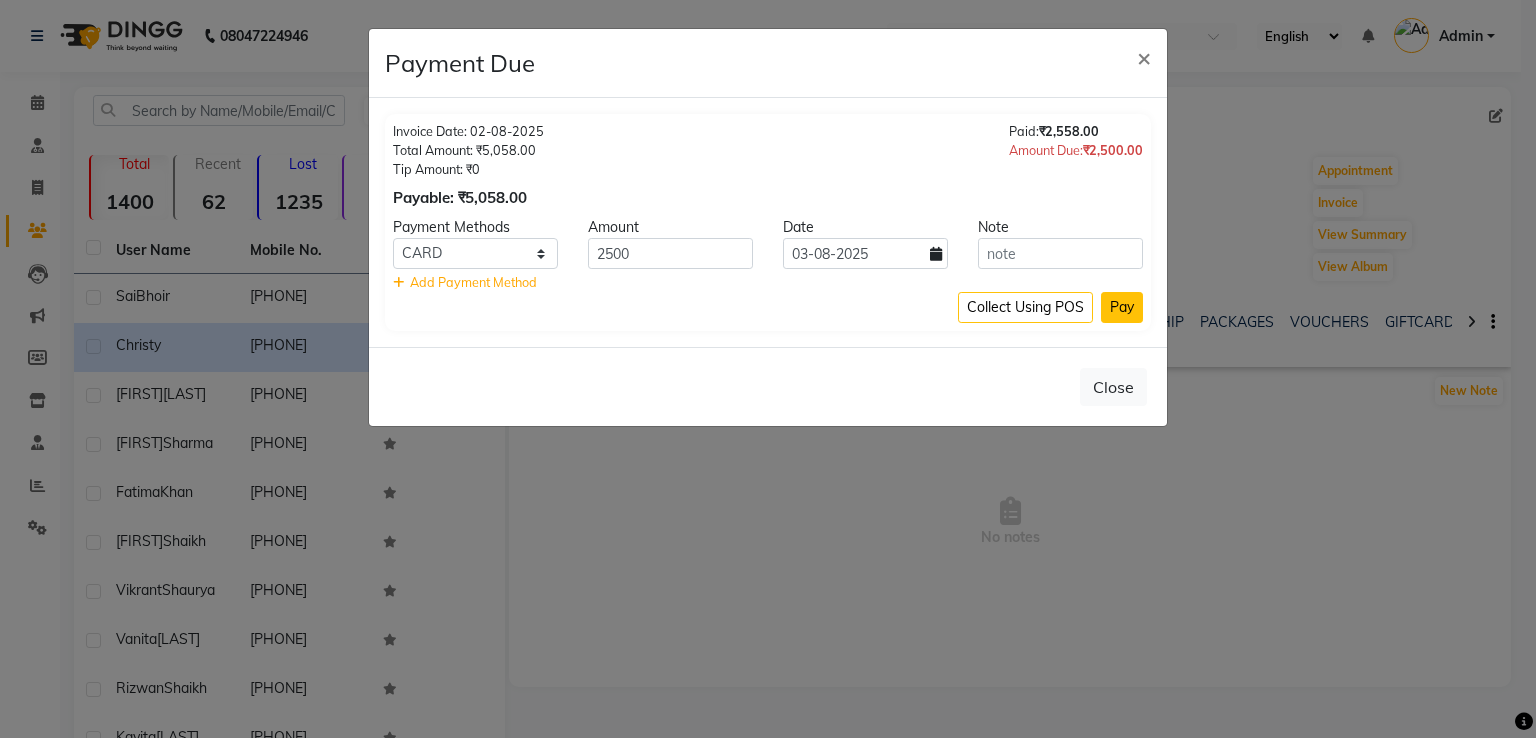 click on "Pay" 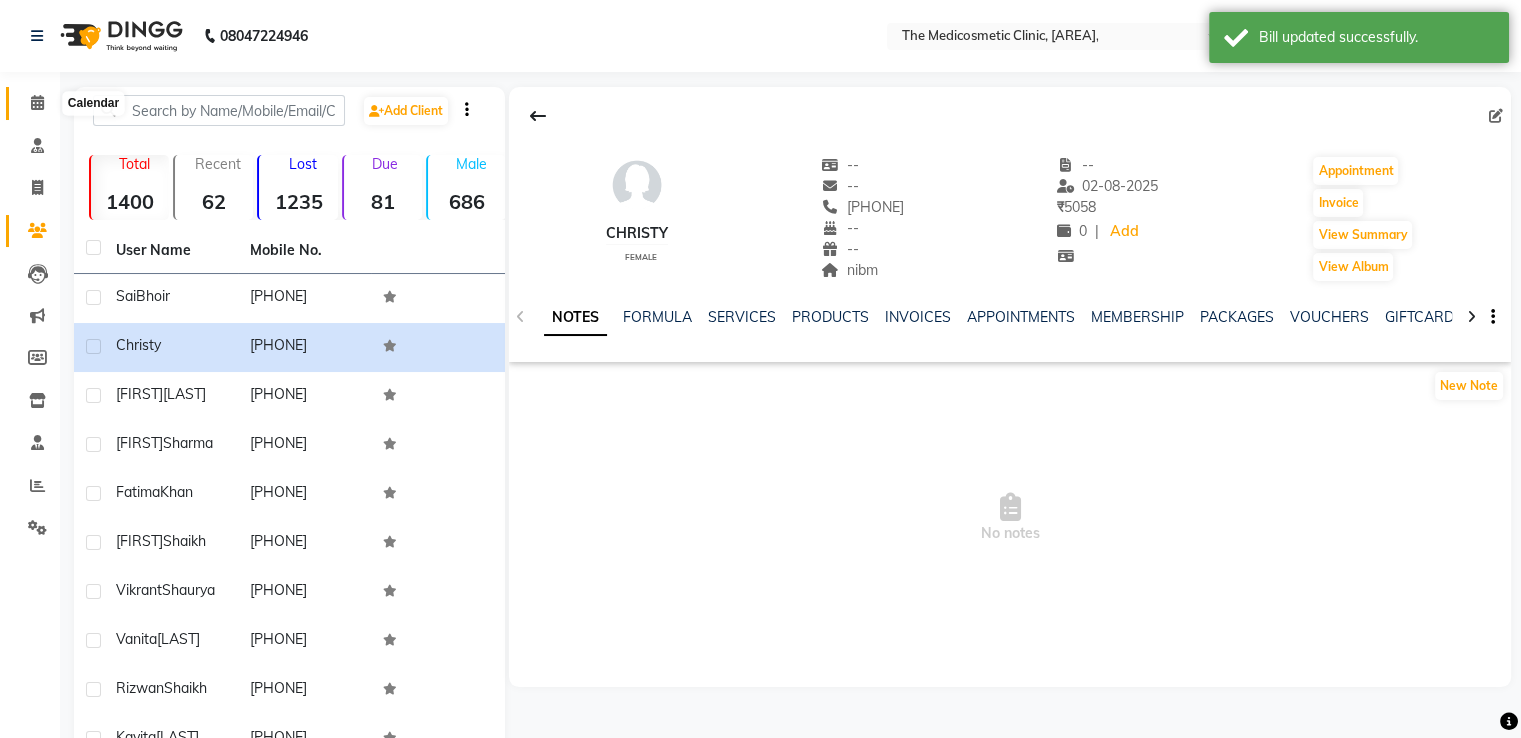 click 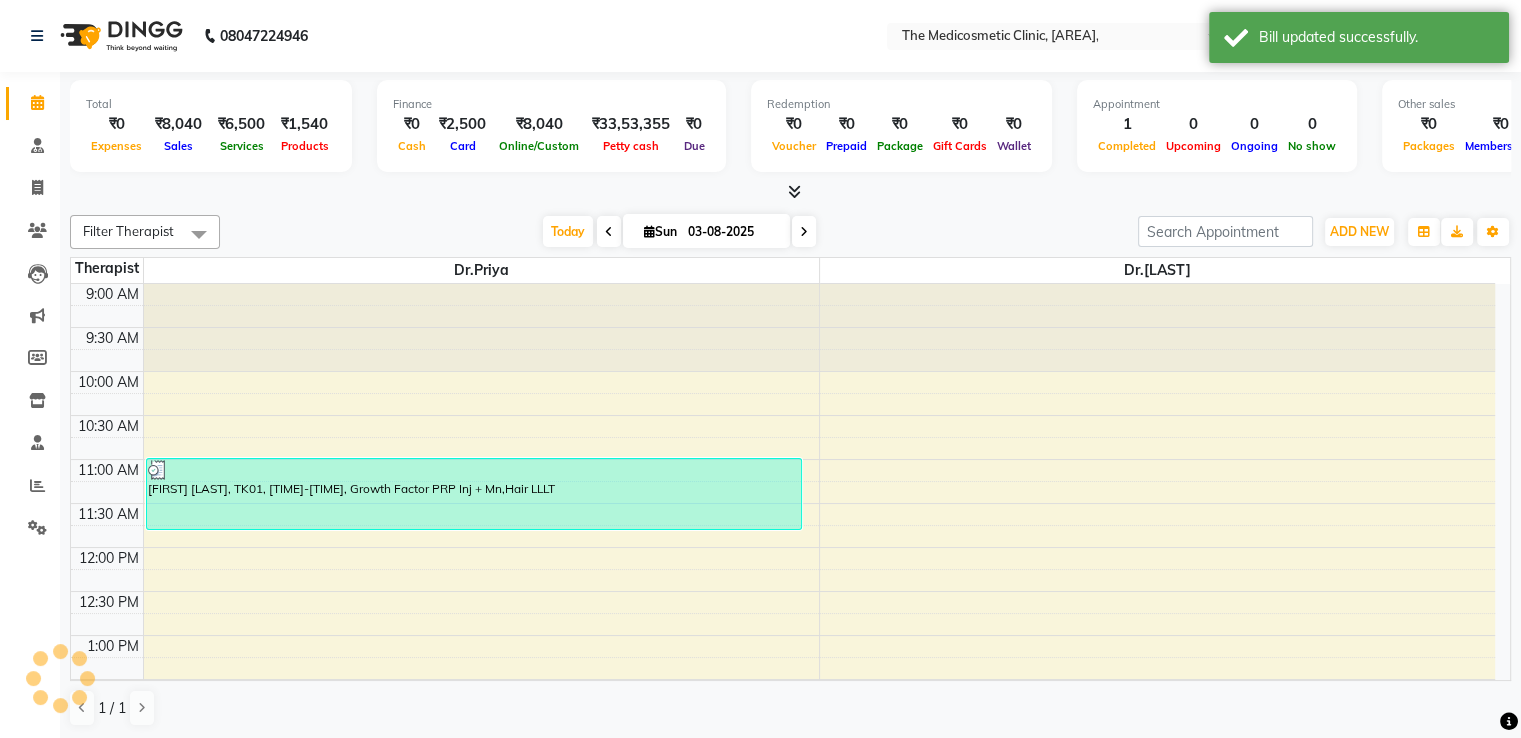 scroll, scrollTop: 0, scrollLeft: 0, axis: both 